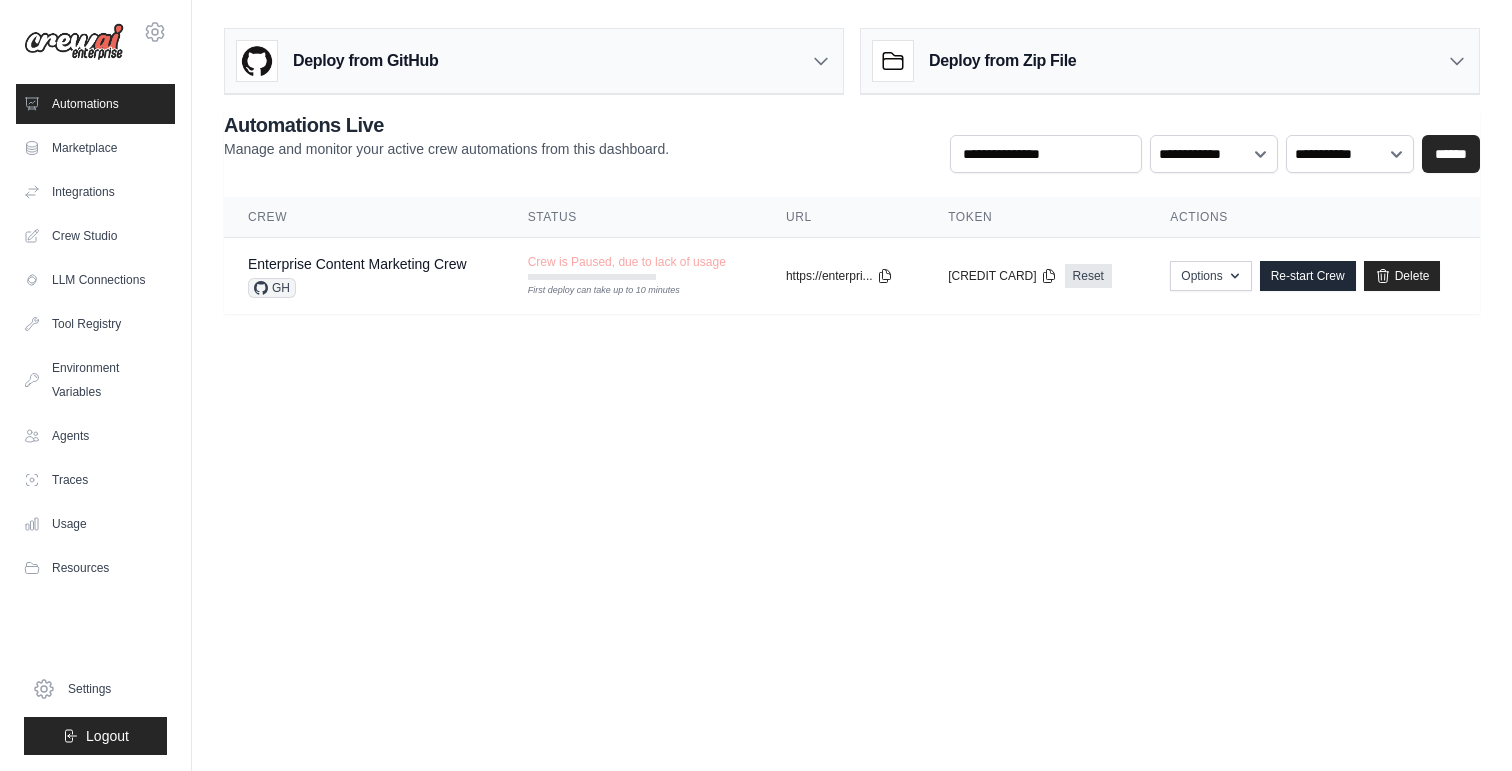 scroll, scrollTop: 0, scrollLeft: 0, axis: both 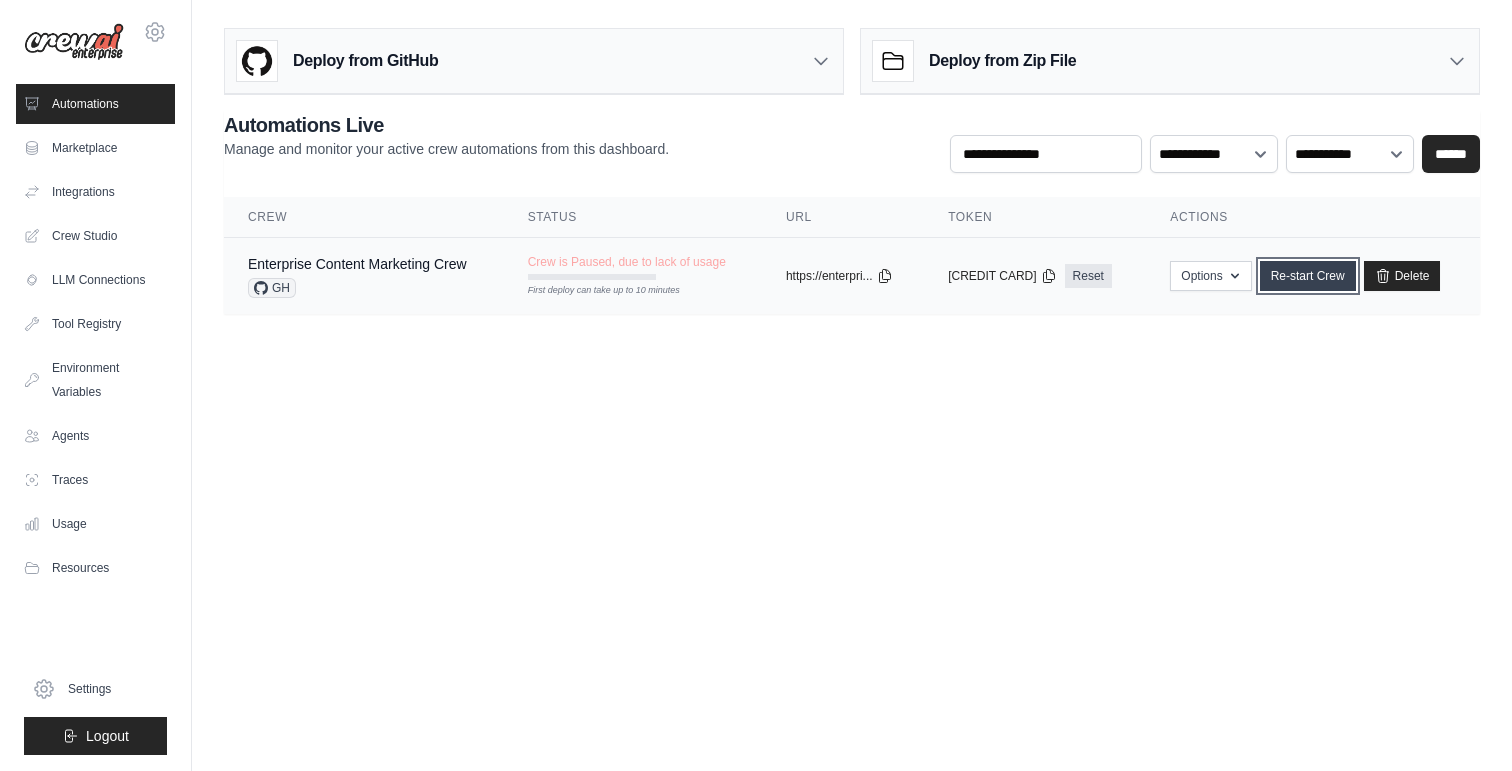 click on "Re-start Crew" at bounding box center [1308, 276] 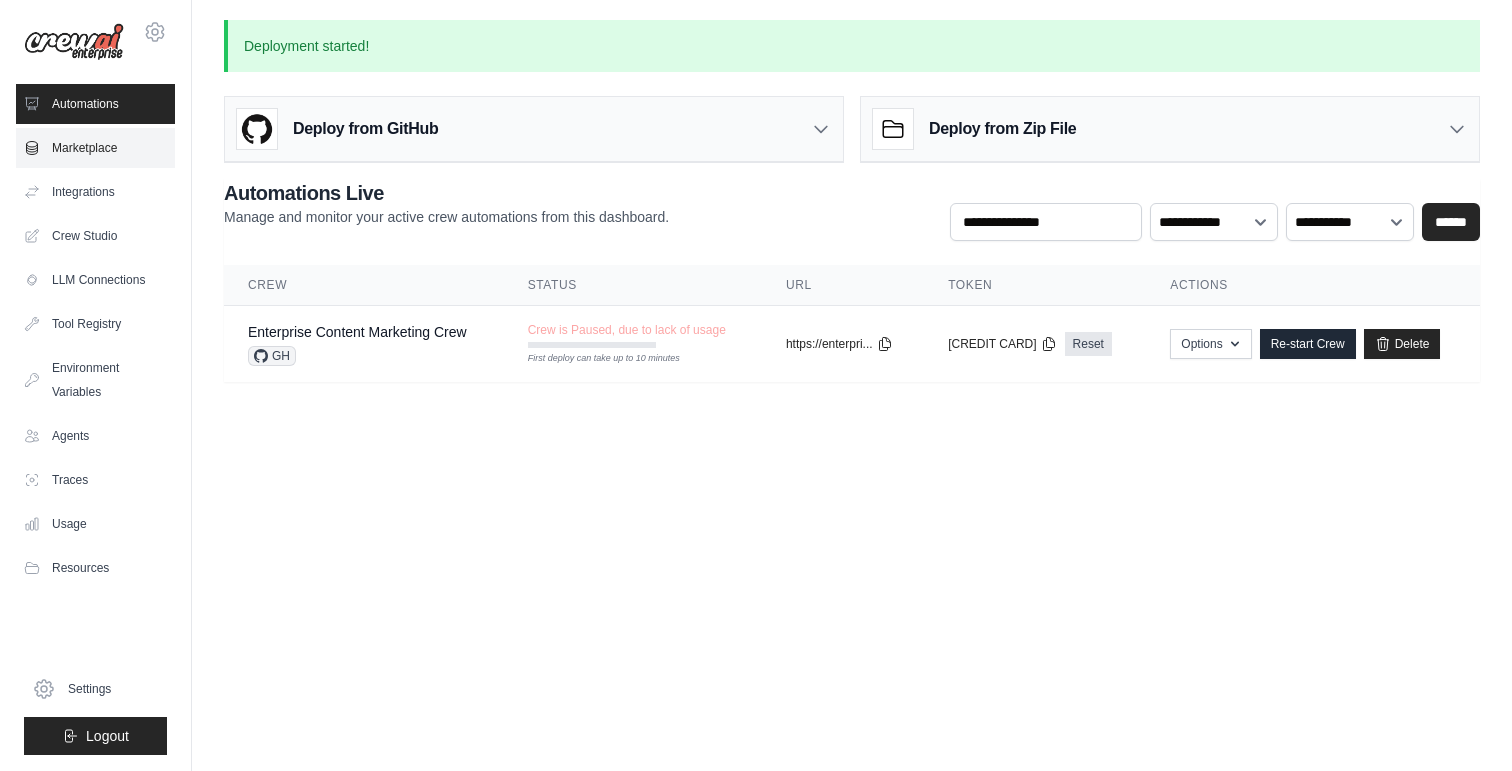click on "Marketplace" at bounding box center [95, 148] 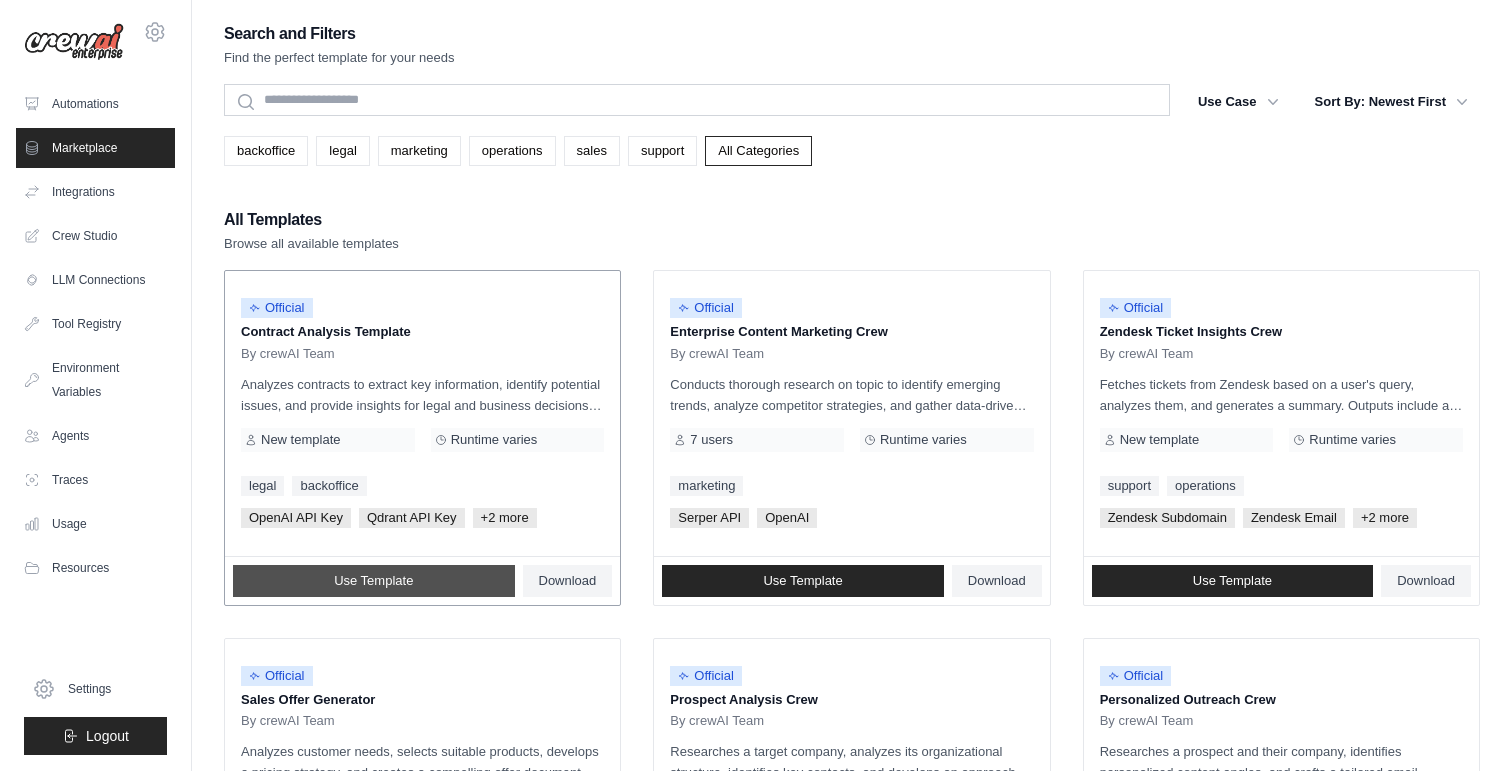 click on "Use Template" at bounding box center [374, 581] 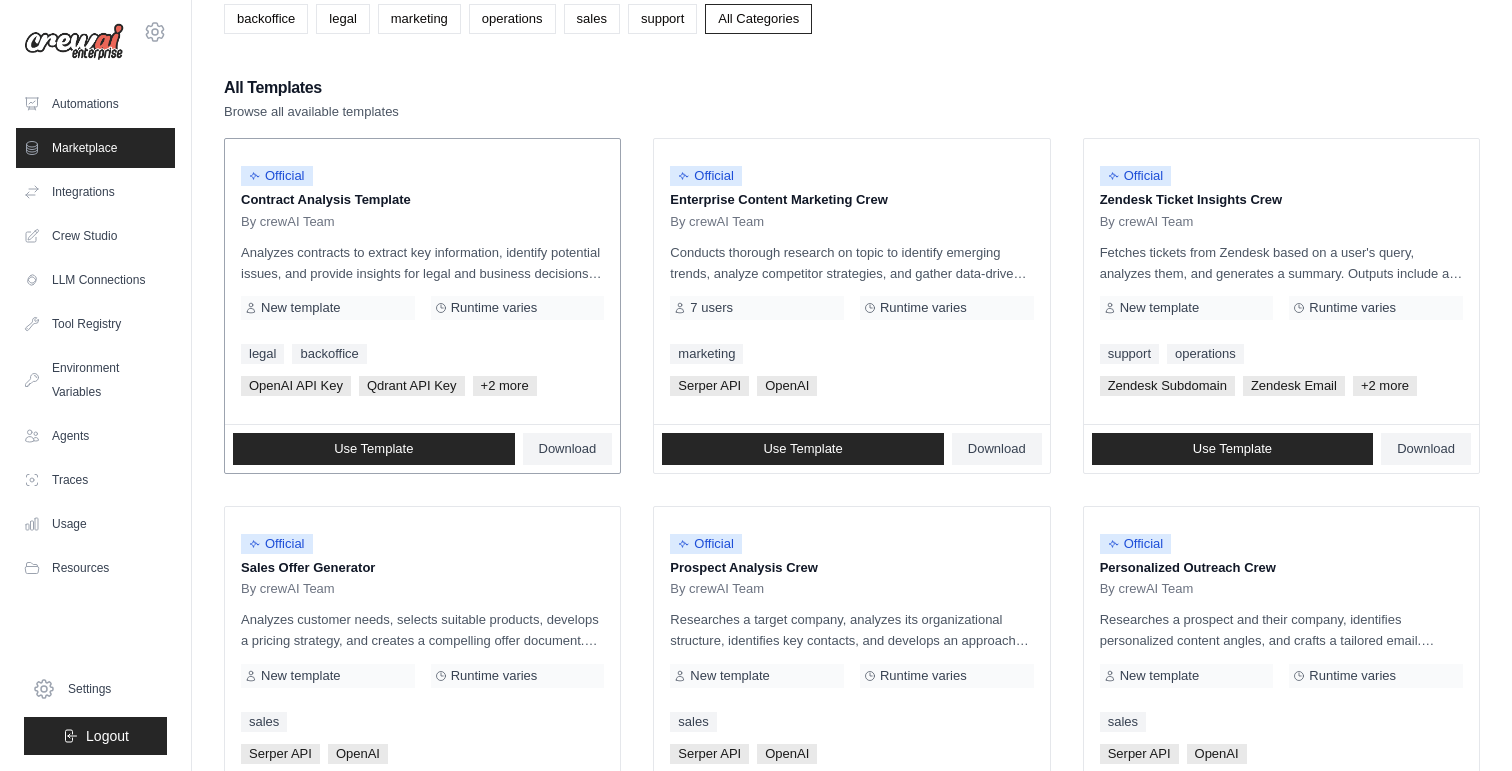scroll, scrollTop: 152, scrollLeft: 0, axis: vertical 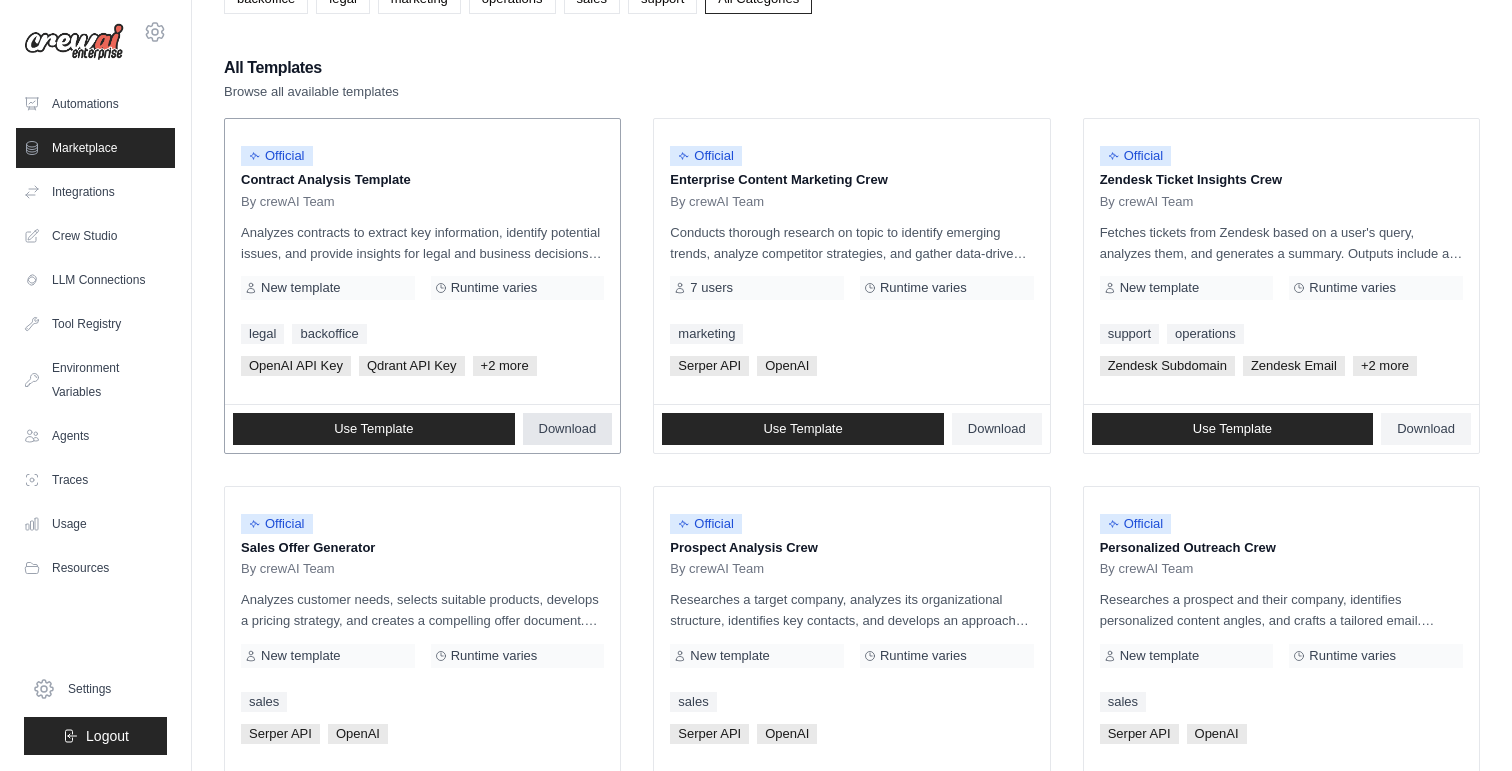 click on "Download" at bounding box center (568, 429) 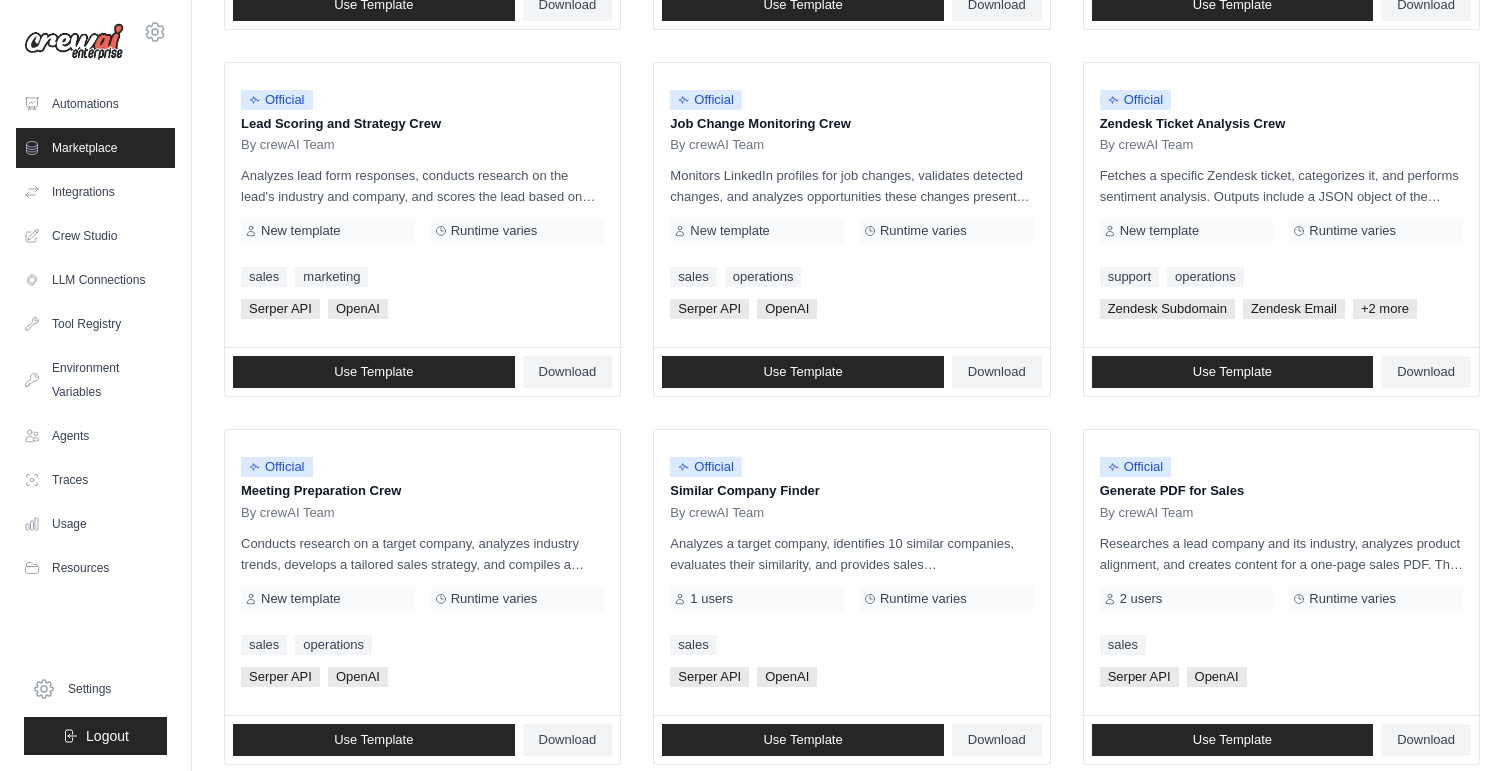 scroll, scrollTop: 1082, scrollLeft: 0, axis: vertical 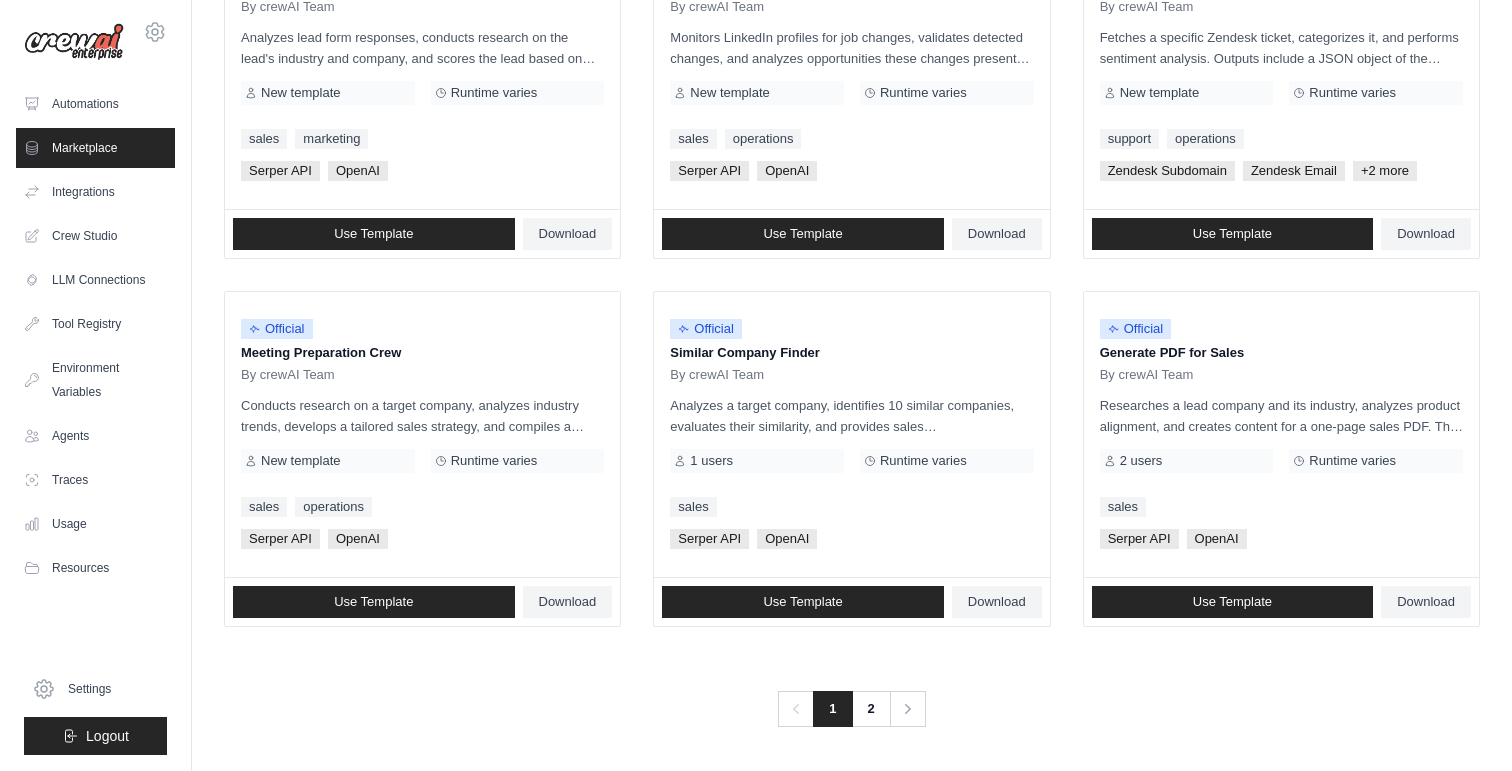drag, startPoint x: 224, startPoint y: 64, endPoint x: 1207, endPoint y: 766, distance: 1207.9292 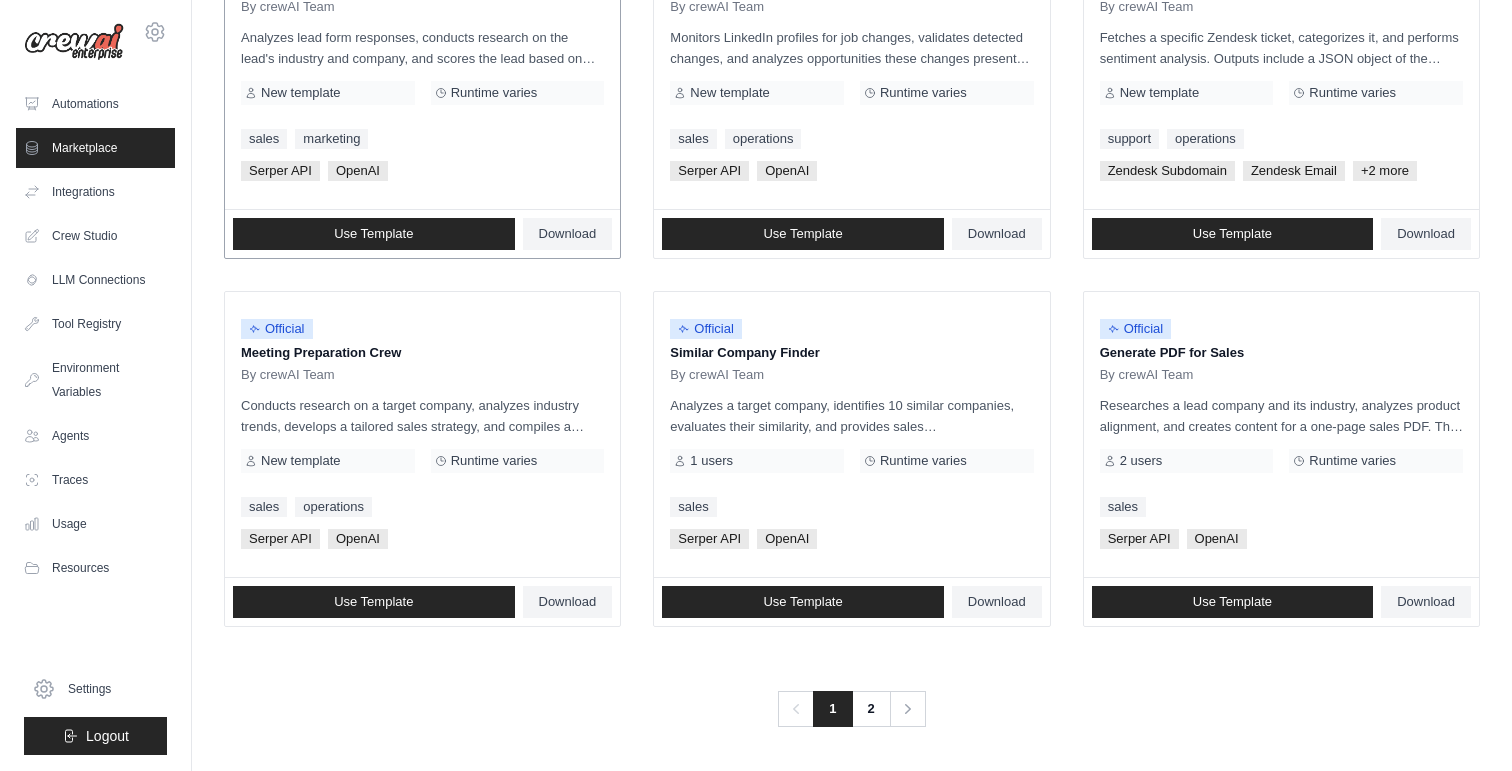 click on "Serper API
OpenAI" at bounding box center [422, 171] 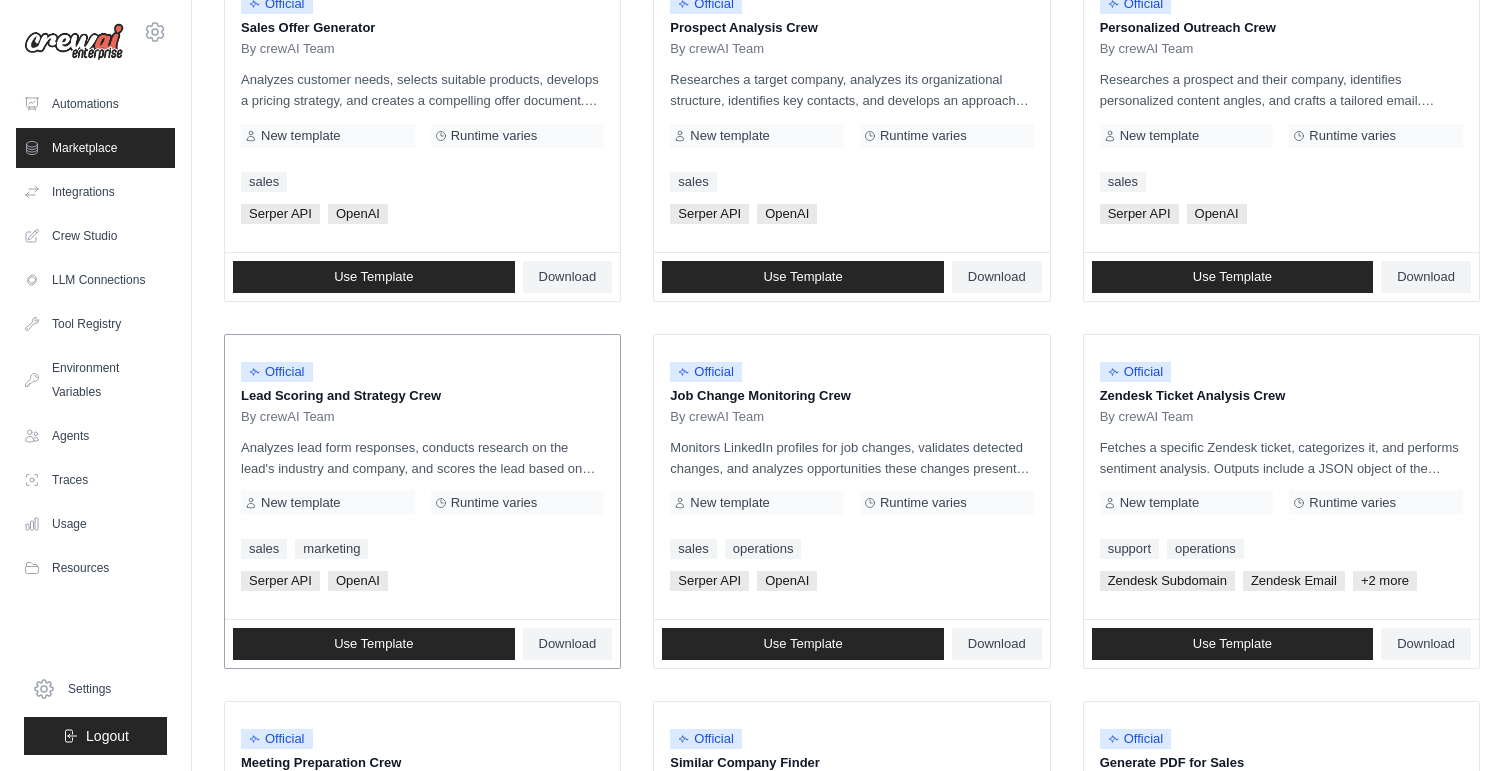 scroll, scrollTop: 671, scrollLeft: 0, axis: vertical 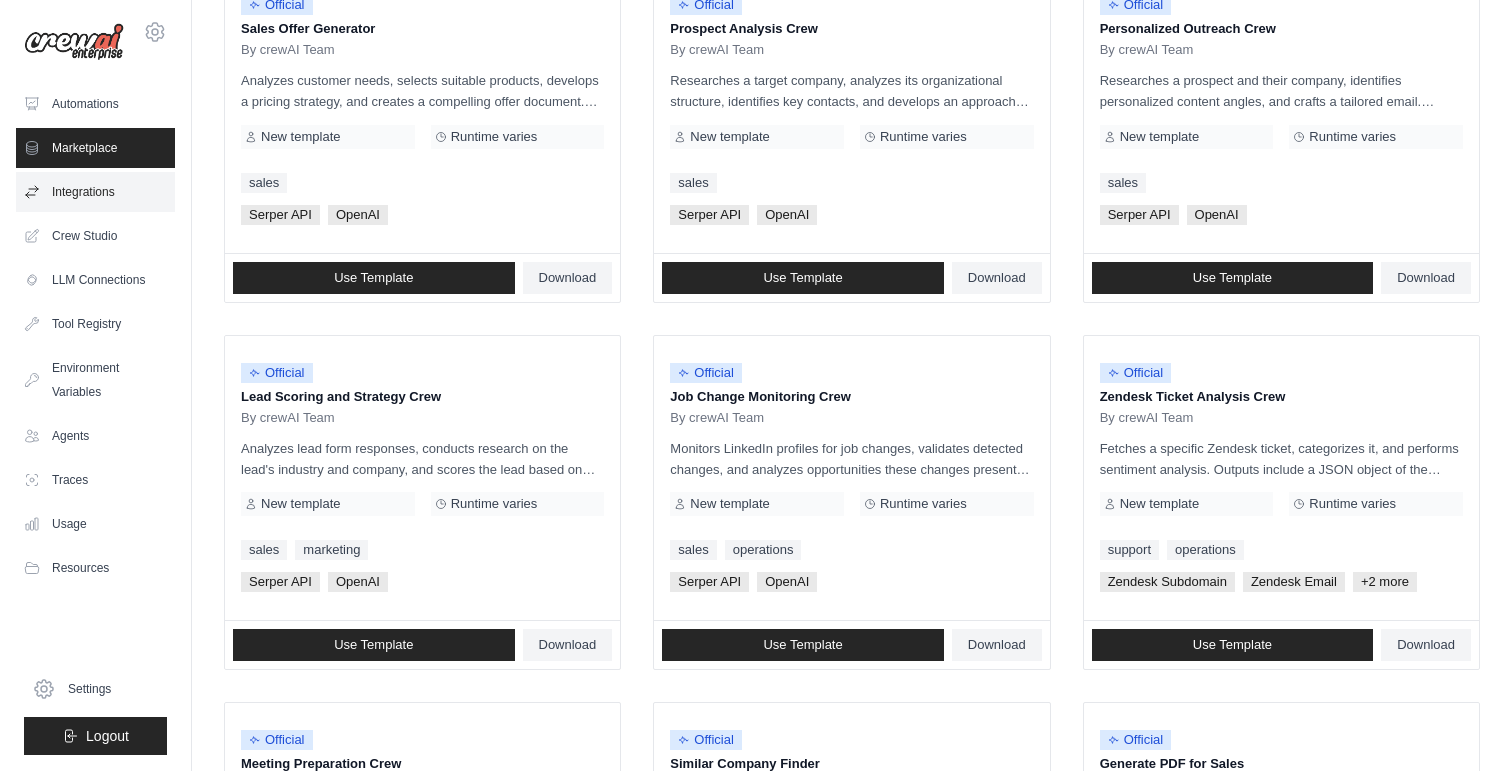 click on "Integrations" at bounding box center (95, 192) 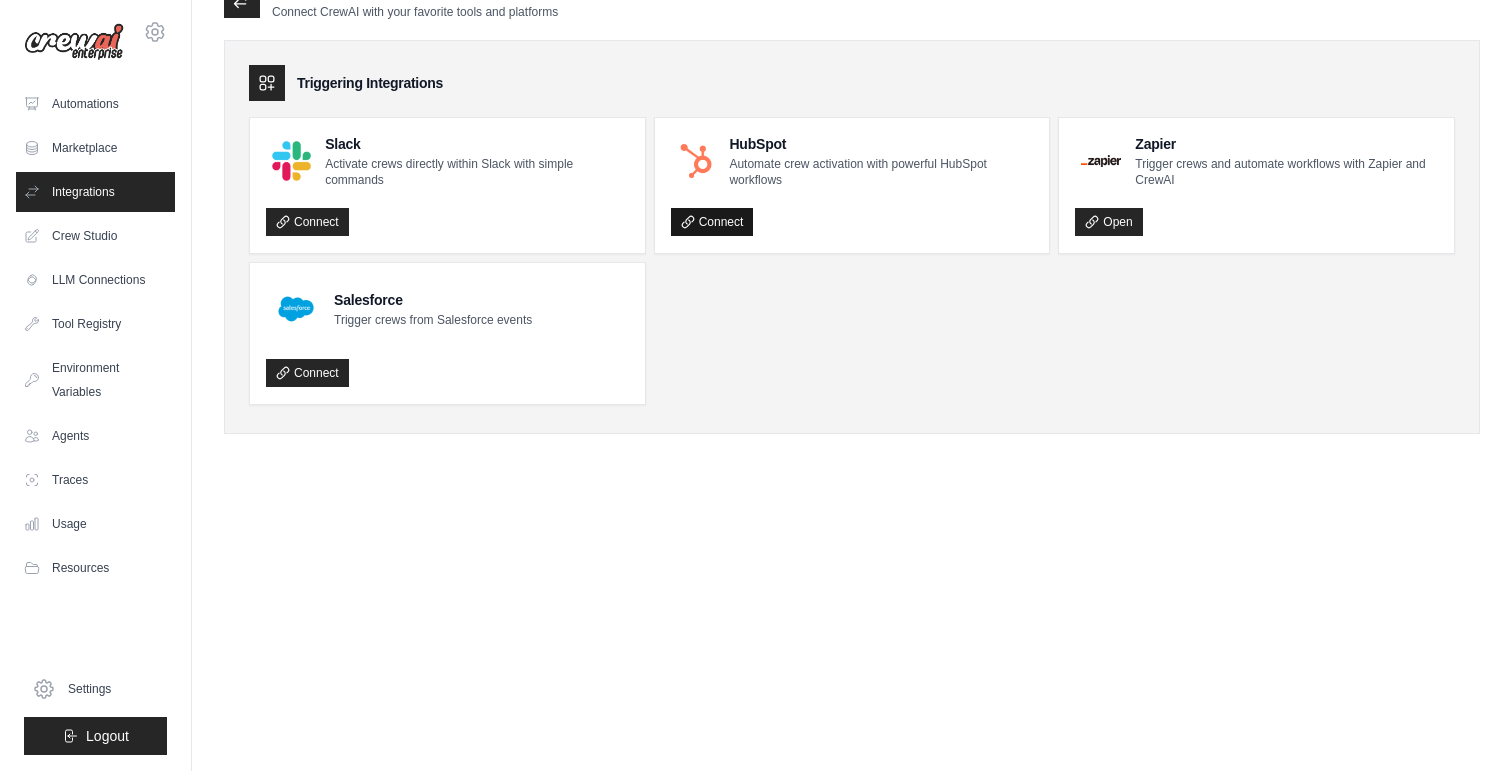 scroll, scrollTop: 0, scrollLeft: 0, axis: both 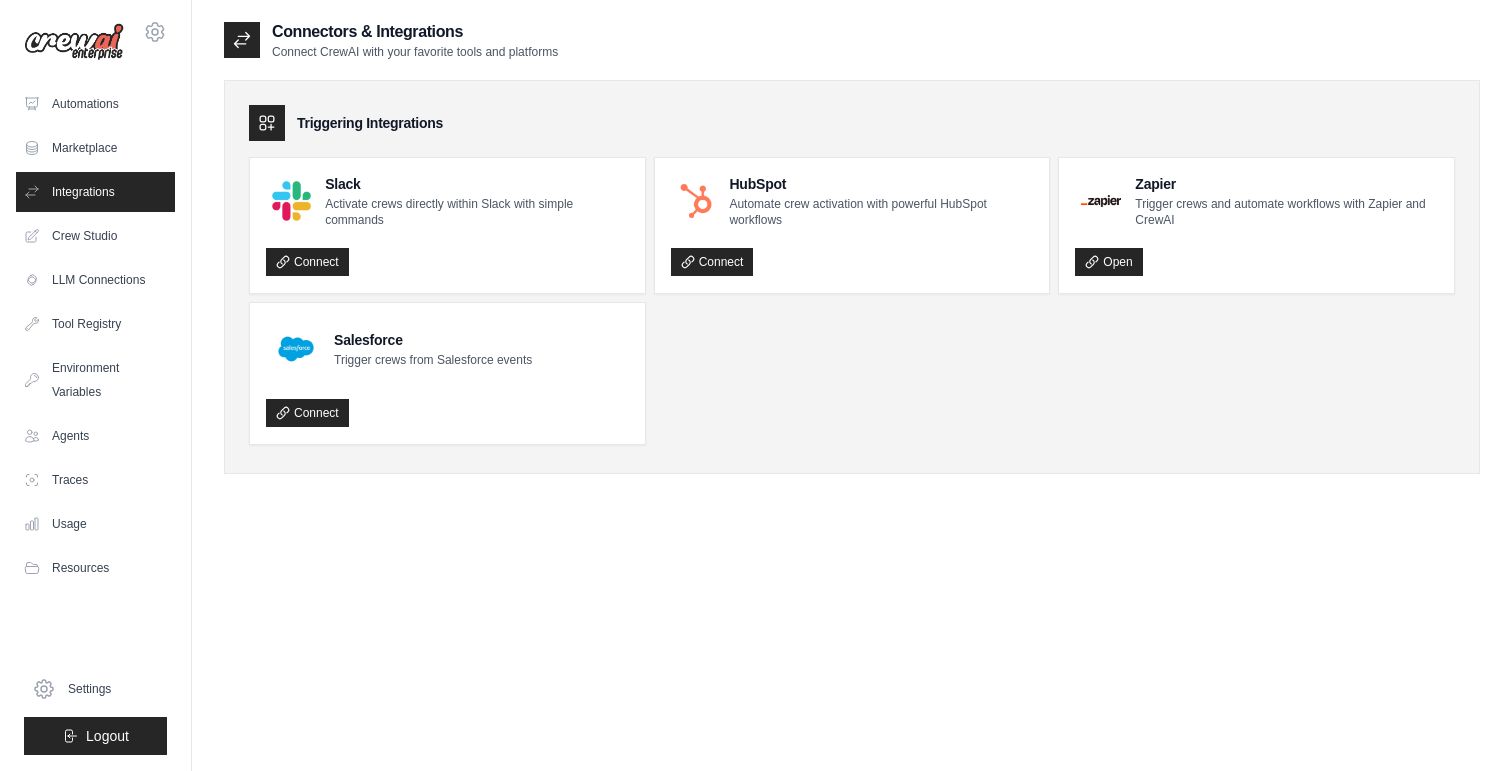 click on "Triggering Integrations" at bounding box center [370, 123] 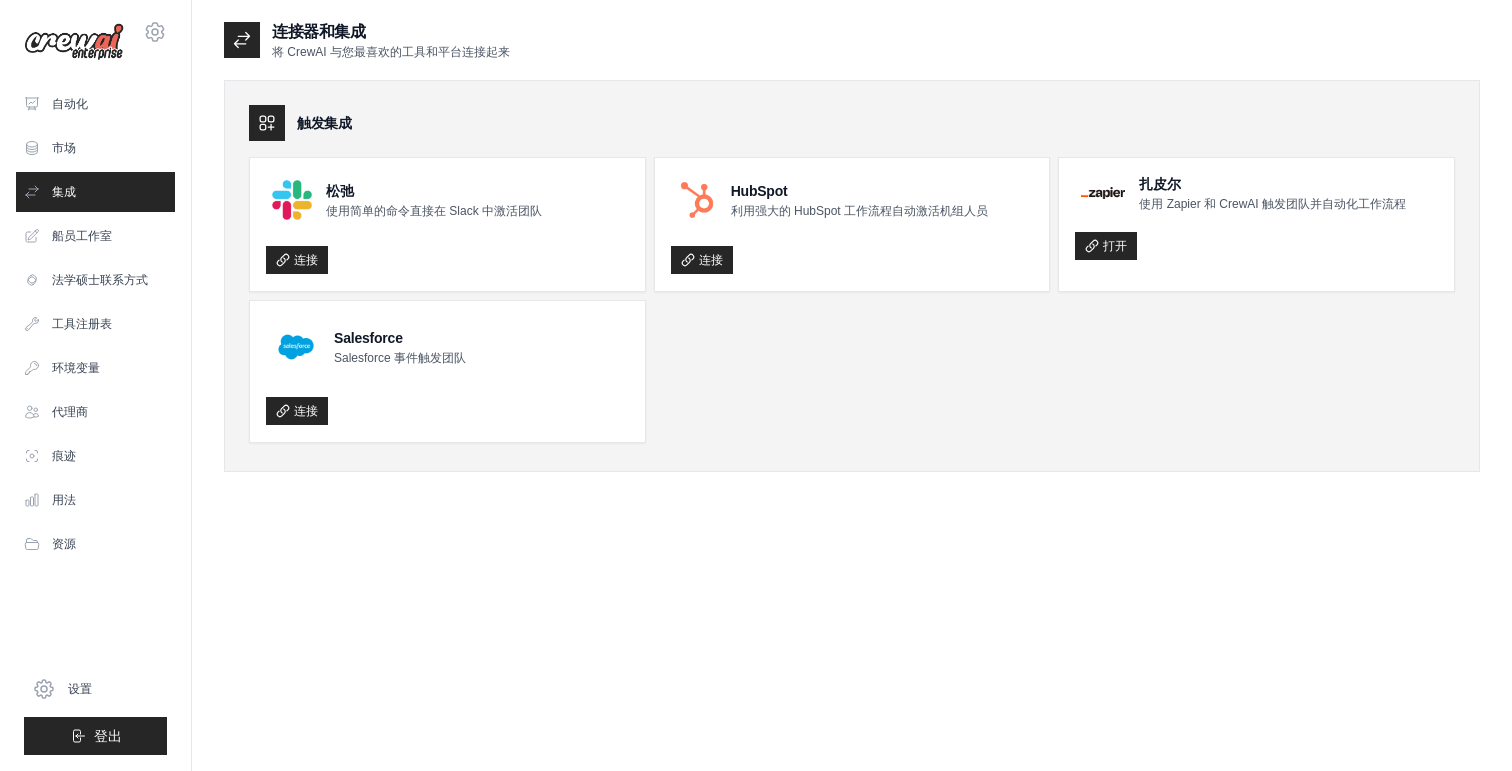 drag, startPoint x: 326, startPoint y: 125, endPoint x: 450, endPoint y: 125, distance: 124 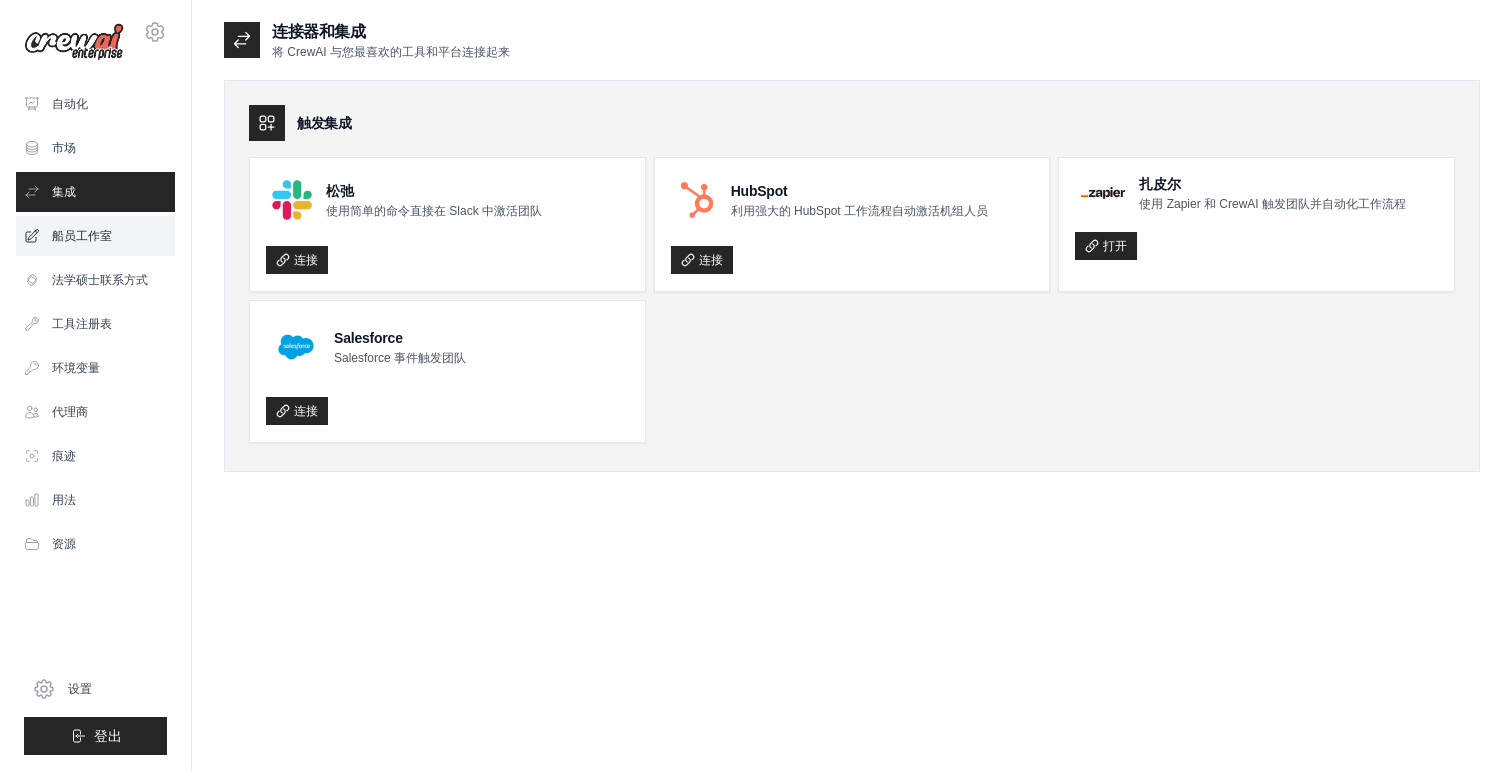click on "船员工作室" at bounding box center (82, 236) 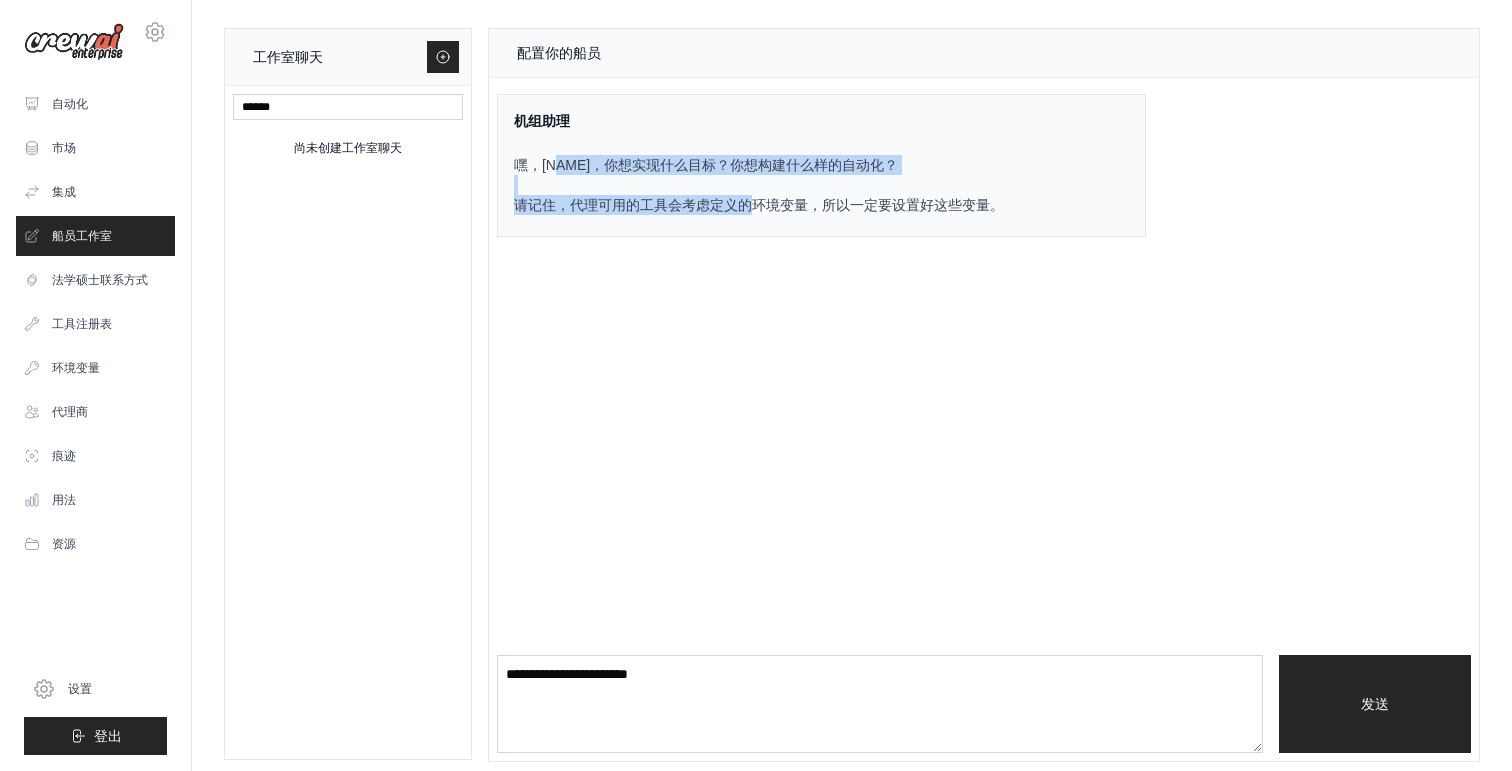 drag, startPoint x: 560, startPoint y: 166, endPoint x: 752, endPoint y: 208, distance: 196.54007 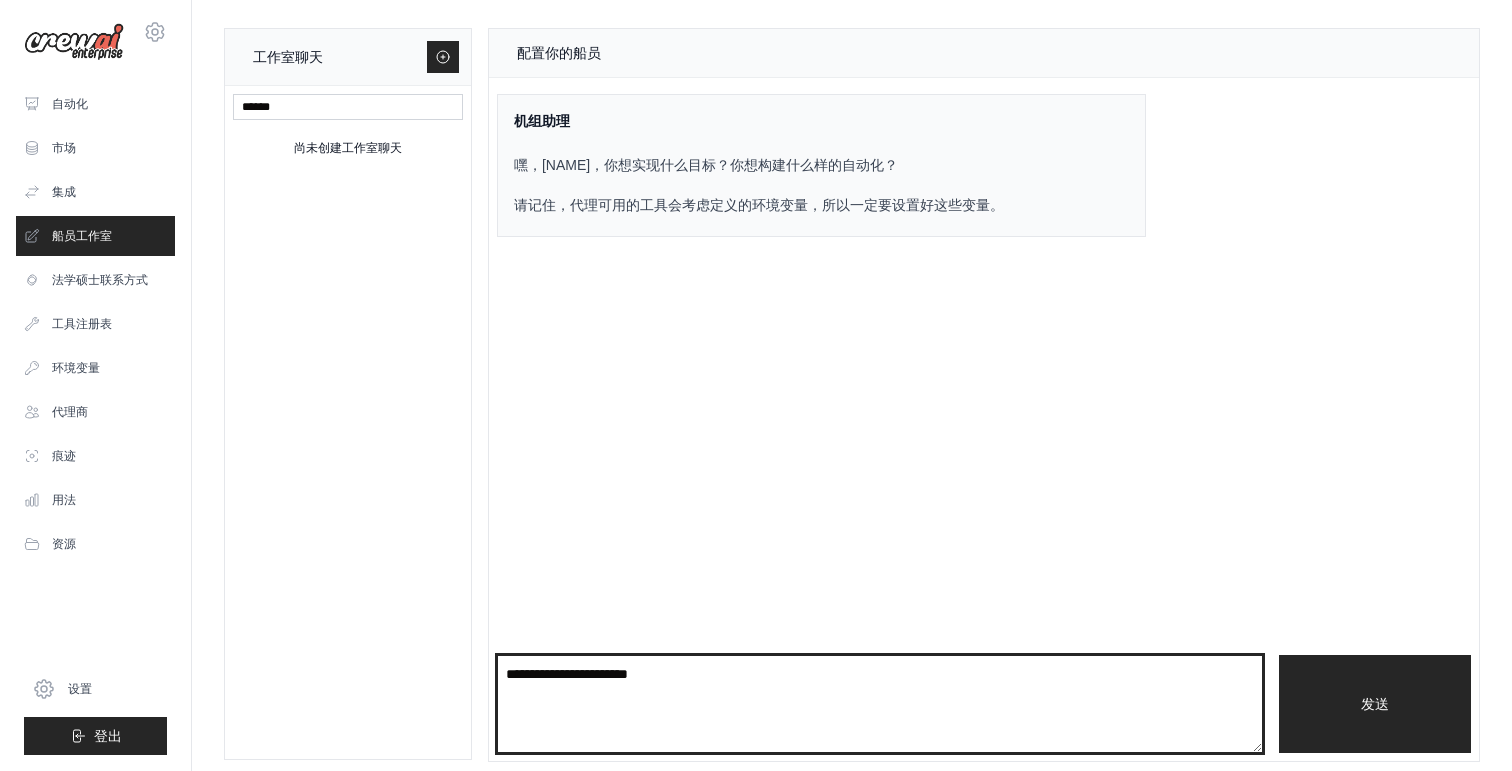 click at bounding box center (880, 704) 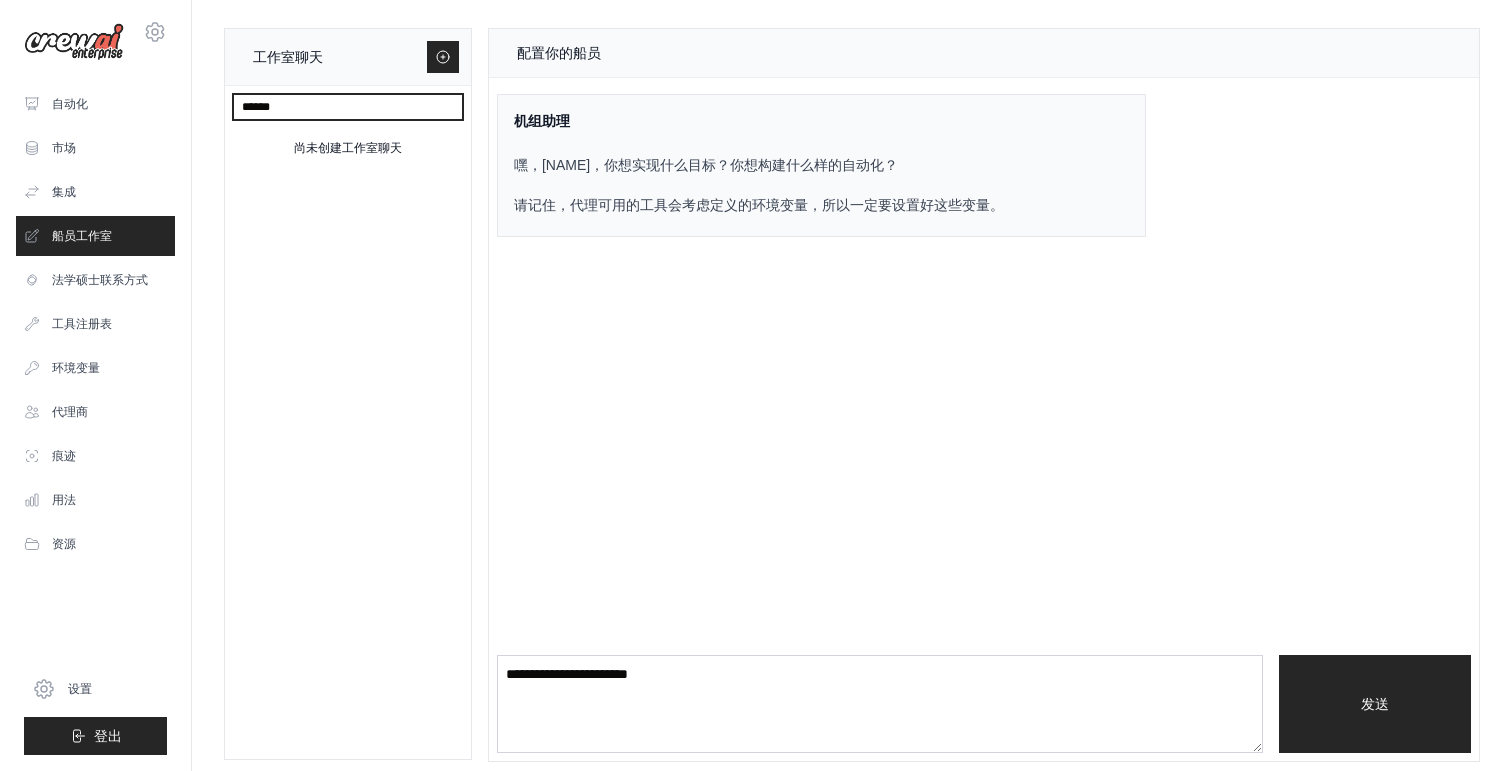 click at bounding box center [348, 107] 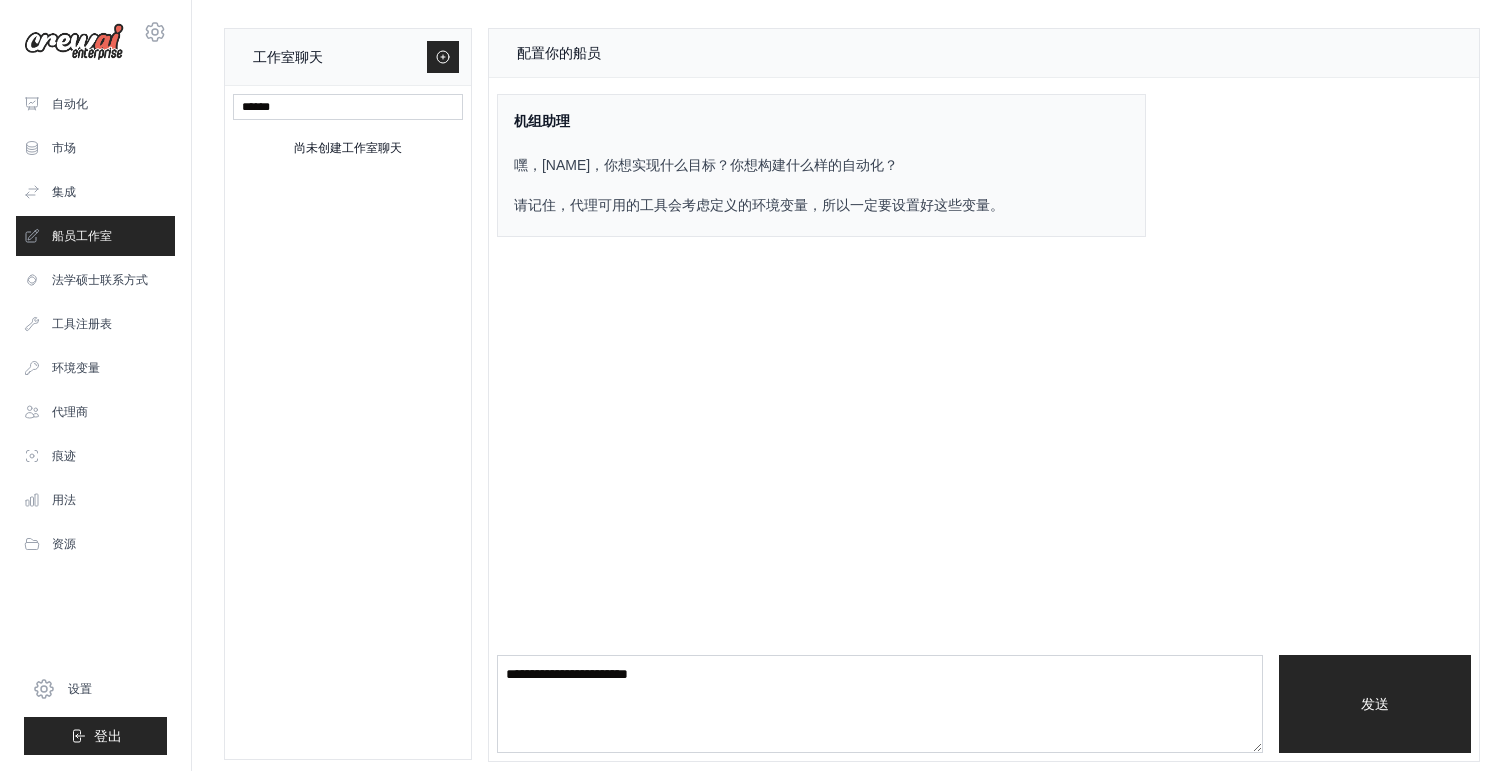 click on "工作室聊天" at bounding box center [348, 57] 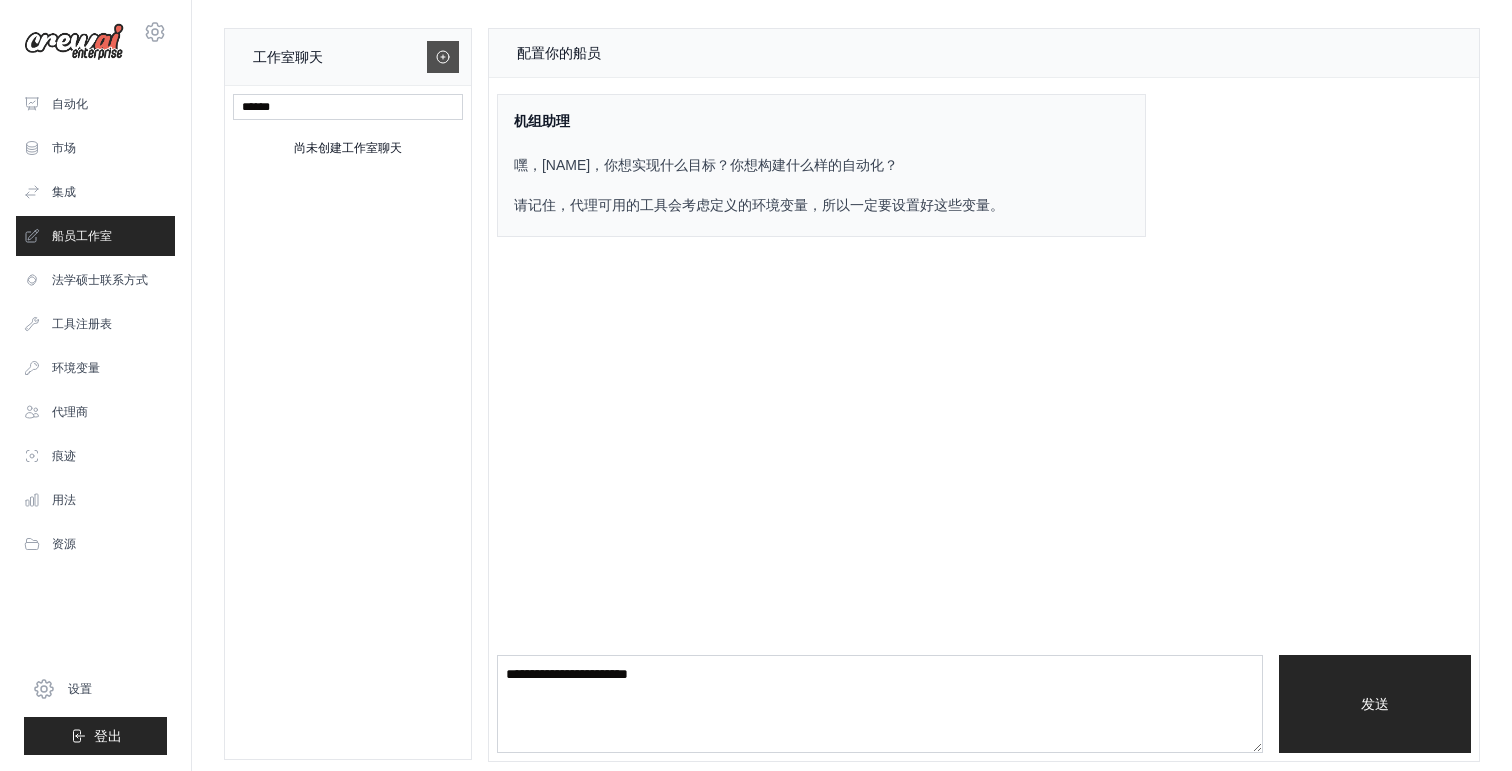click at bounding box center [443, 57] 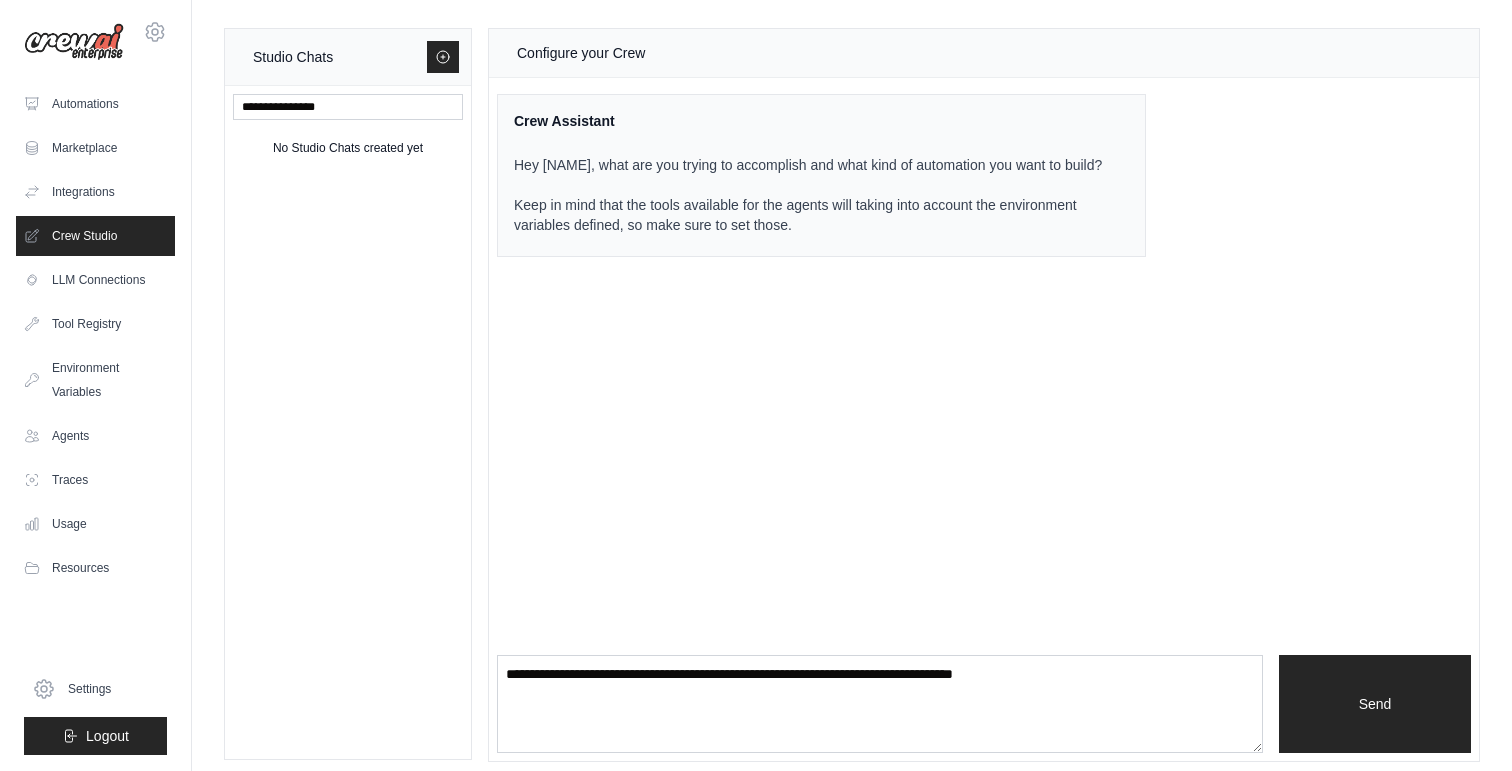 scroll, scrollTop: 11, scrollLeft: 0, axis: vertical 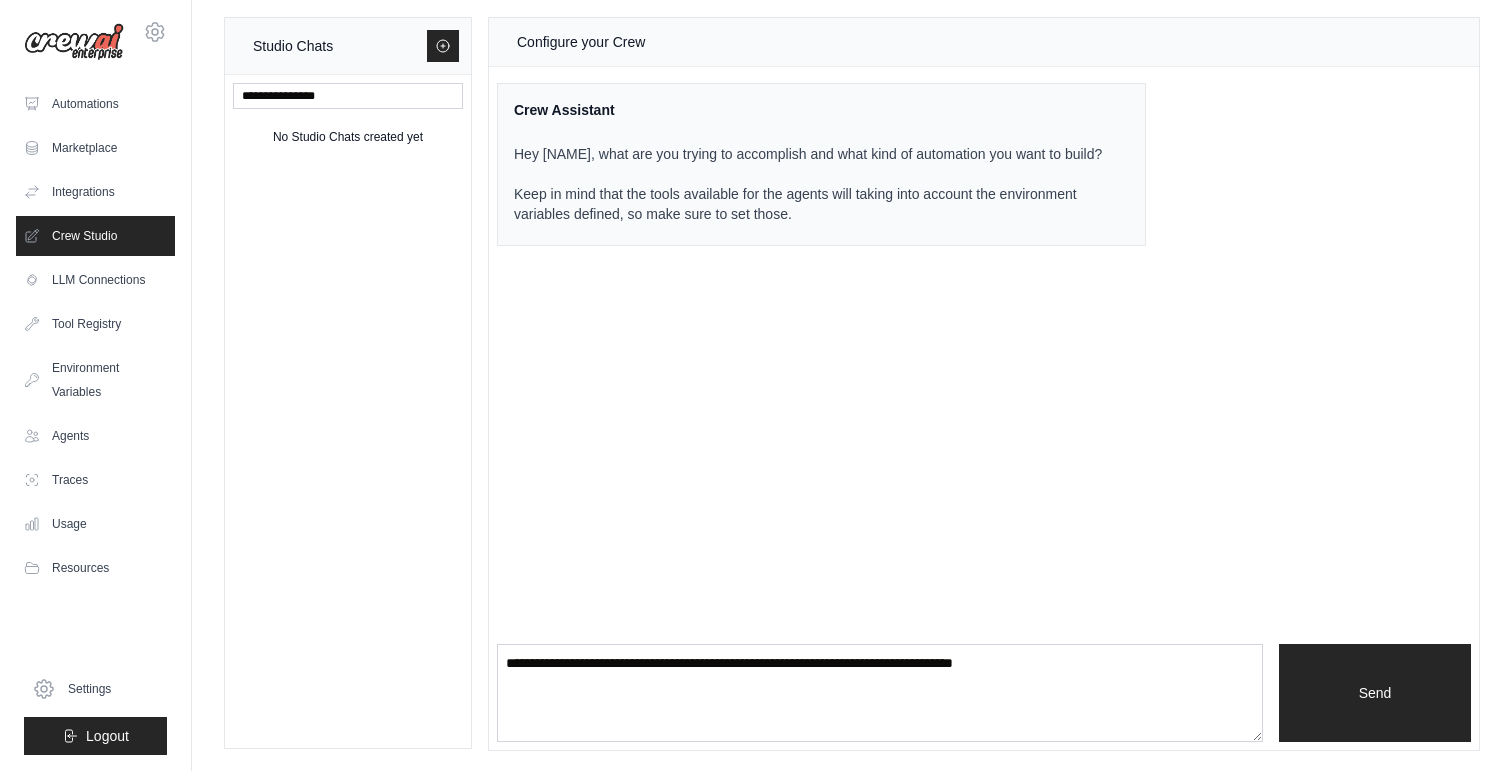 click on "Crew Studio" at bounding box center [95, 236] 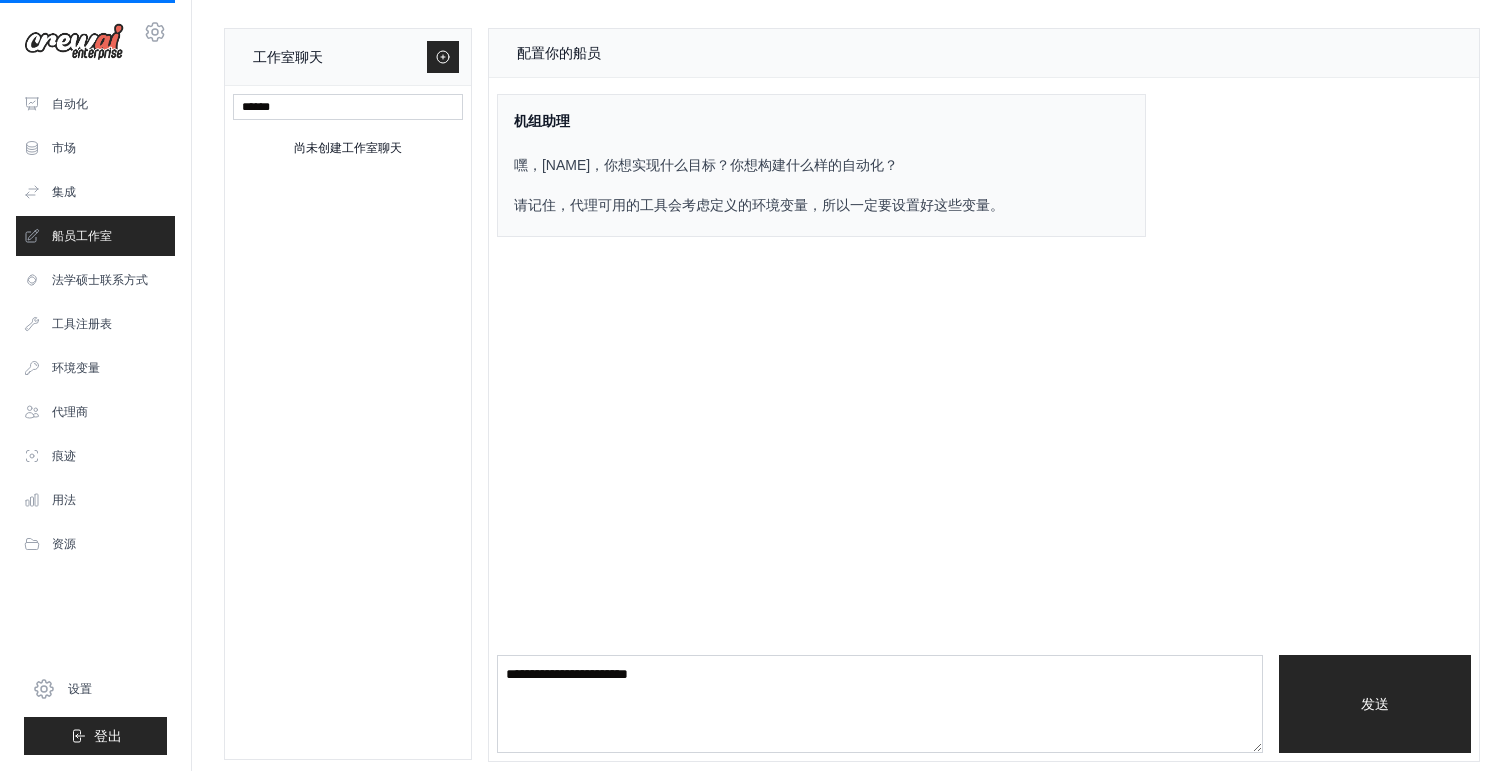 click on "船员工作室" at bounding box center [95, 236] 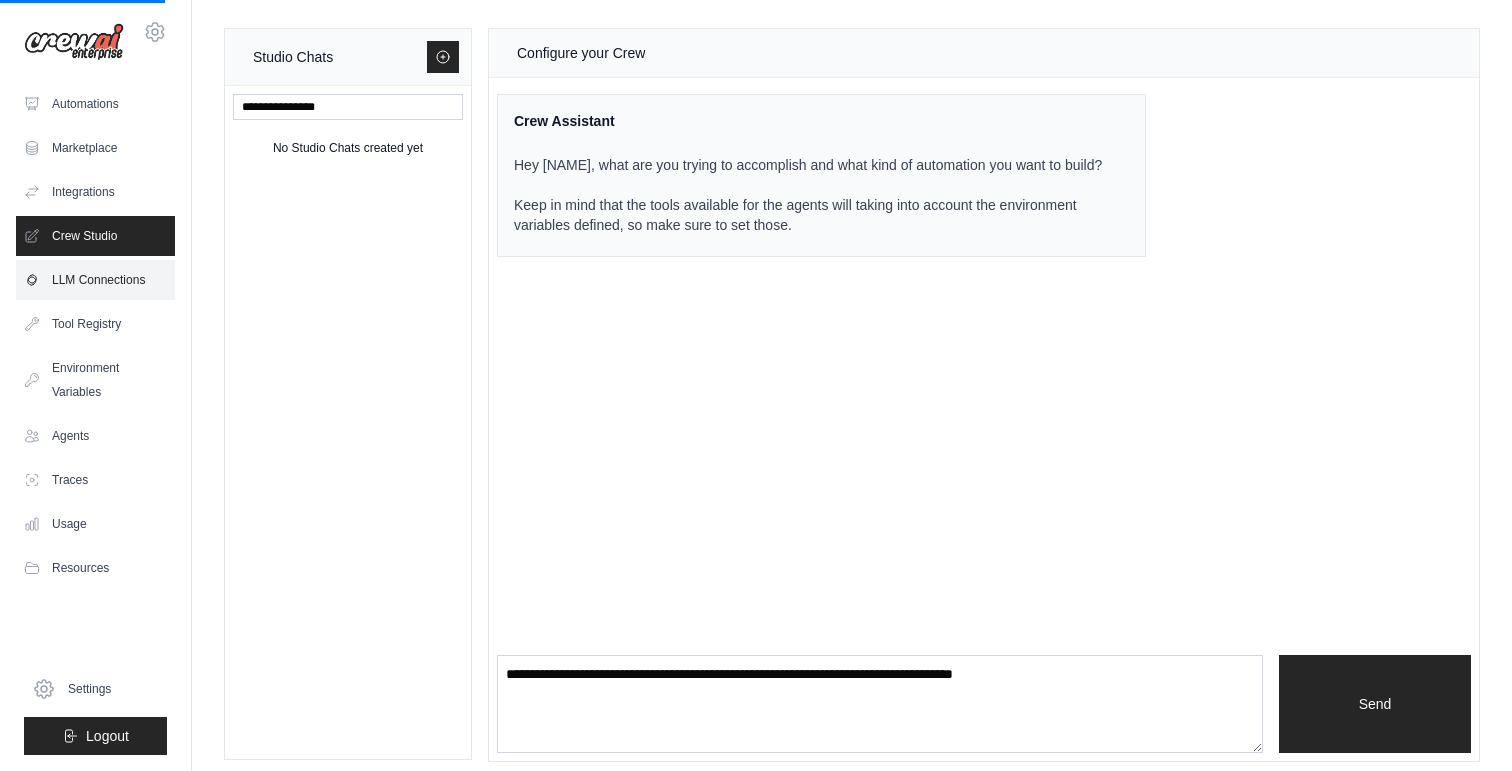 click on "LLM Connections" at bounding box center [95, 280] 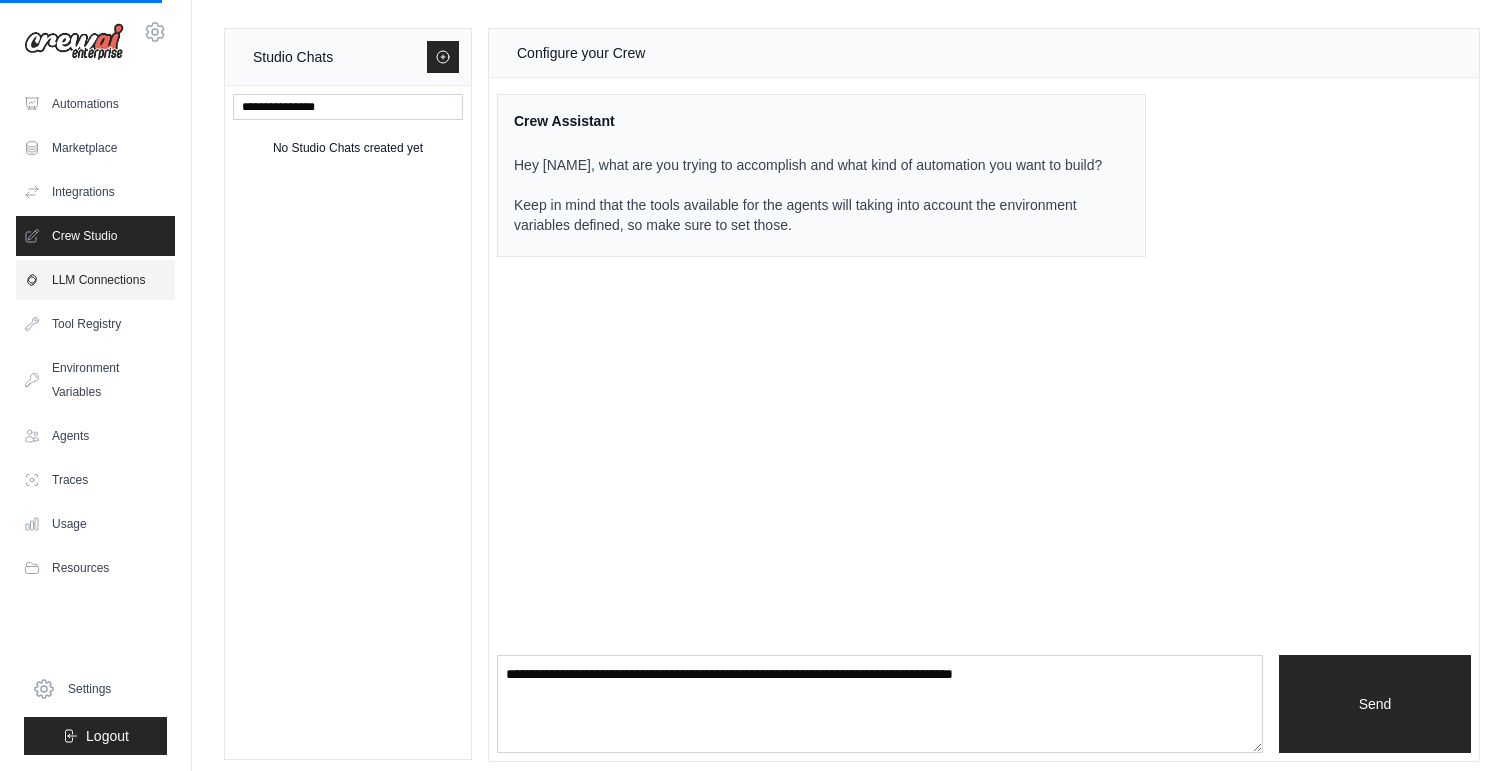 click on "LLM Connections" at bounding box center (95, 280) 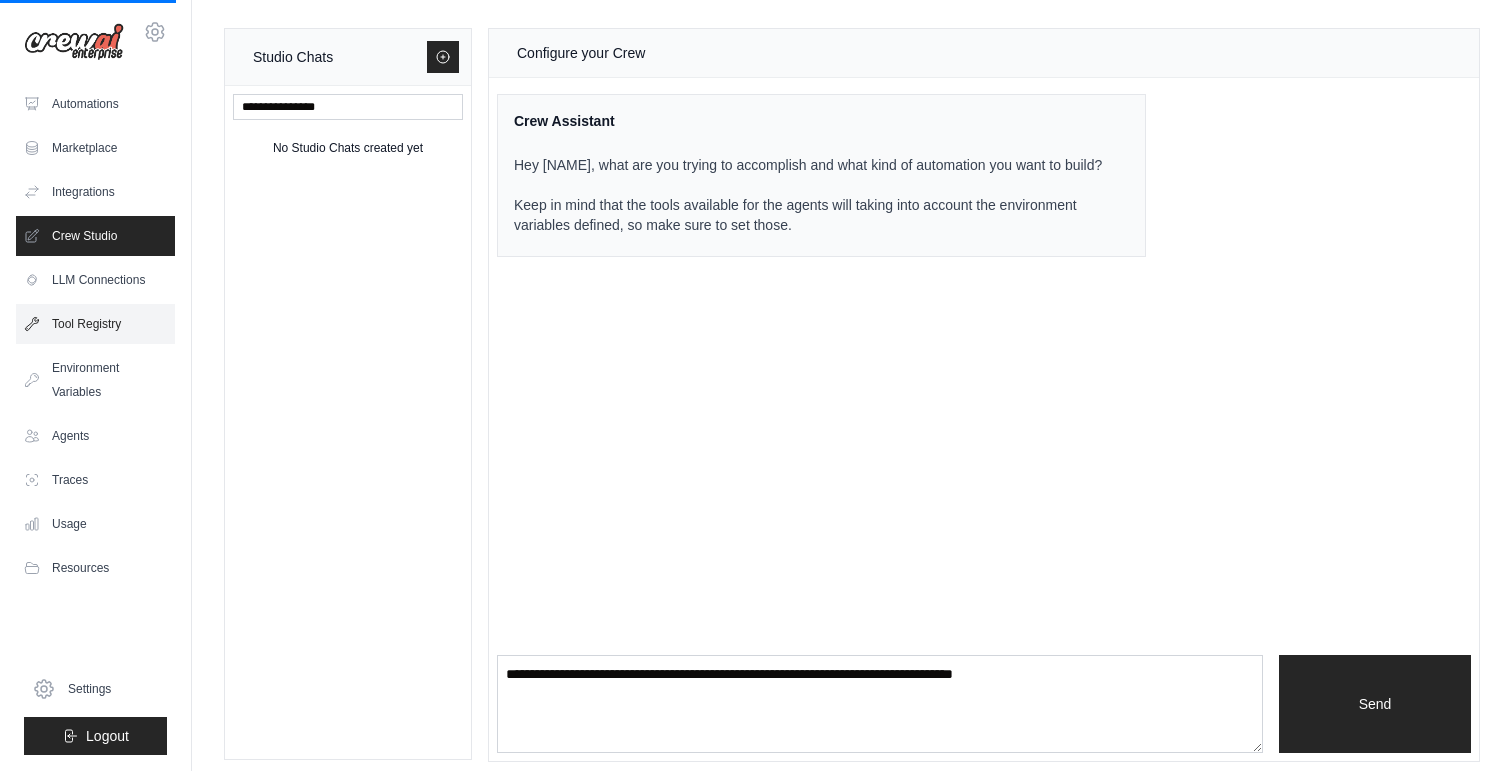 click on "Tool Registry" at bounding box center (95, 324) 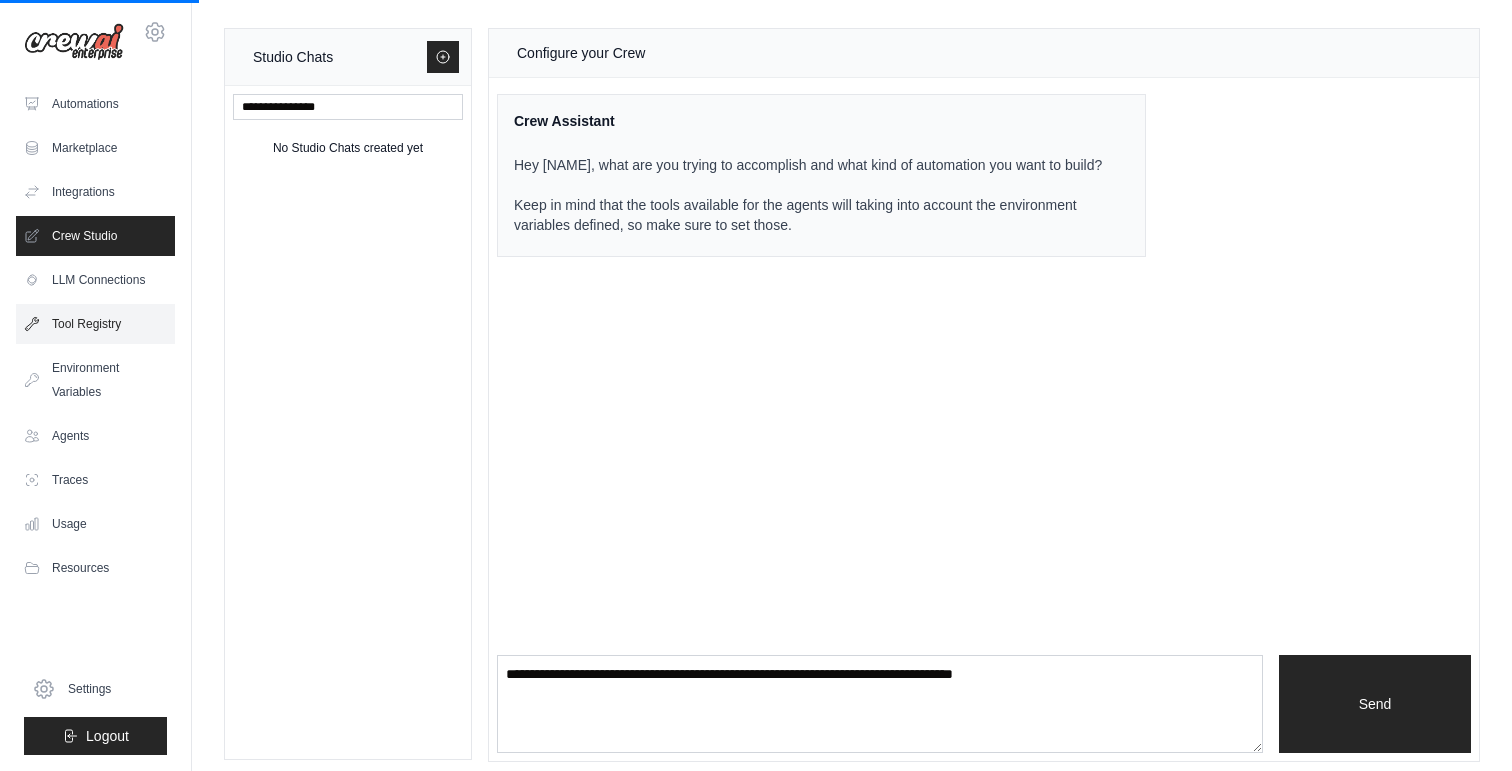 click on "Tool Registry" at bounding box center (95, 324) 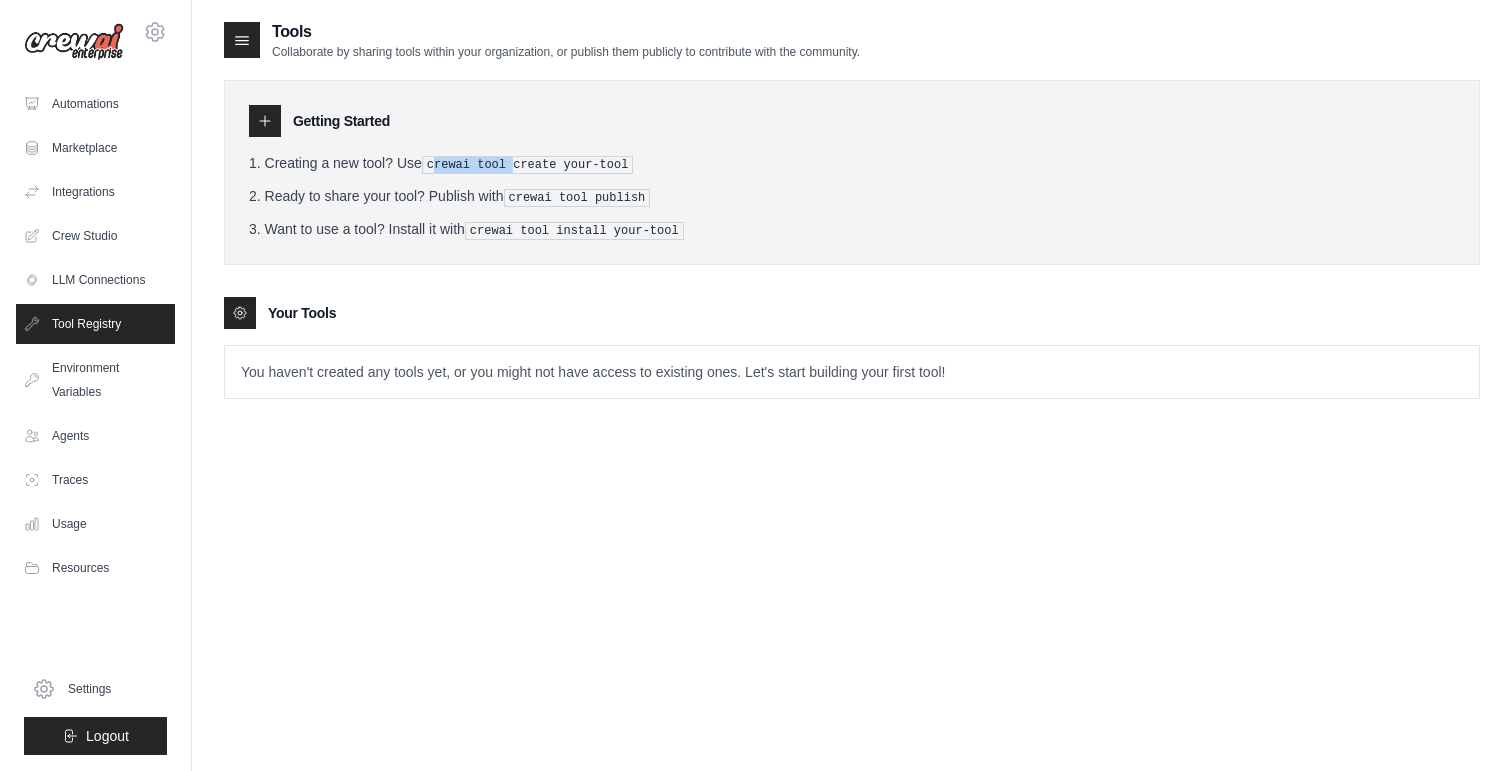 drag, startPoint x: 443, startPoint y: 164, endPoint x: 524, endPoint y: 167, distance: 81.055534 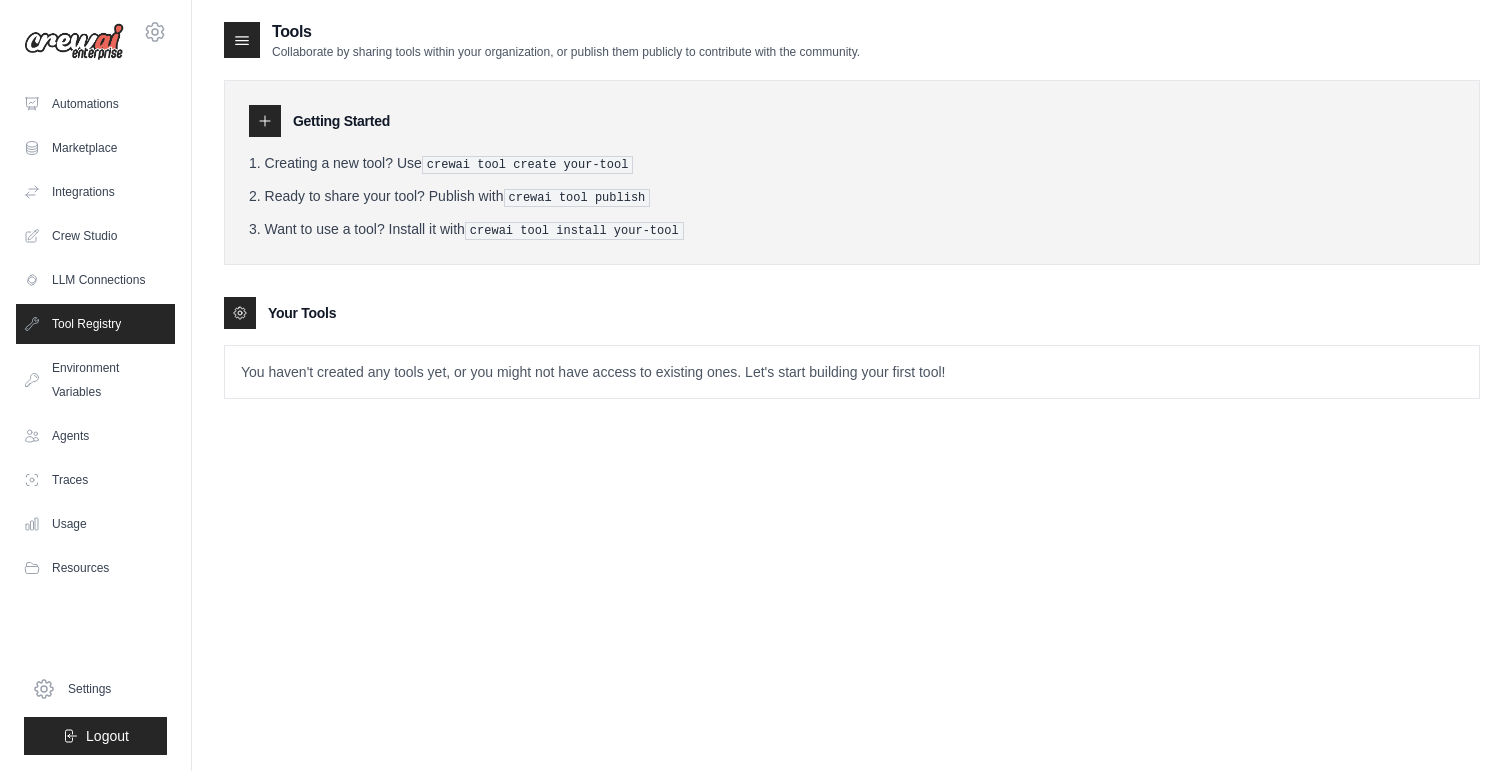 click on "crewai tool create your-tool" at bounding box center [528, 165] 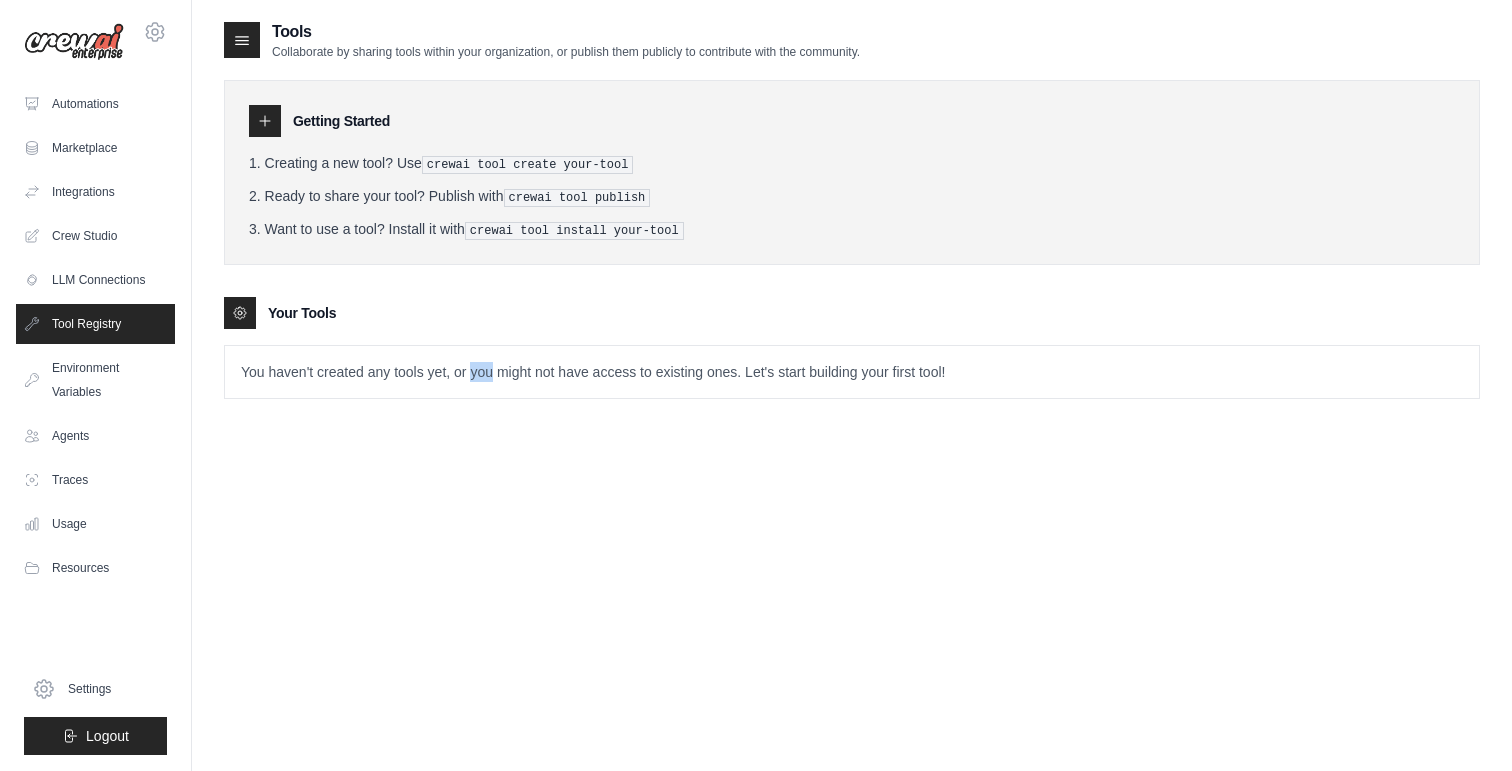 click on "You haven't created any tools yet, or you might not have access to
existing ones. Let's start building your first tool!" at bounding box center [852, 372] 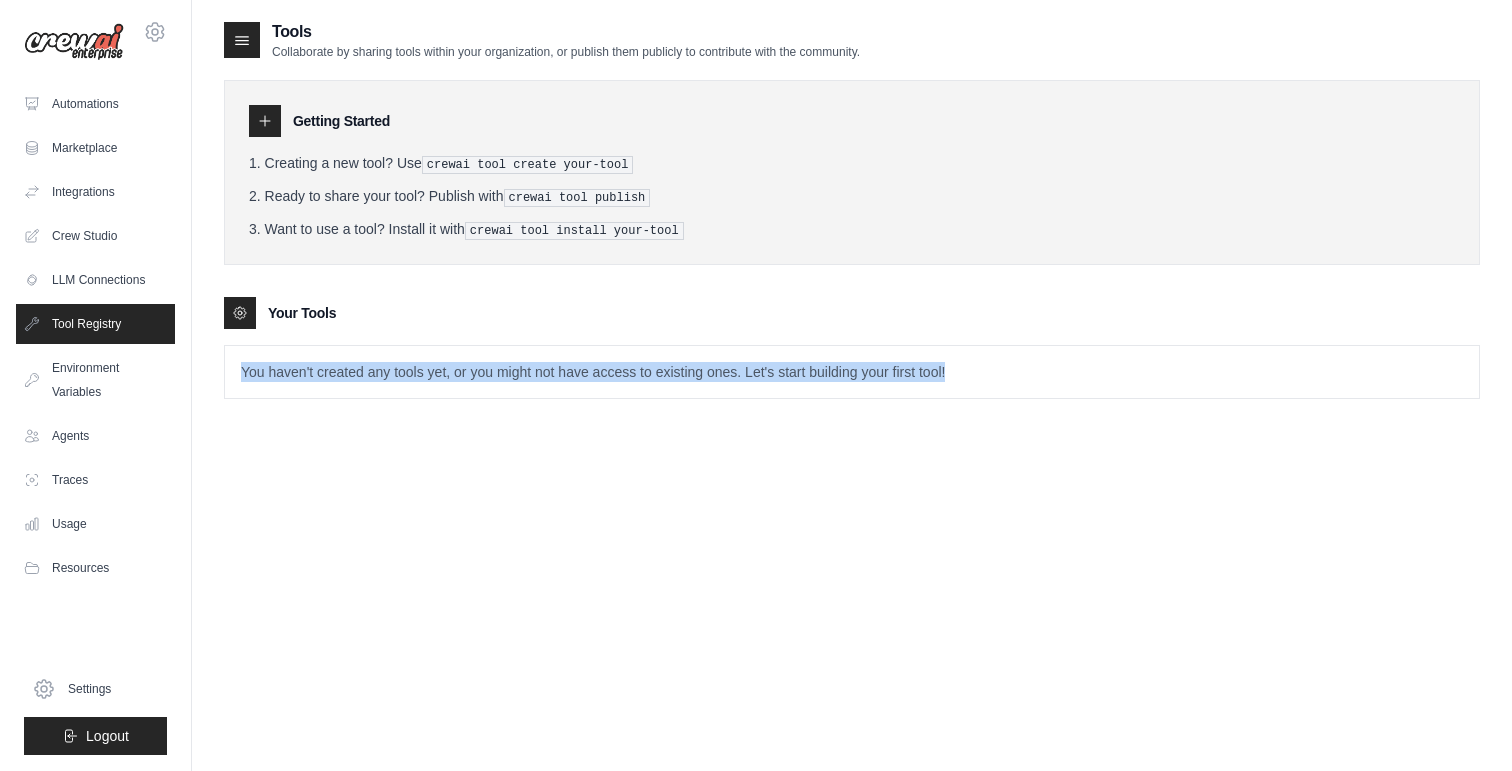 click on "You haven't created any tools yet, or you might not have access to
existing ones. Let's start building your first tool!" at bounding box center (852, 372) 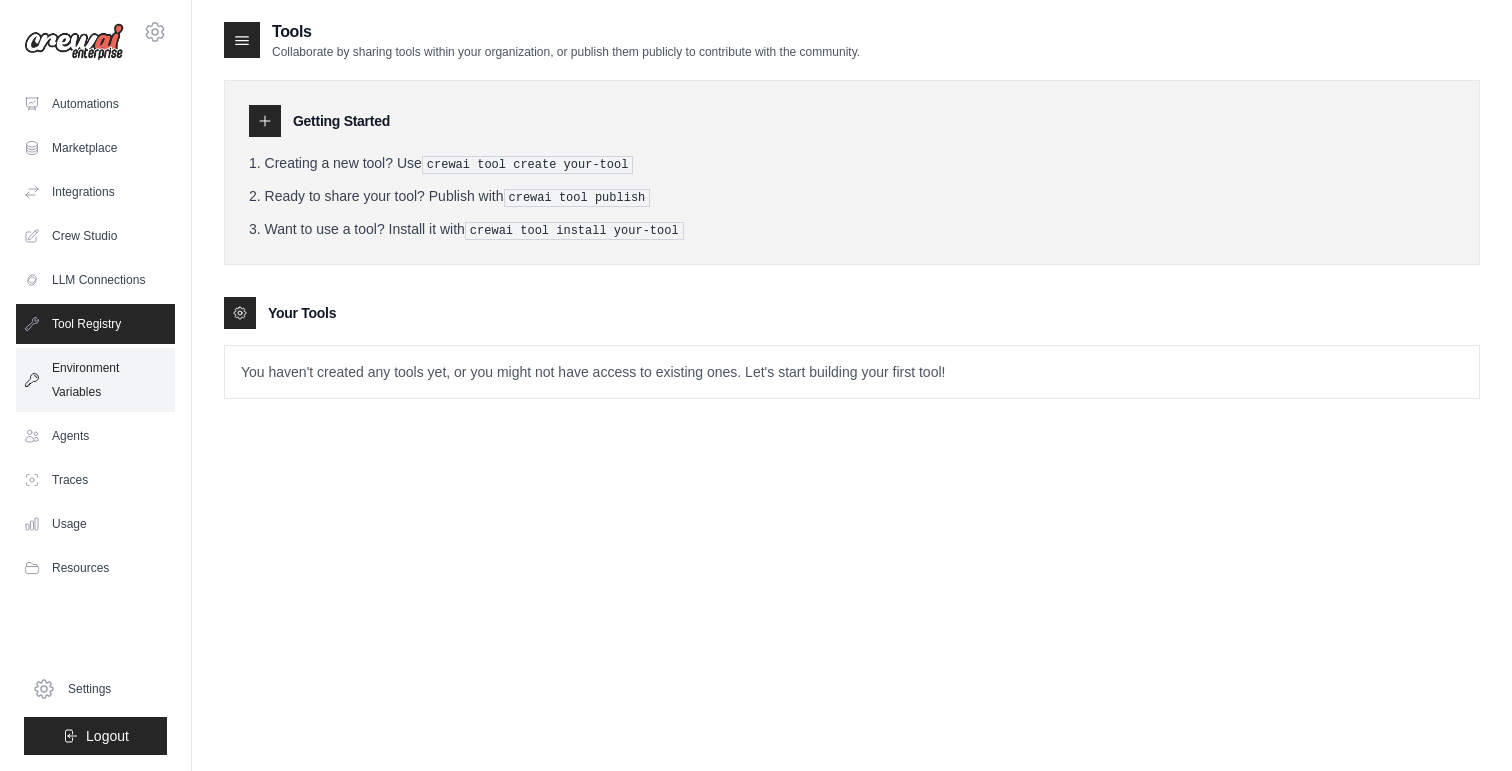 click on "Environment Variables" at bounding box center (95, 380) 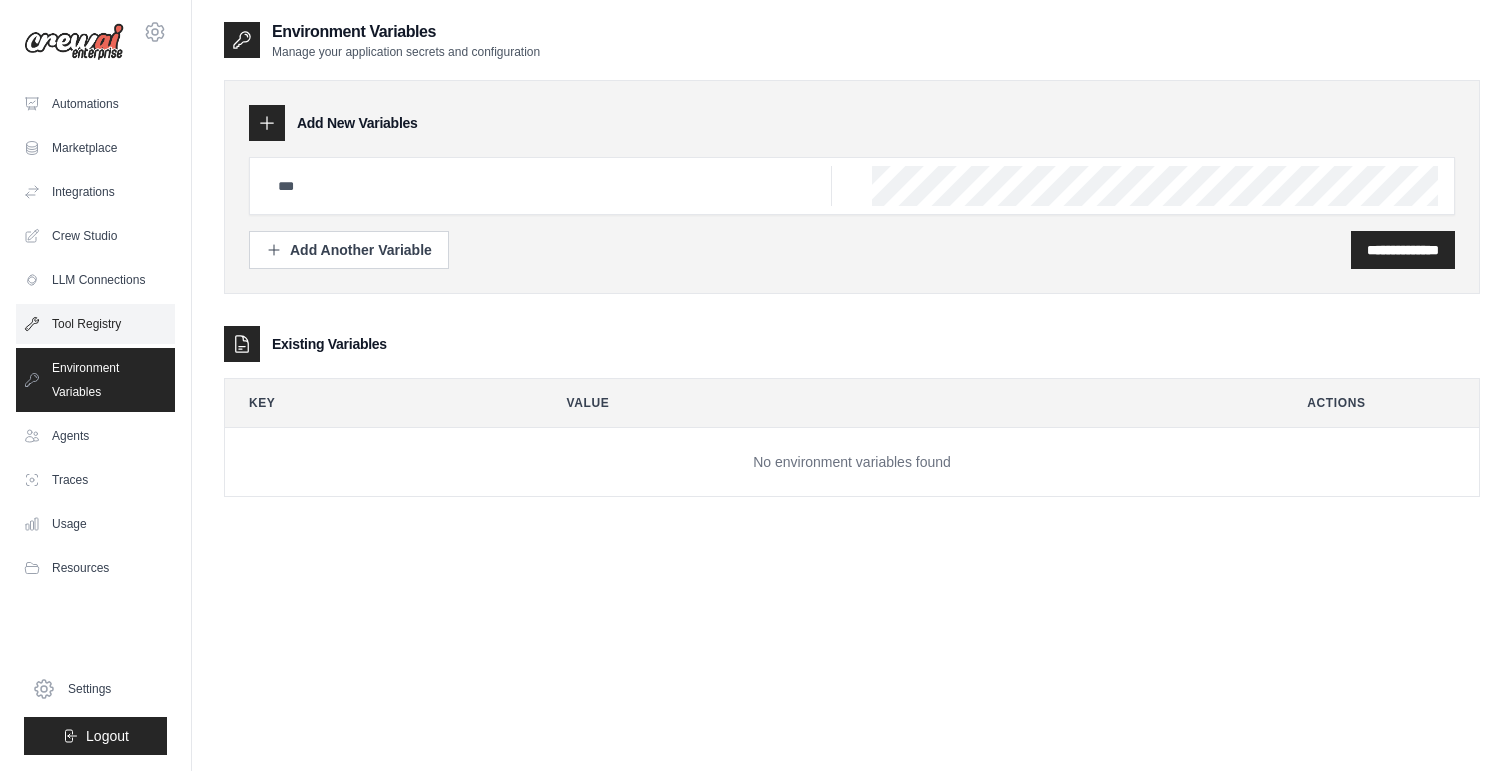 click on "Tool Registry" at bounding box center [95, 324] 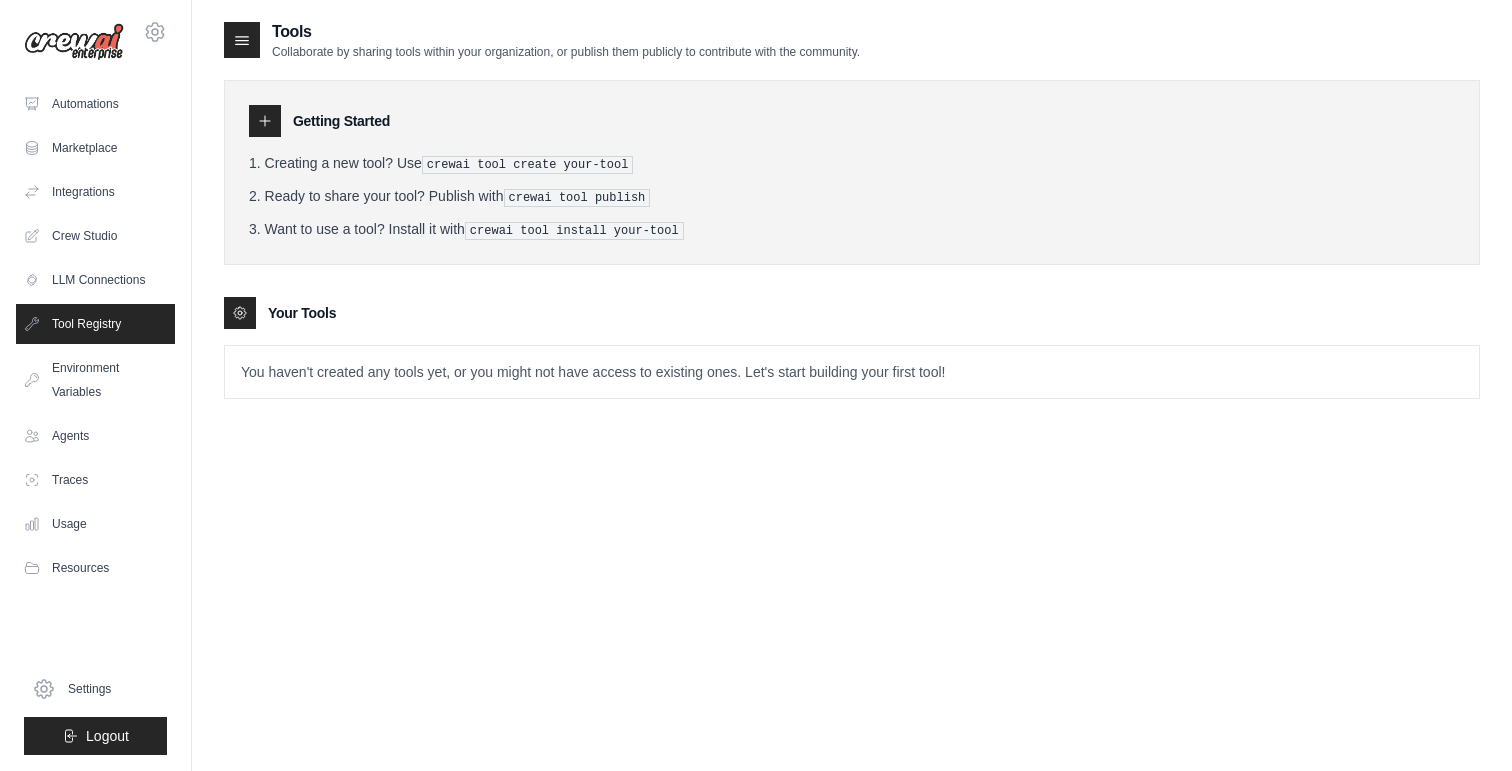 click at bounding box center (265, 121) 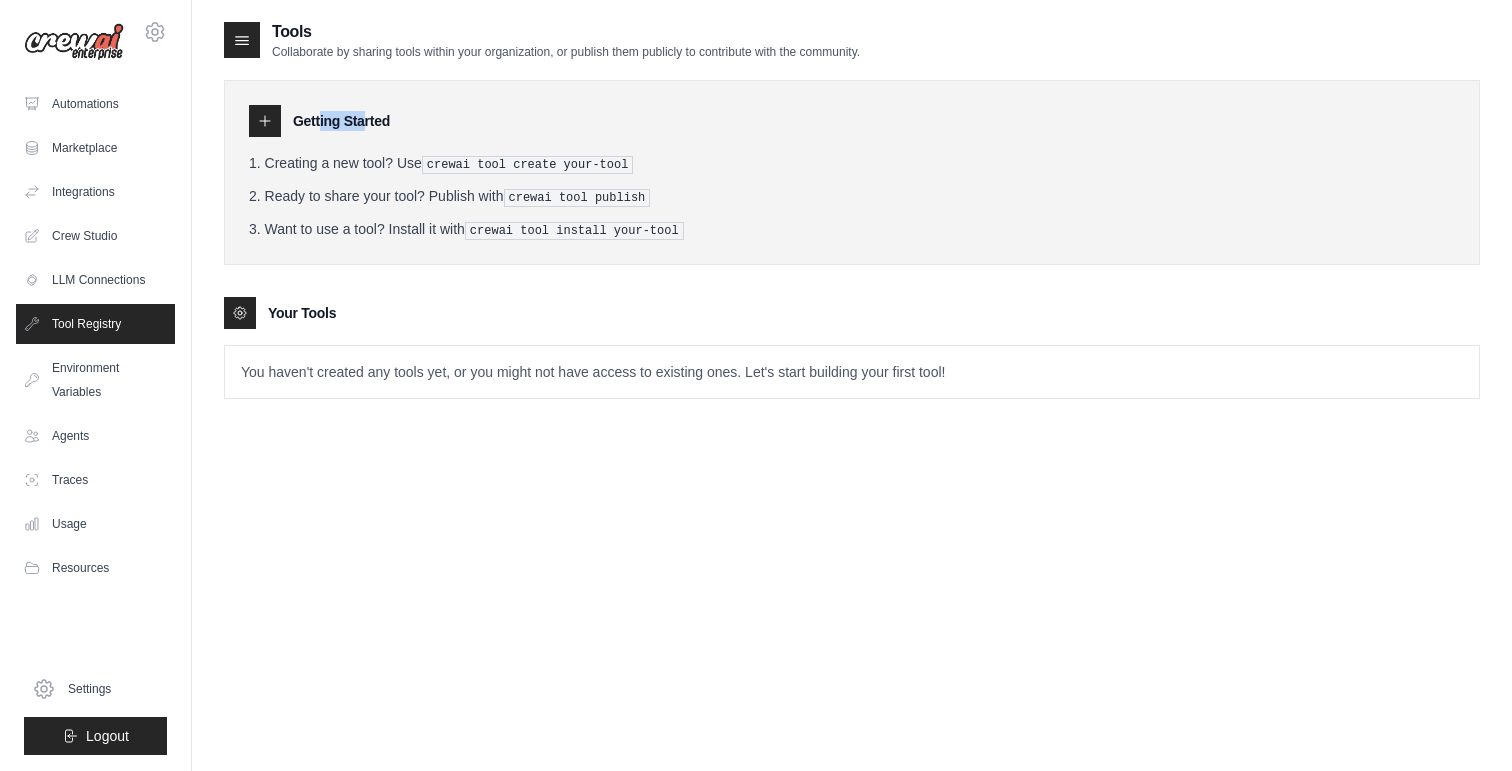 click 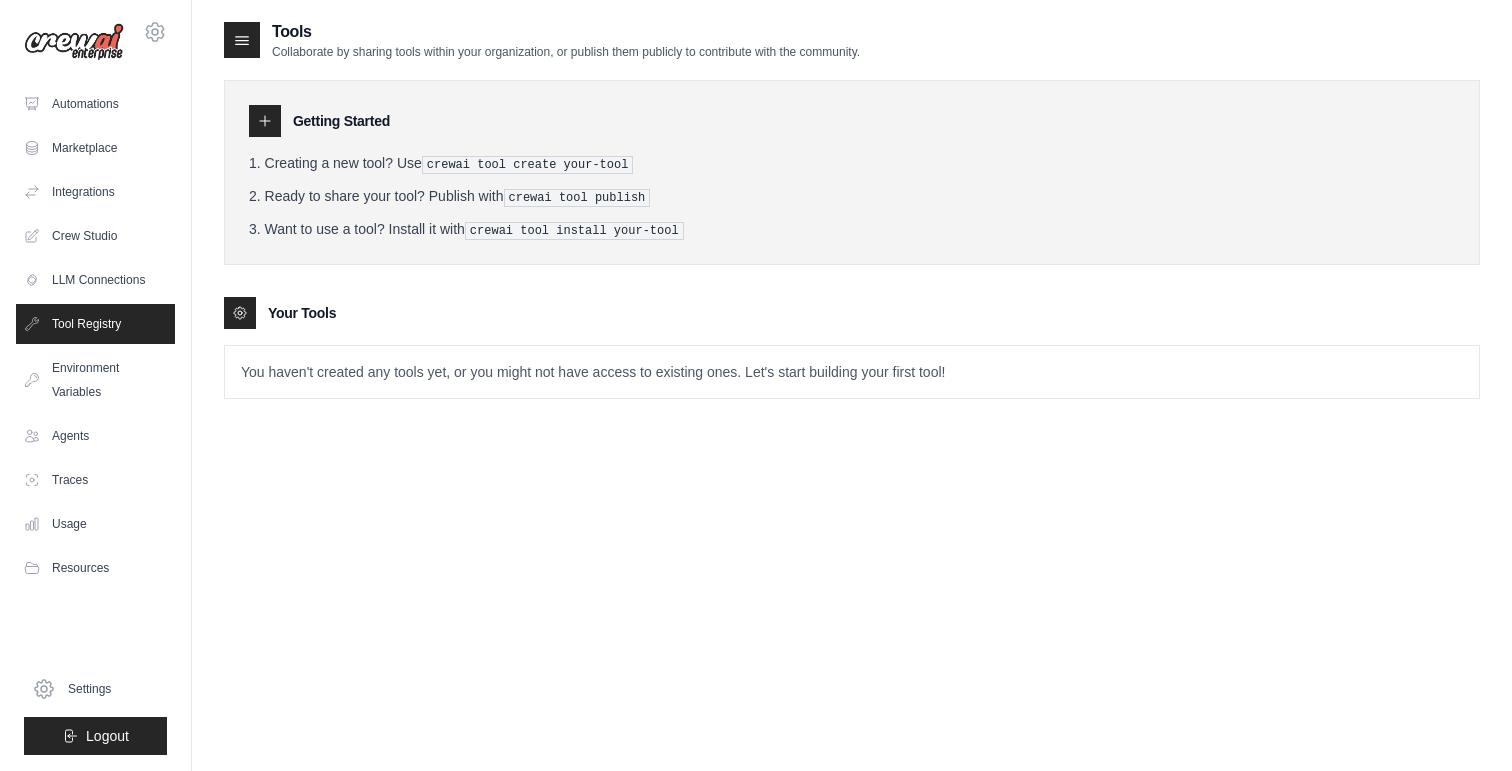 click 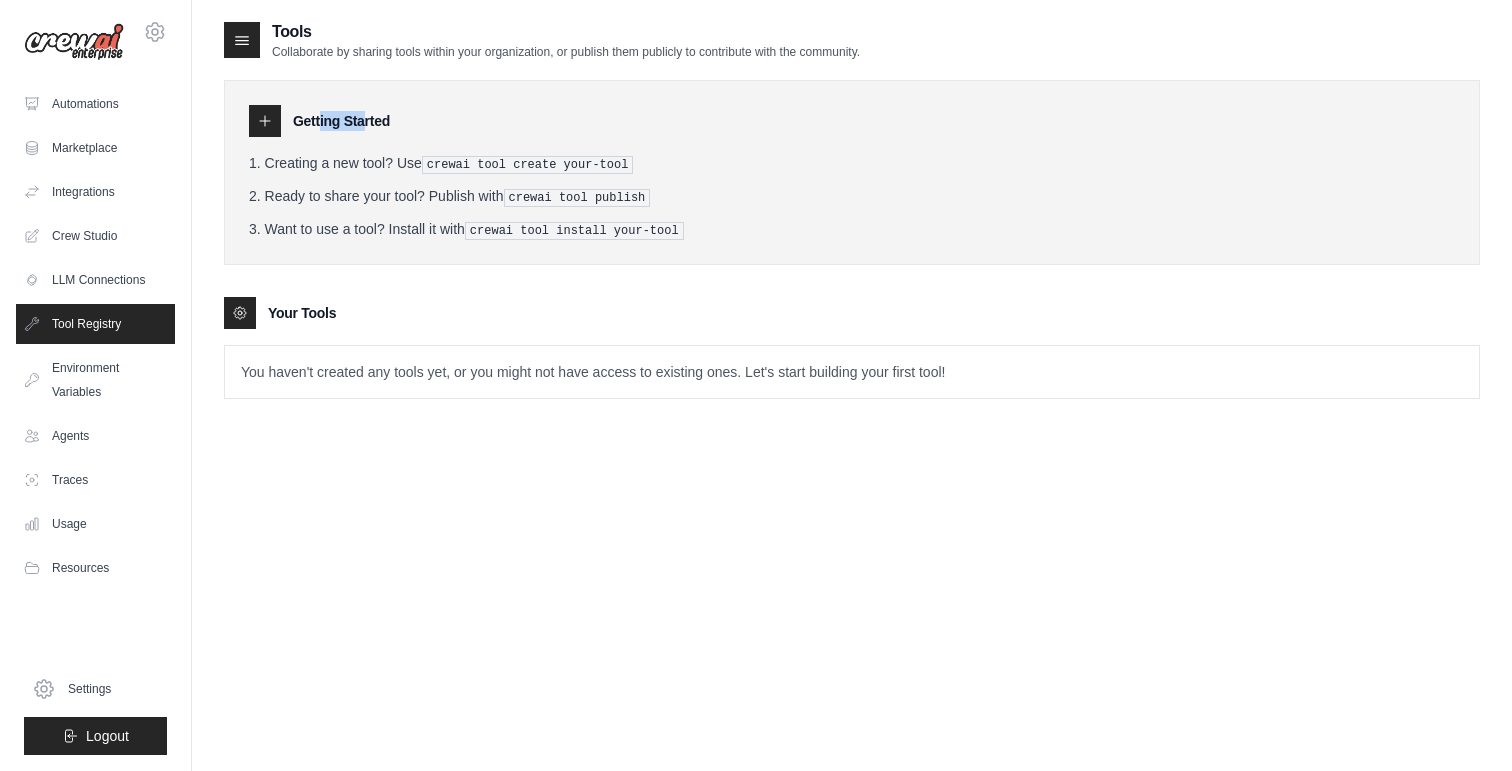 click 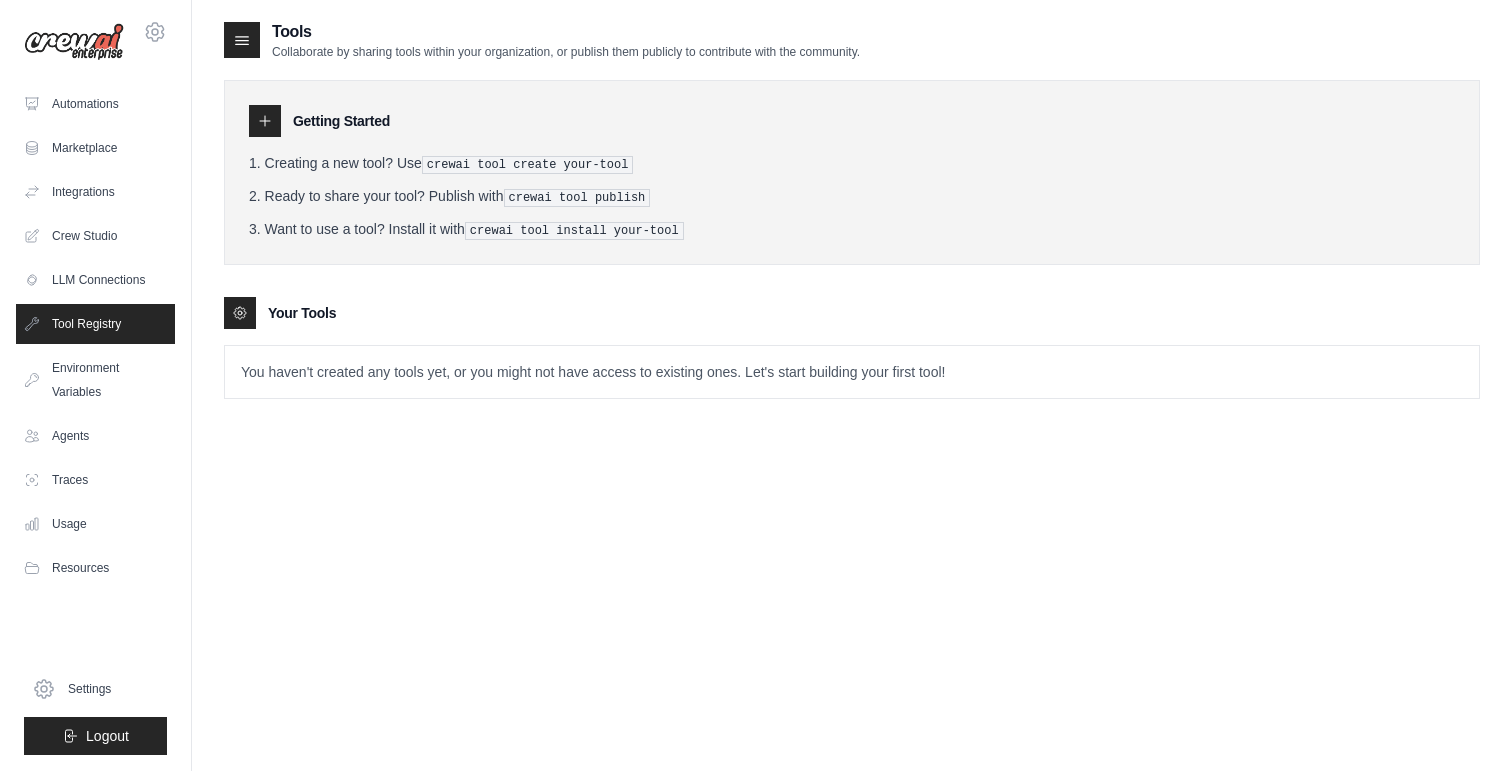 click on "Getting Started
Creating a new tool? Use
crewai tool create your-tool
Ready to share your tool? Publish with
crewai tool publish
Want to use a tool? Install it with
crewai tool install your-tool" at bounding box center [852, 172] 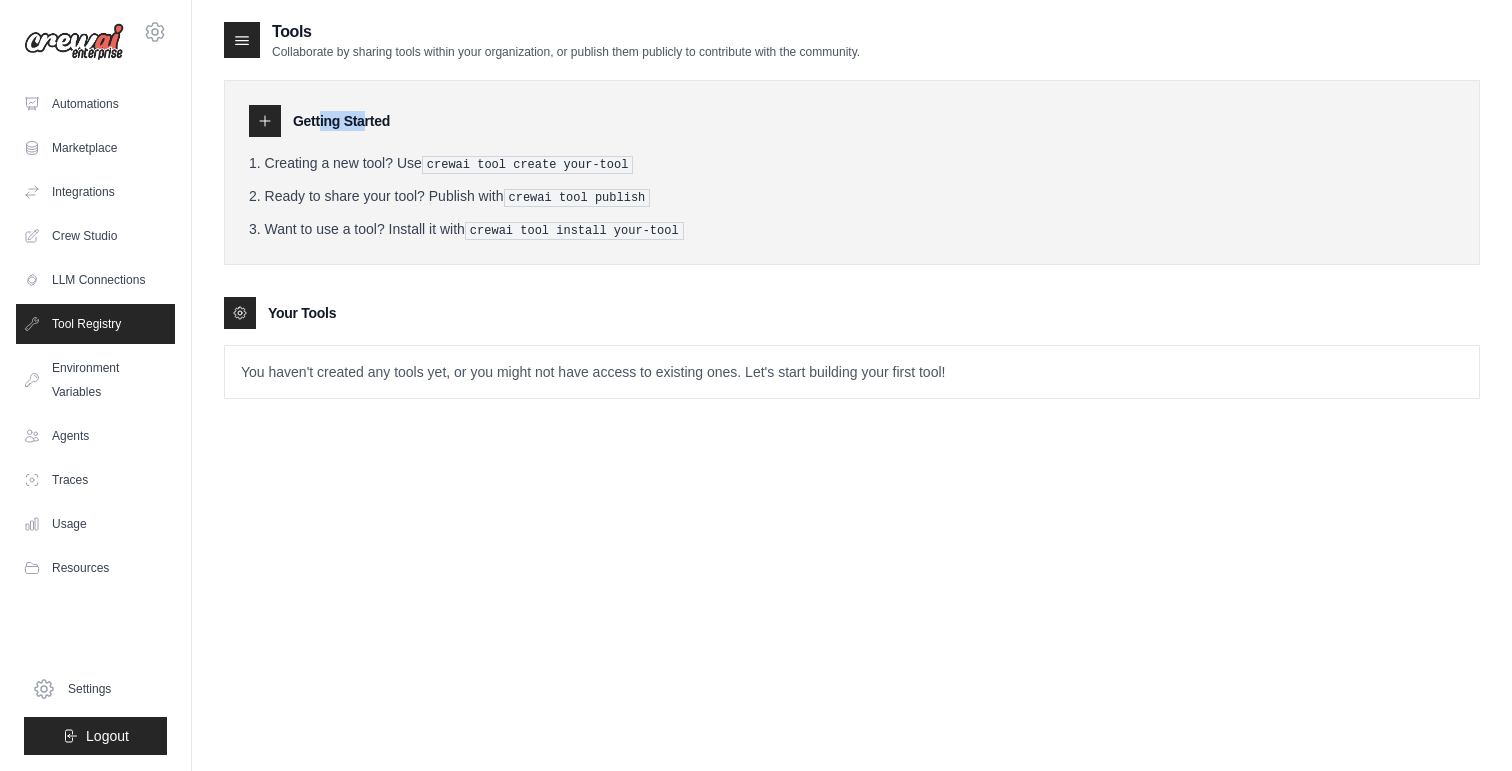 click 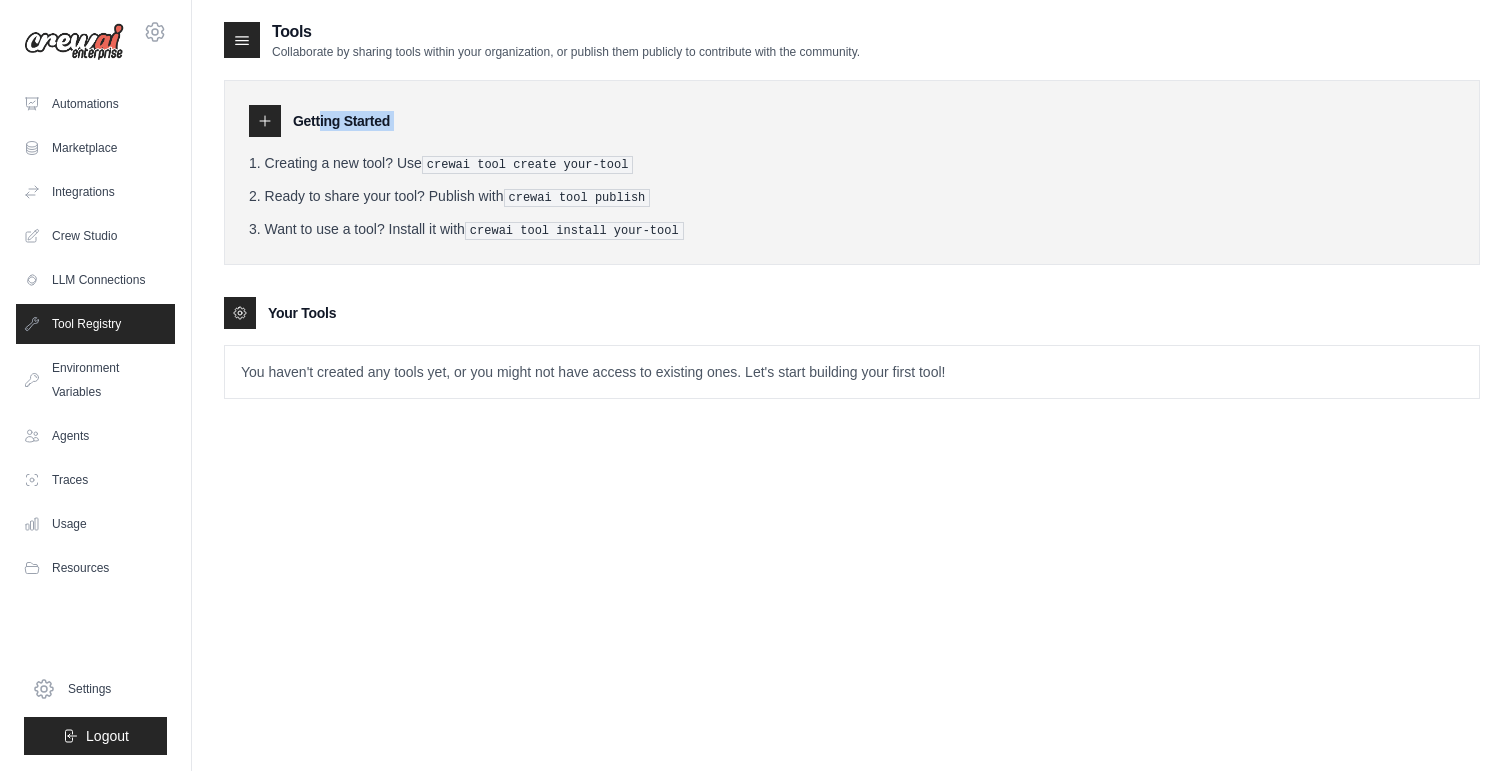 click 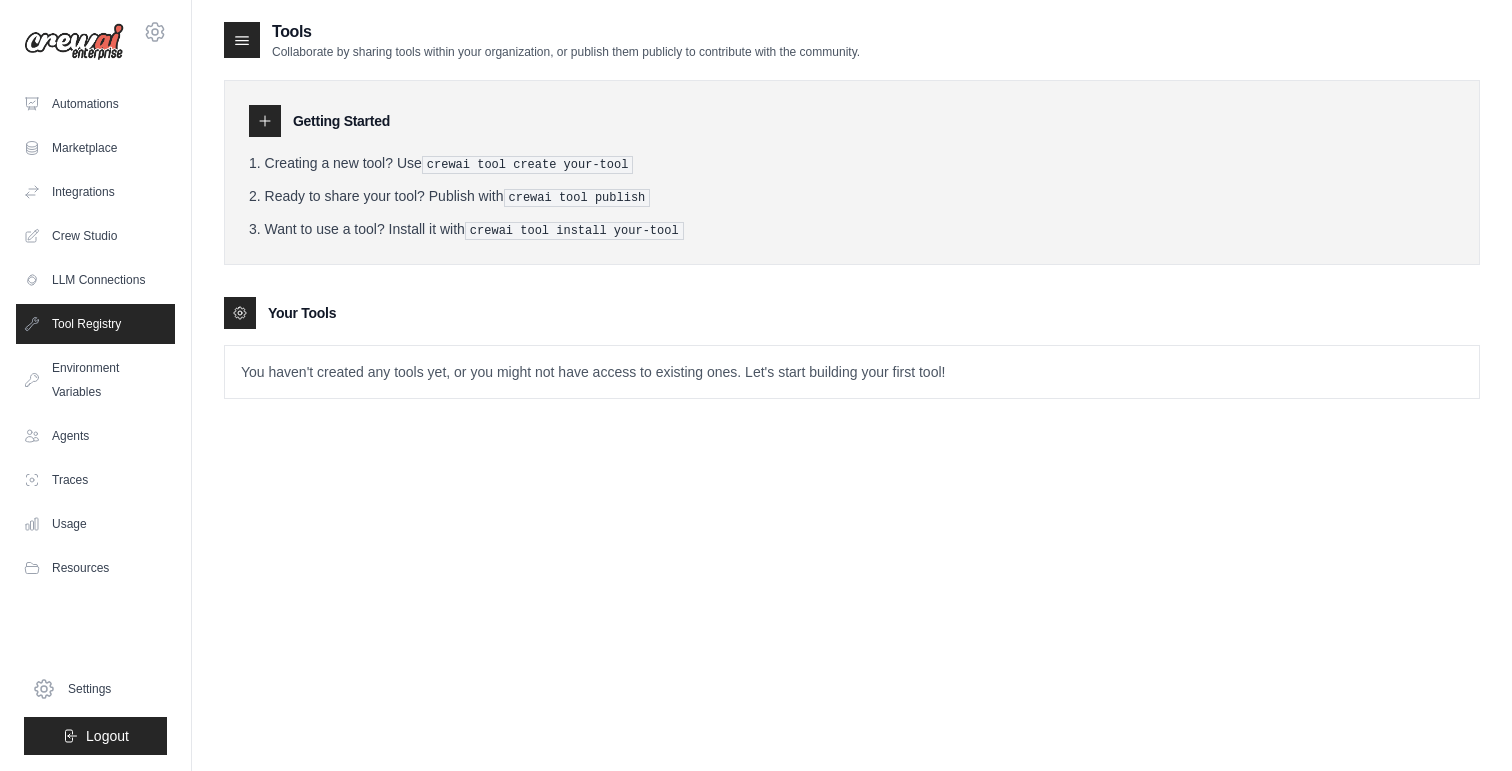click on "crewai tool create your-tool" at bounding box center (528, 165) 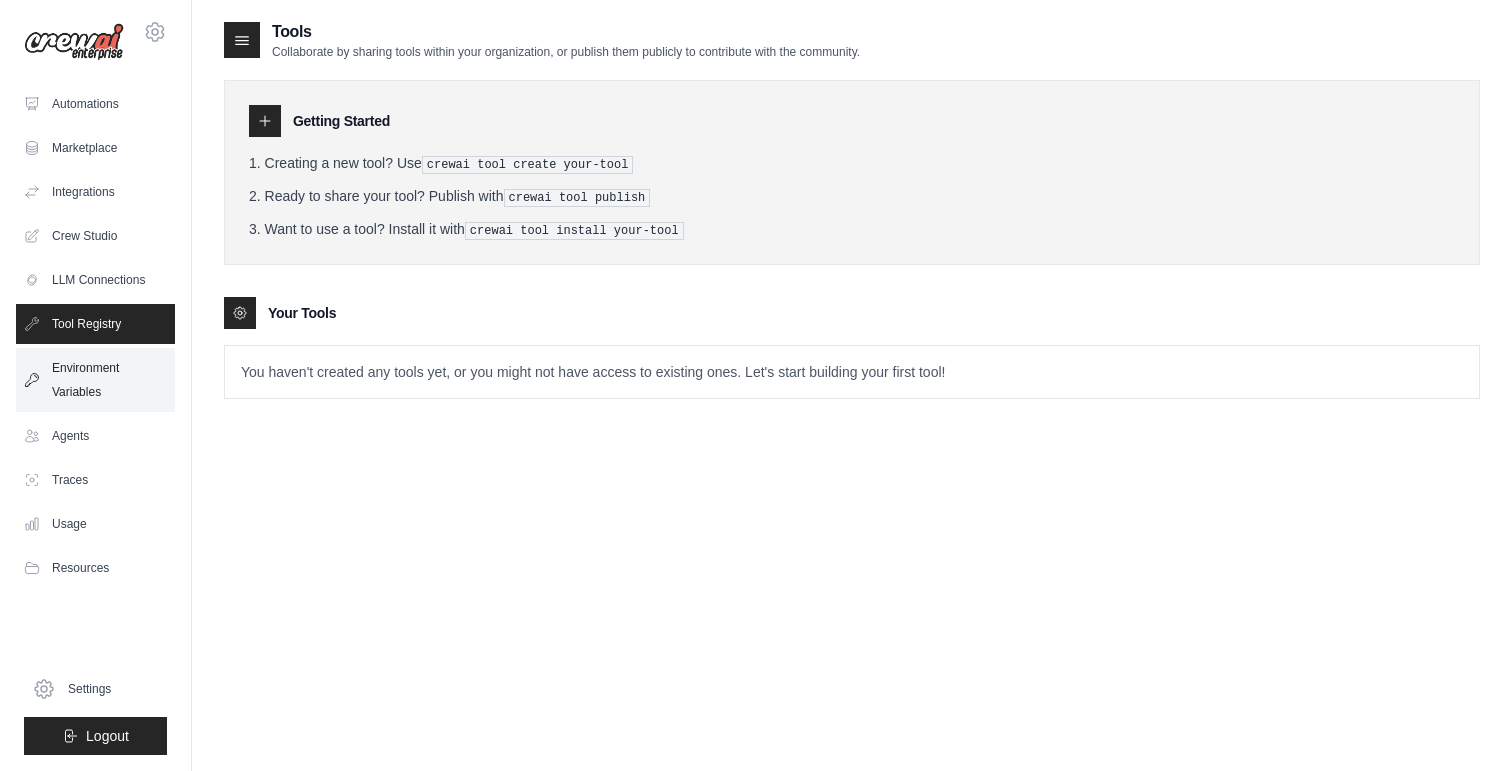 click on "Environment Variables" at bounding box center [95, 380] 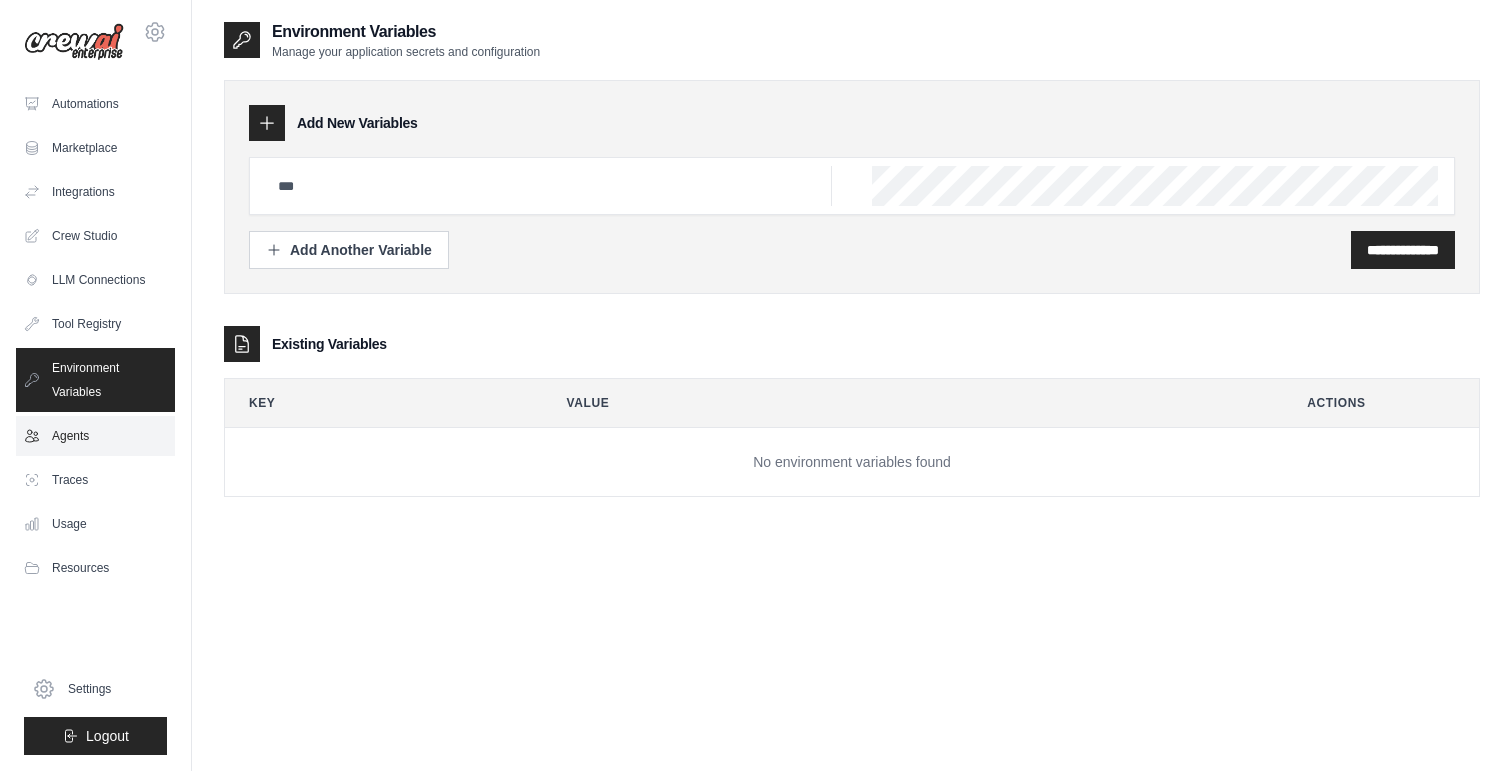 click on "Agents" at bounding box center [95, 436] 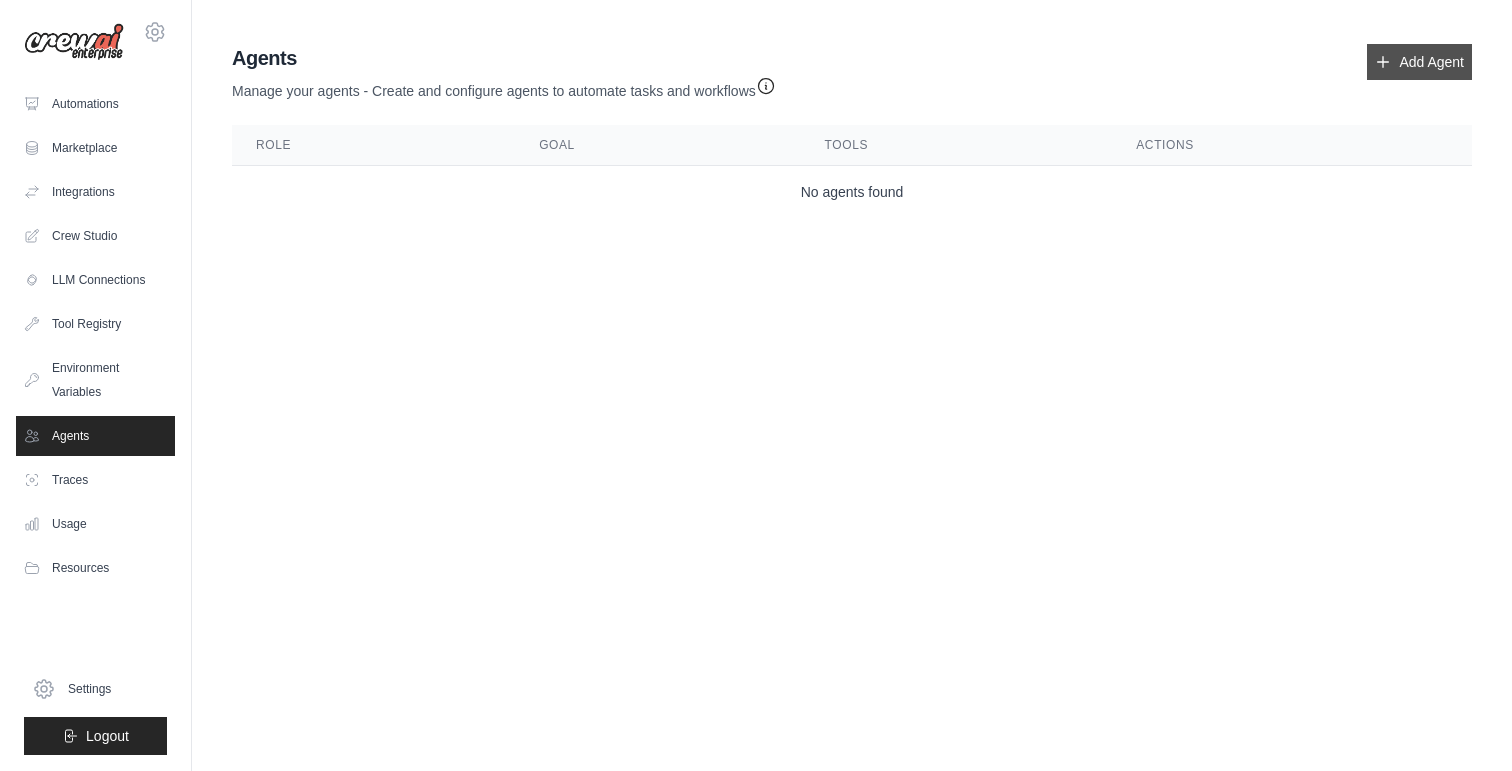 click on "Add Agent" at bounding box center [1419, 62] 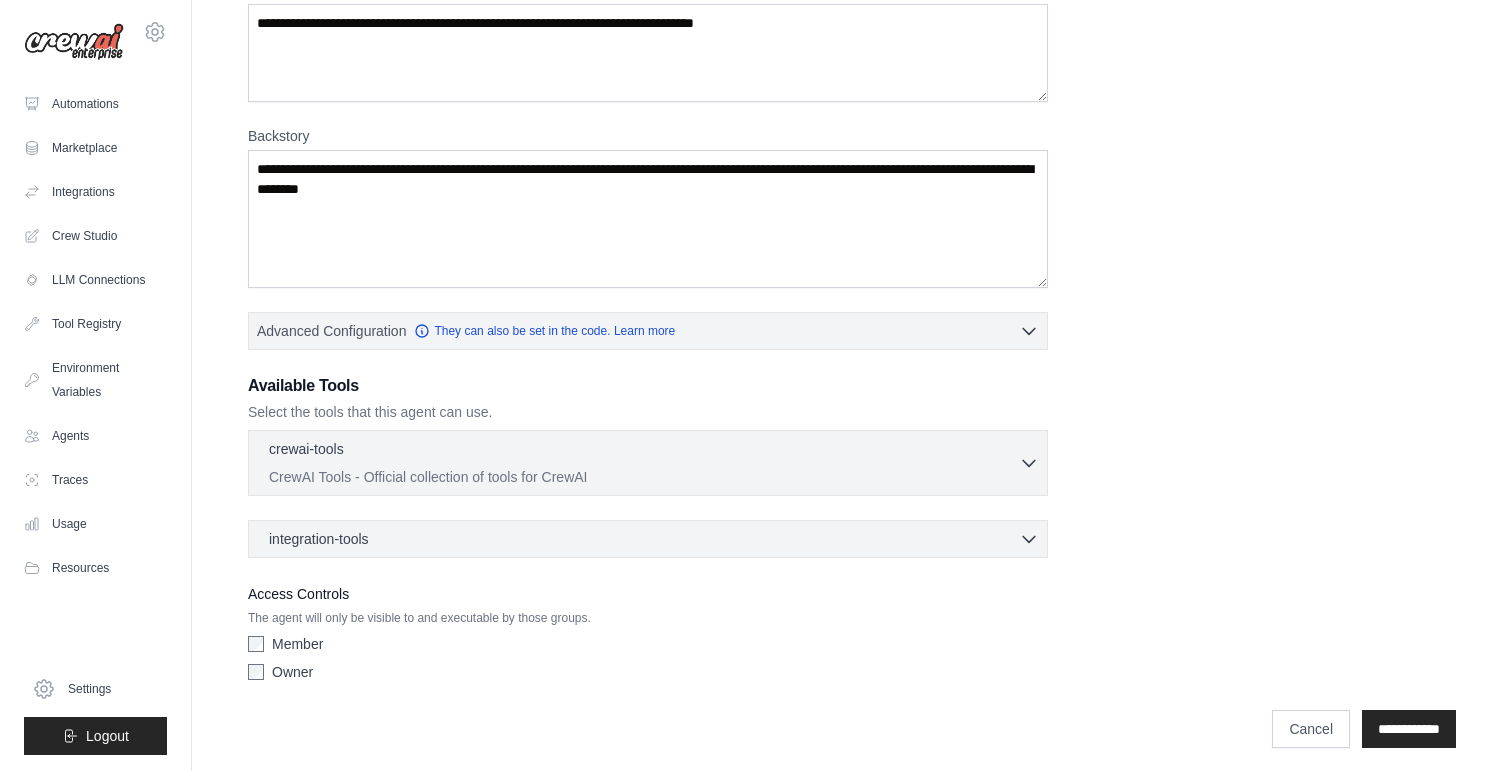 scroll, scrollTop: 212, scrollLeft: 0, axis: vertical 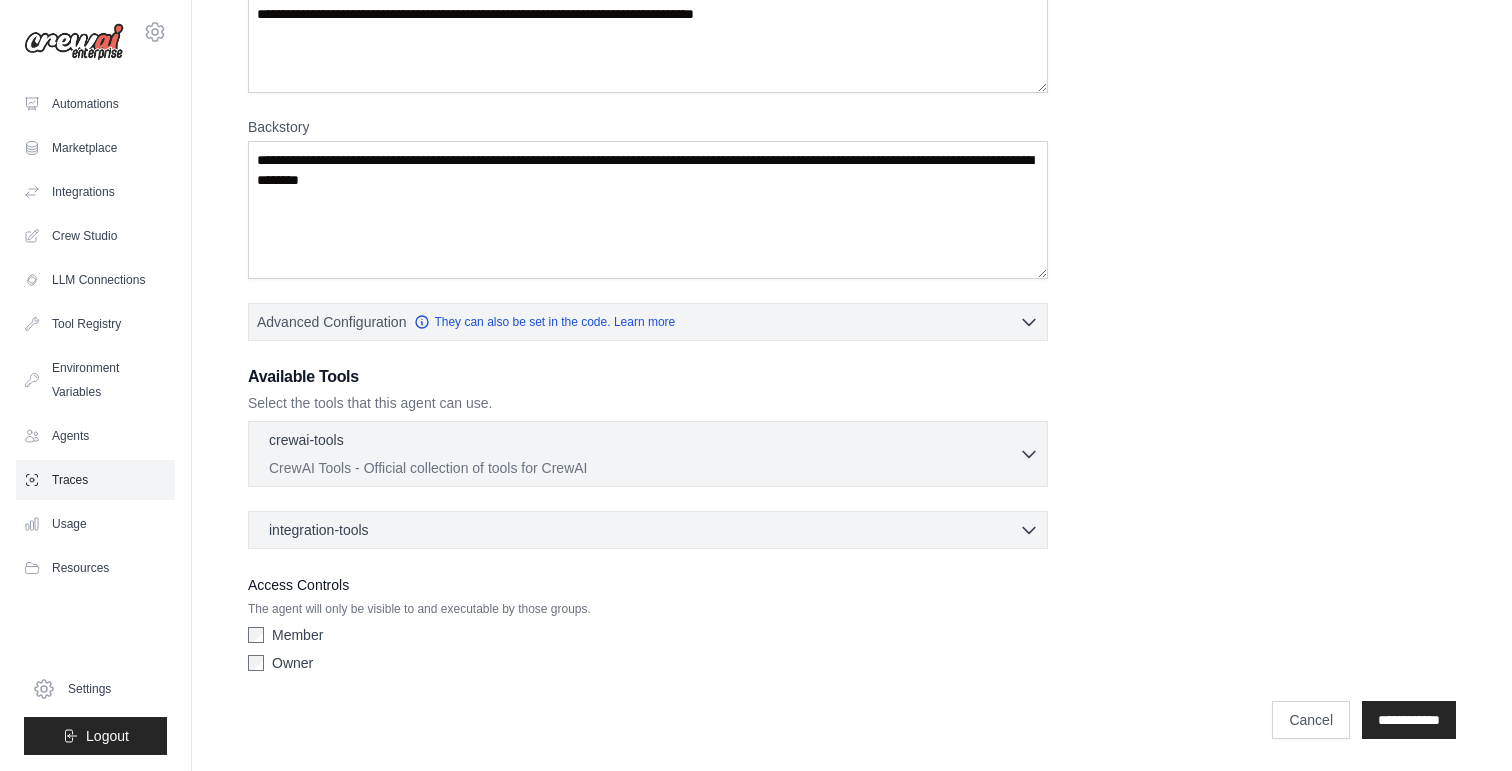 click on "Traces" at bounding box center [95, 480] 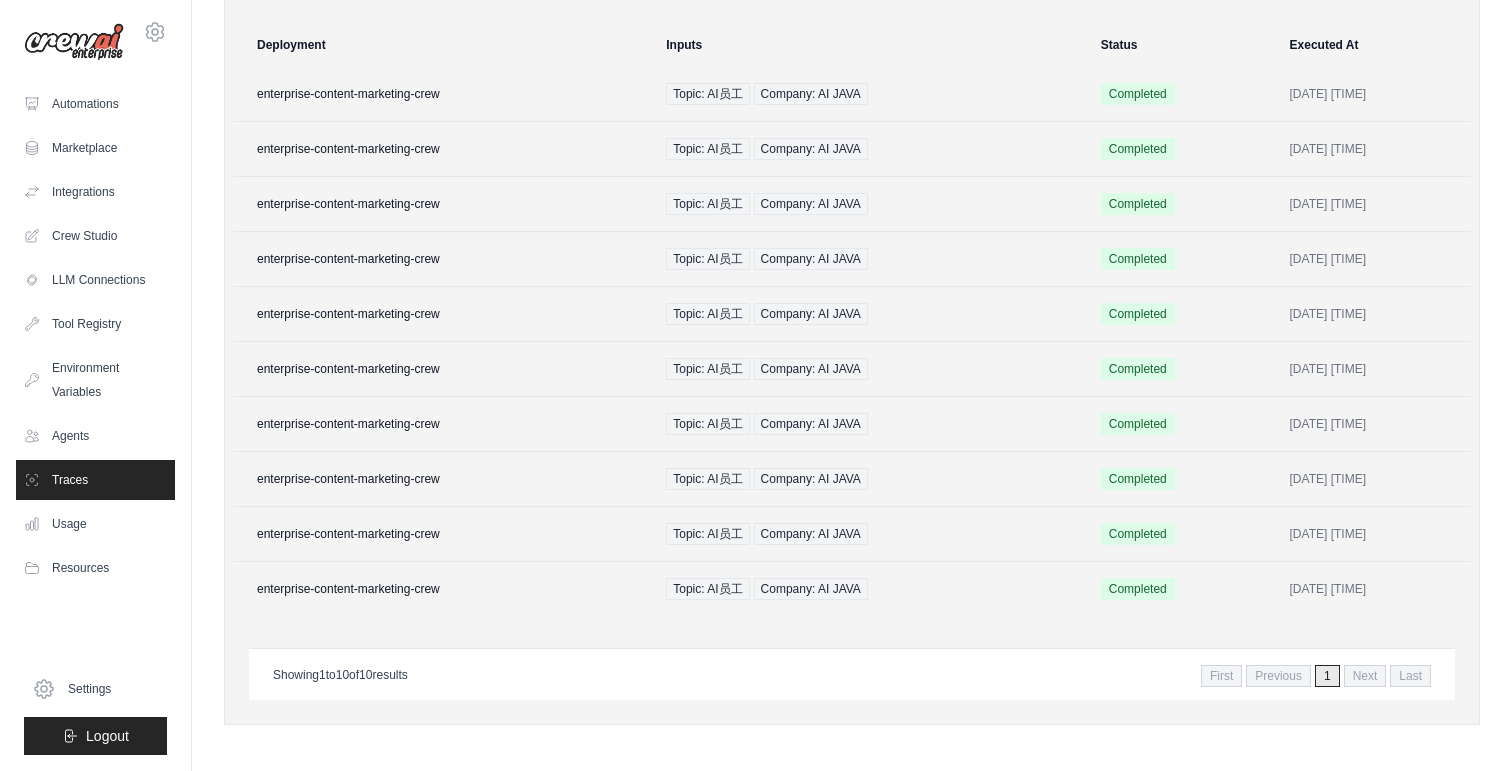 scroll, scrollTop: 0, scrollLeft: 0, axis: both 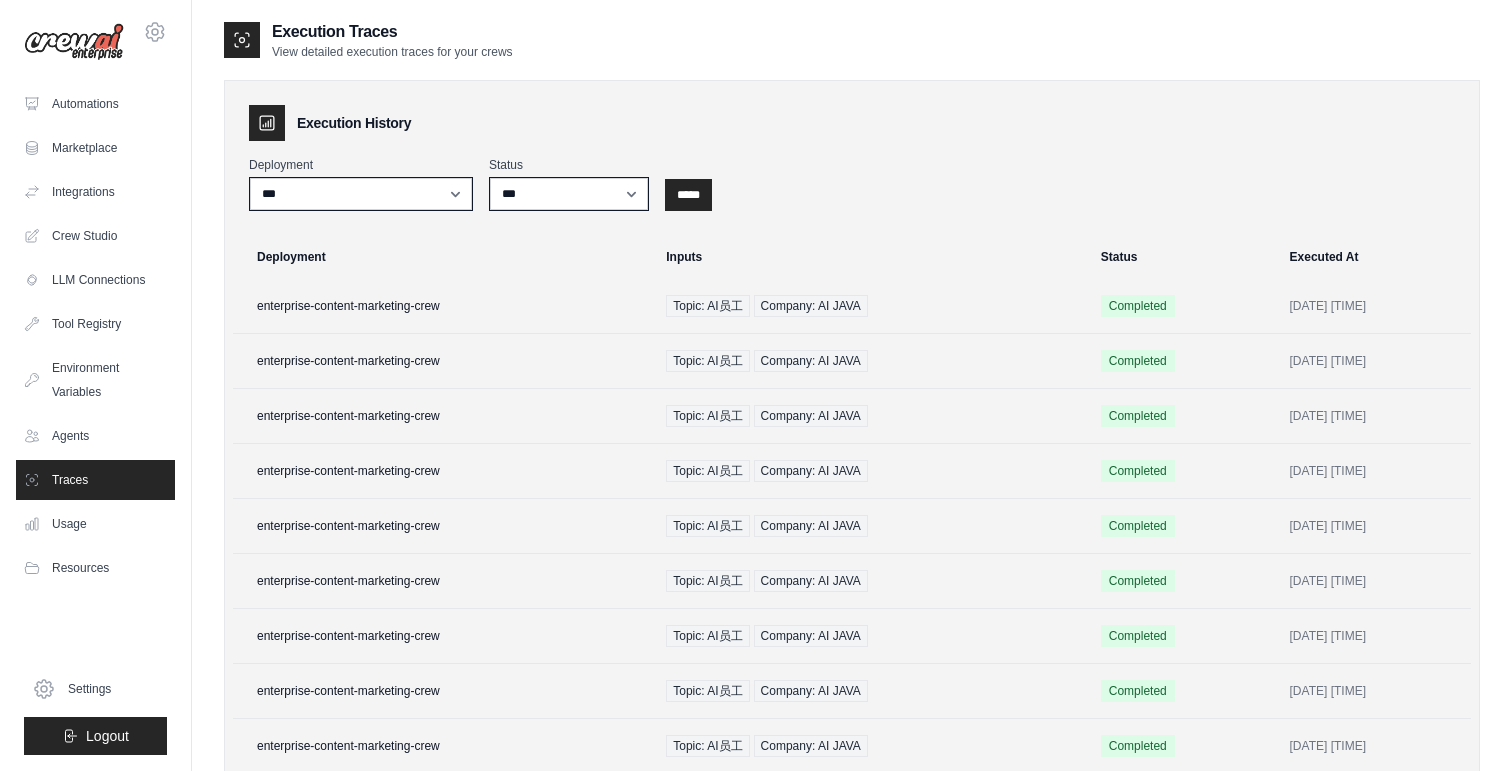 click on "Usage" at bounding box center (95, 524) 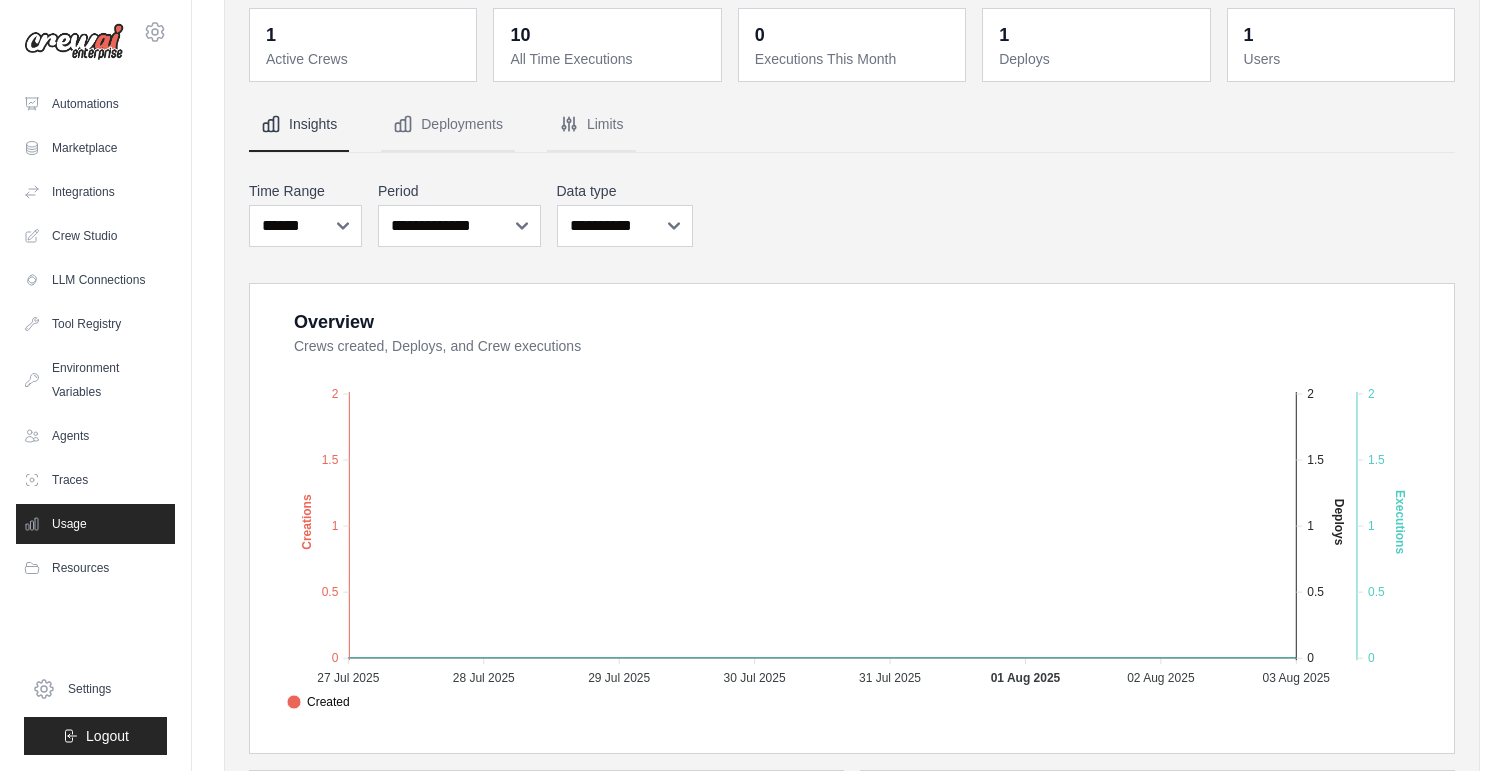 scroll, scrollTop: 161, scrollLeft: 0, axis: vertical 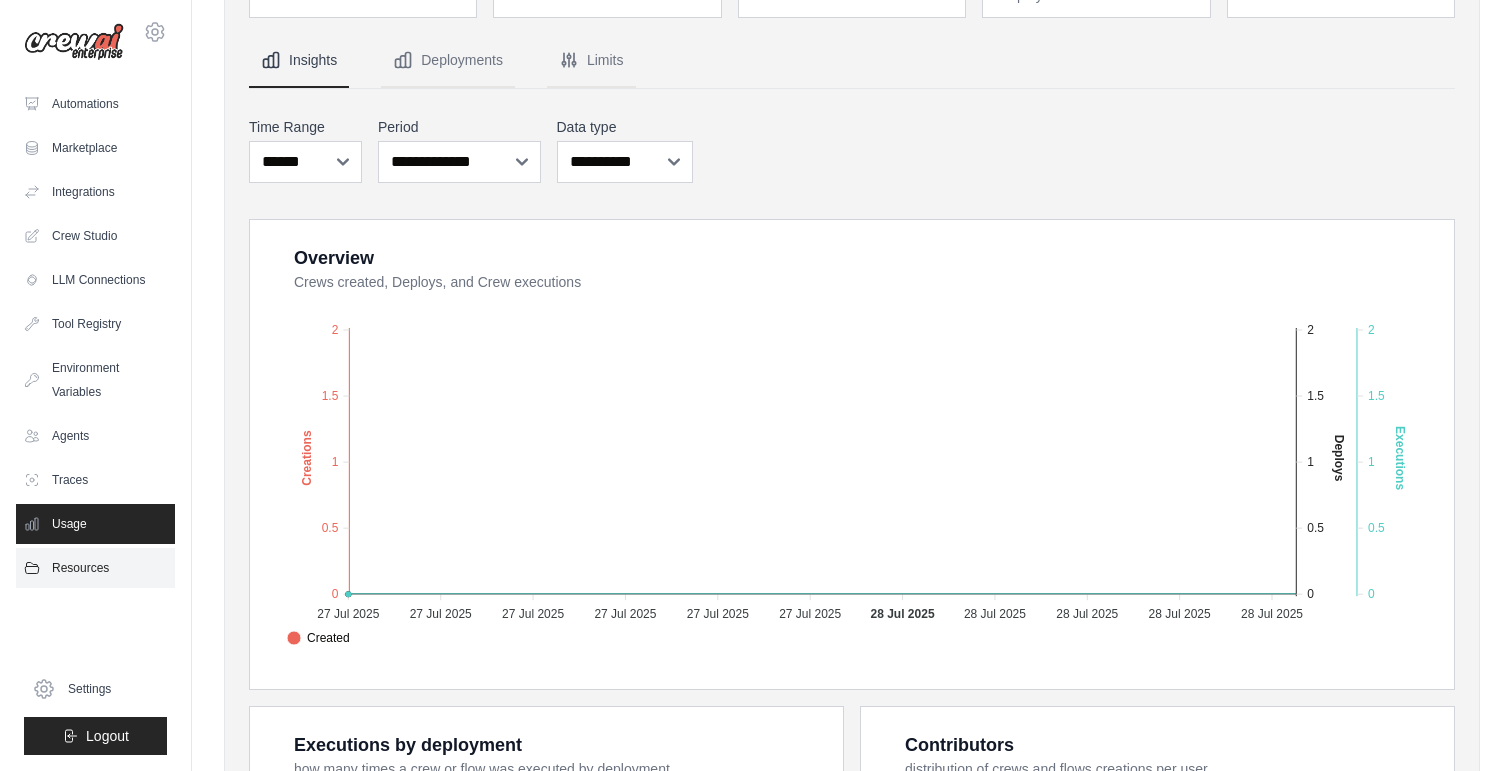 click on "Resources" at bounding box center (95, 568) 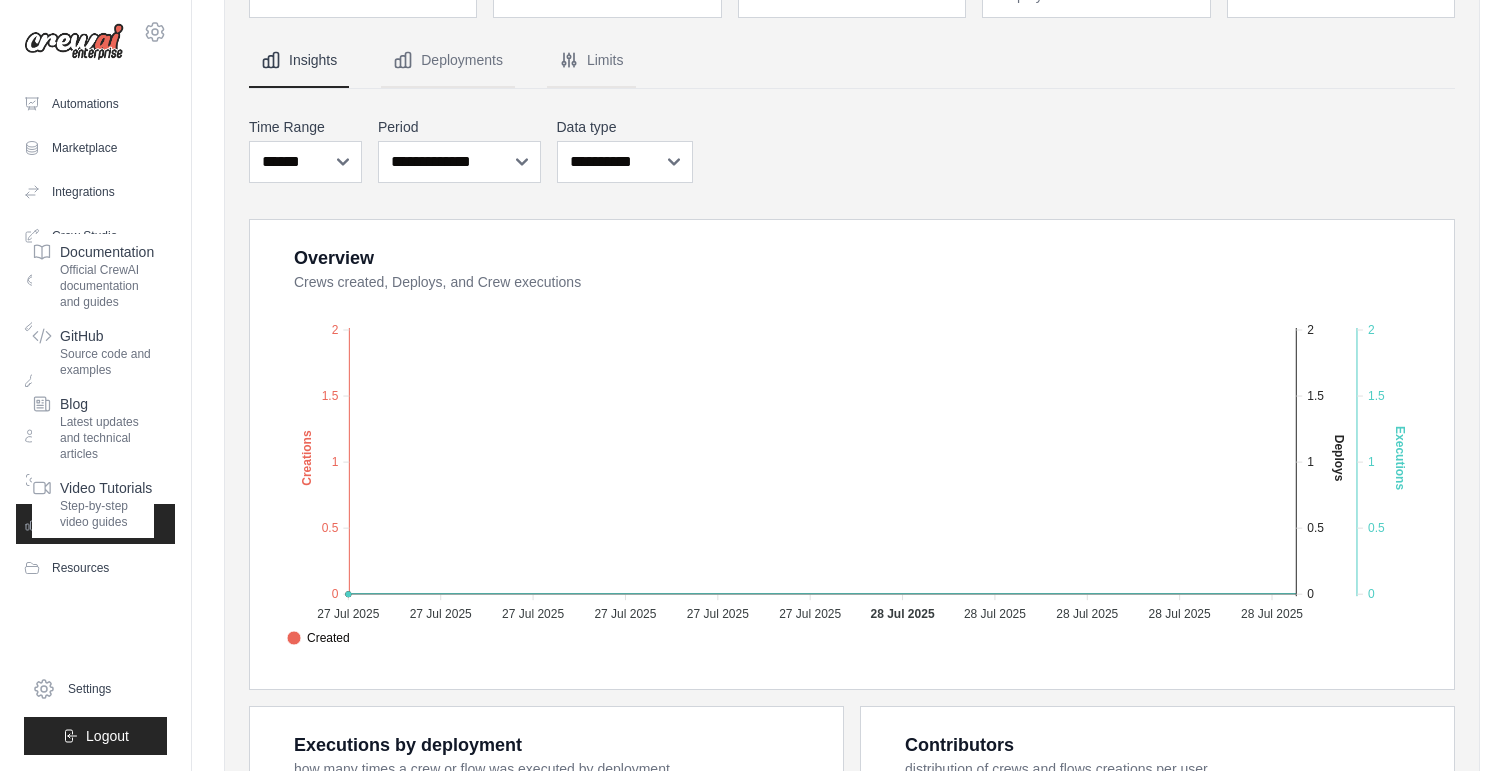 click on "herchejane@gmail.com
Settings
Automations
Marketplace
Integrations
Crew Studio
GitHub" at bounding box center (96, 385) 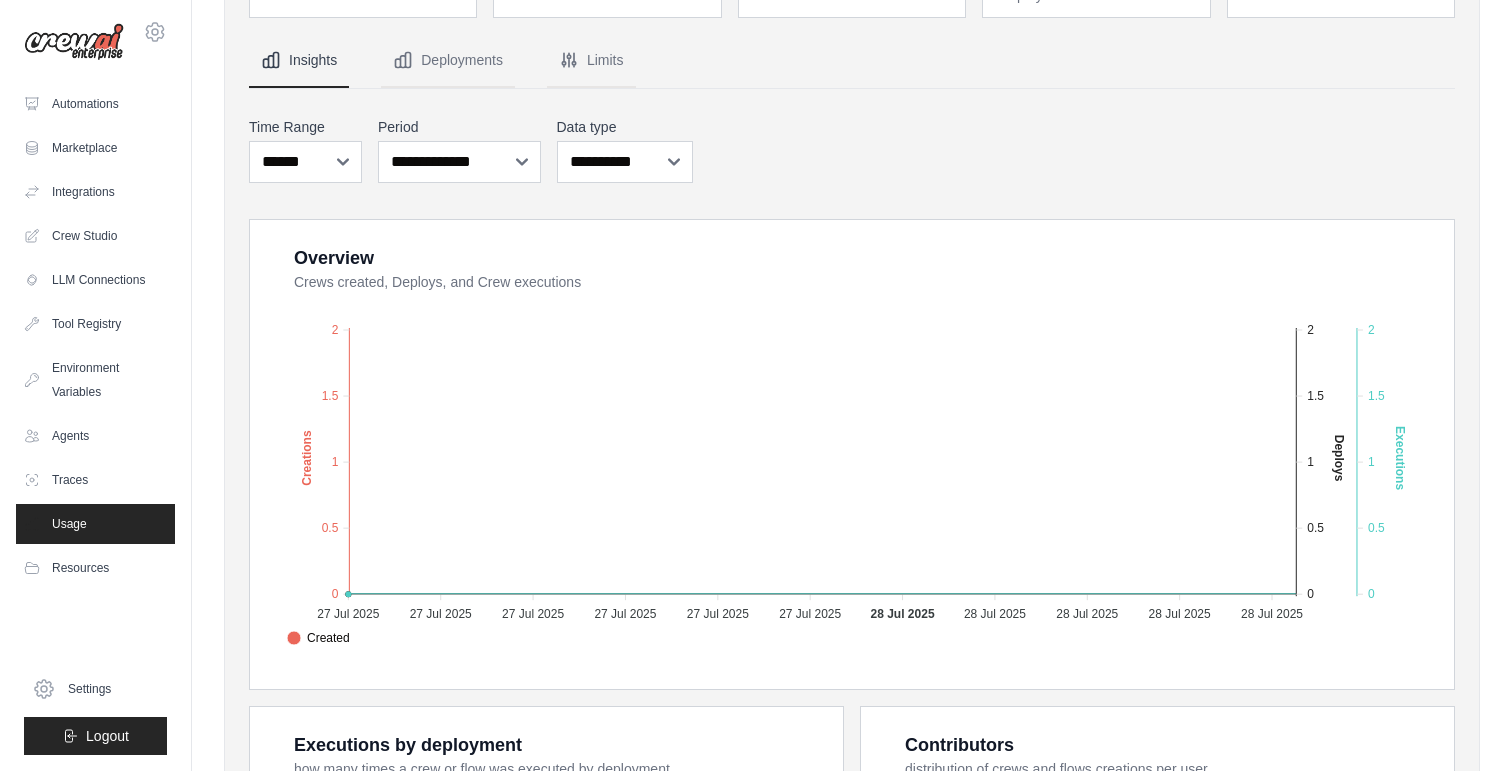 click on "Usage" at bounding box center [95, 524] 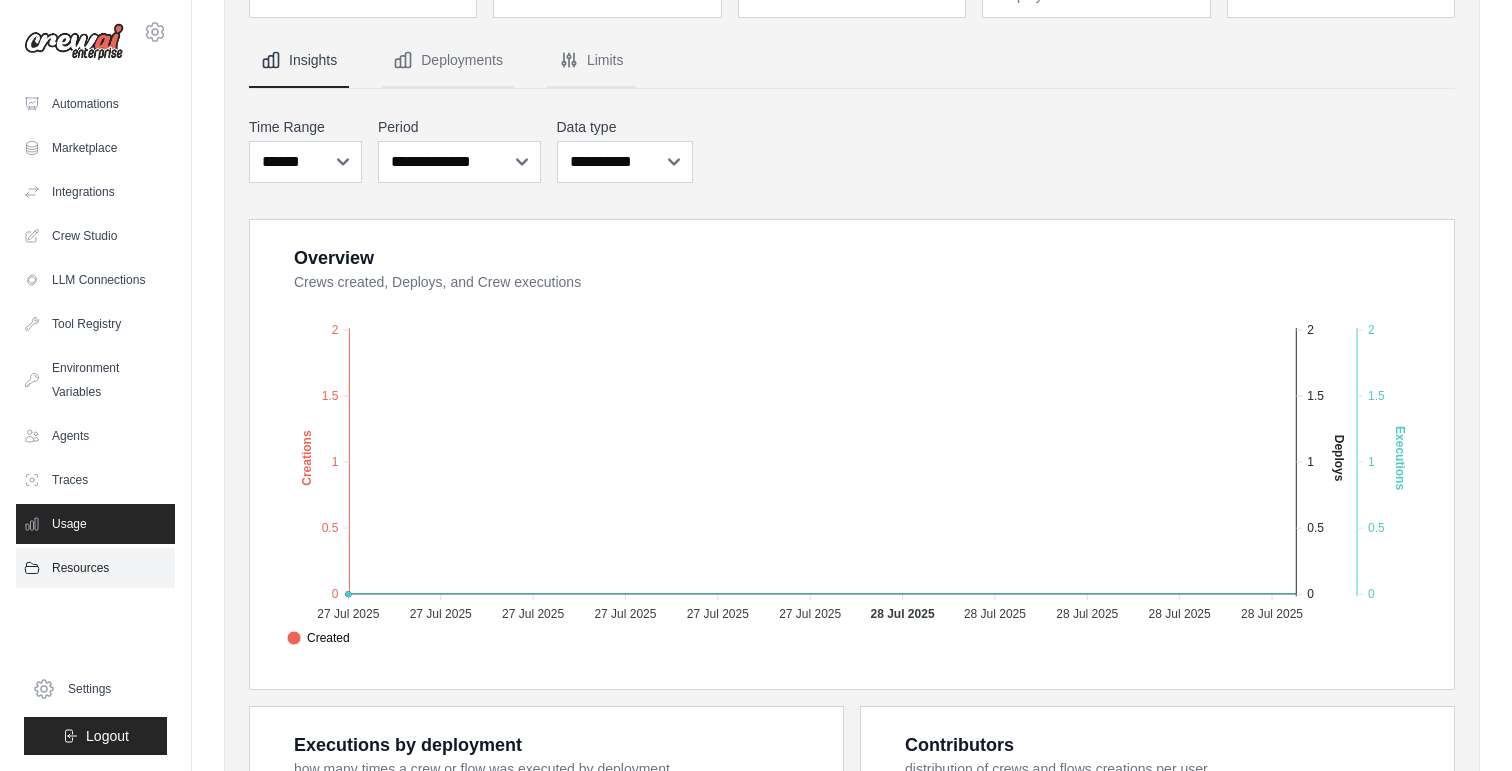 click on "Resources" at bounding box center [95, 568] 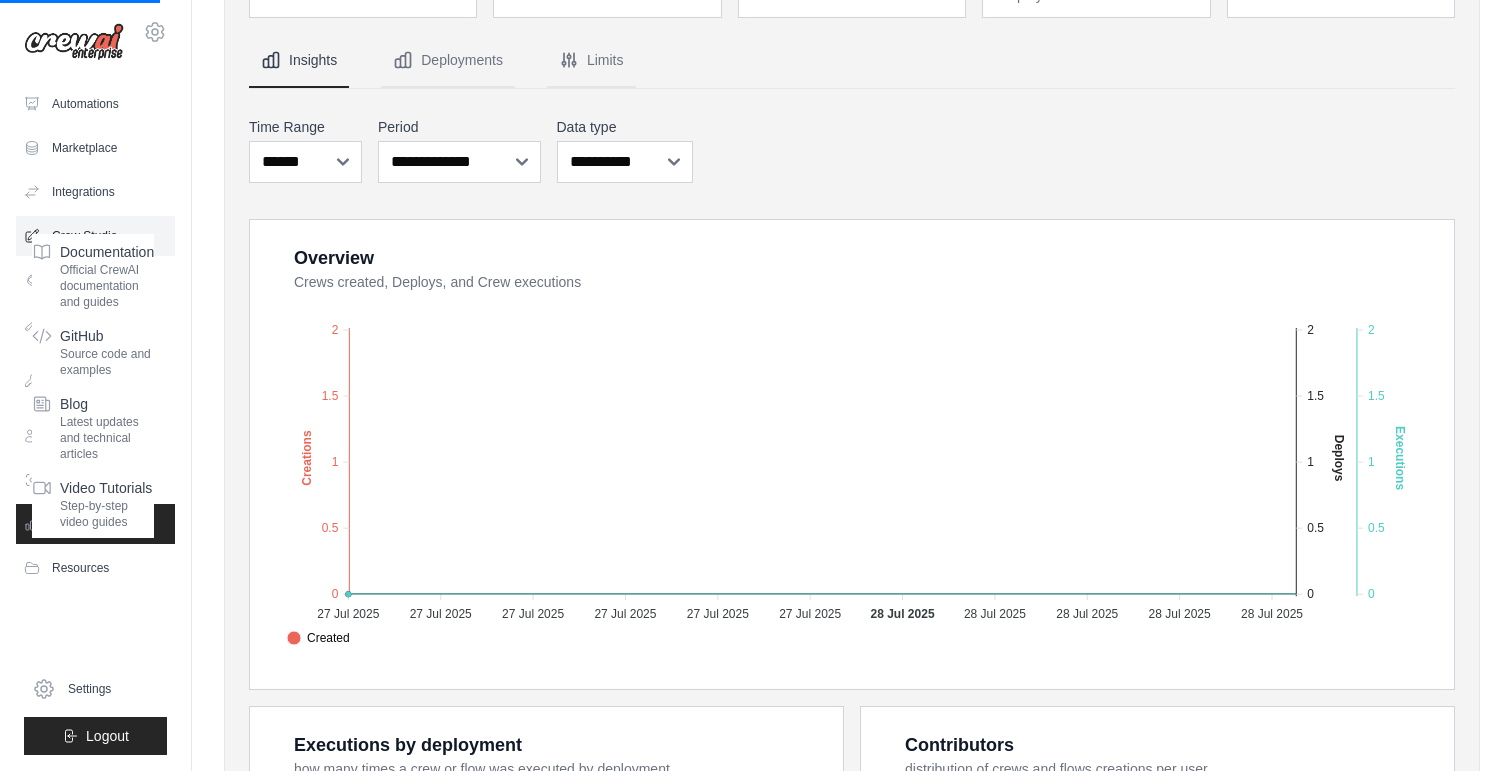 scroll, scrollTop: 0, scrollLeft: 0, axis: both 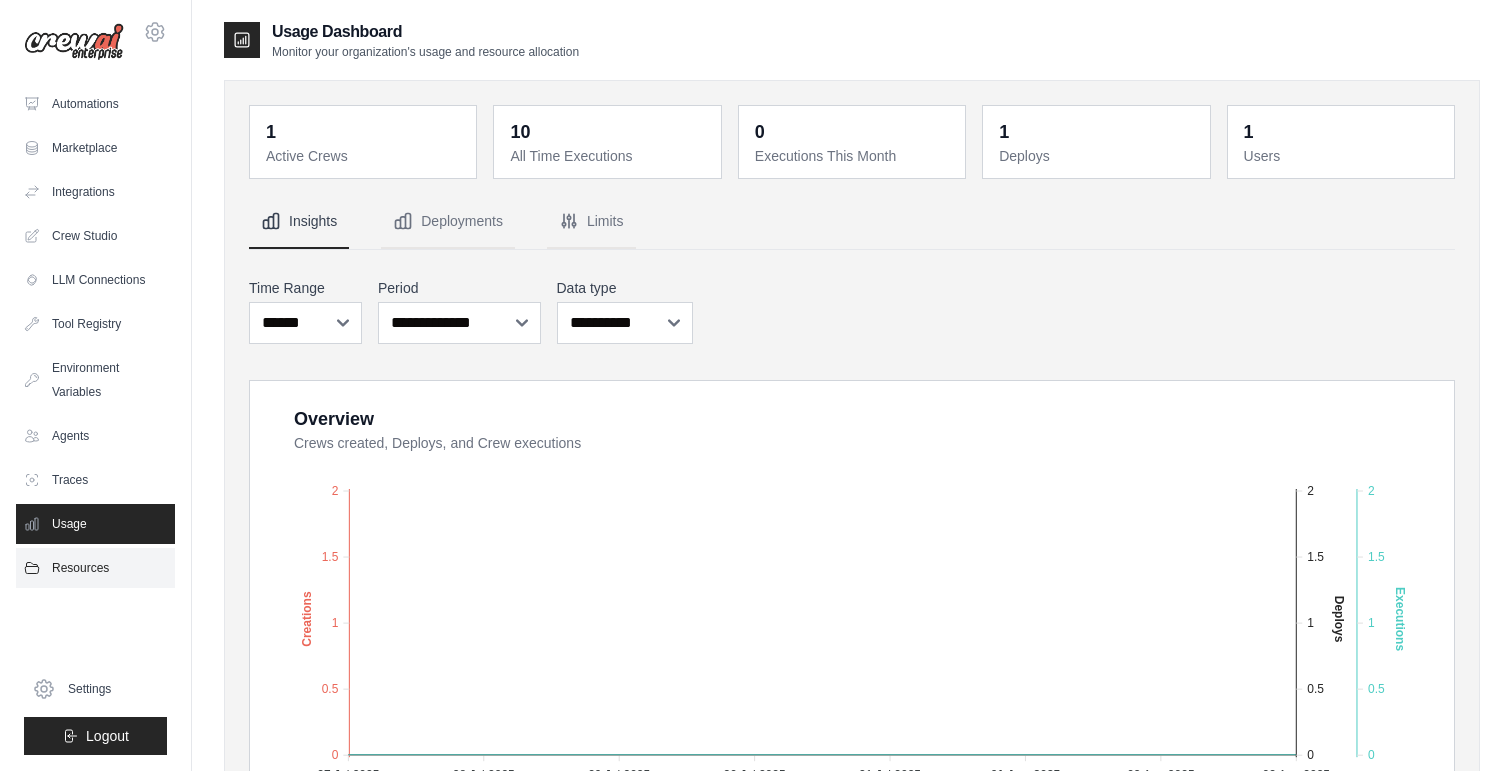 click on "Resources" at bounding box center (95, 568) 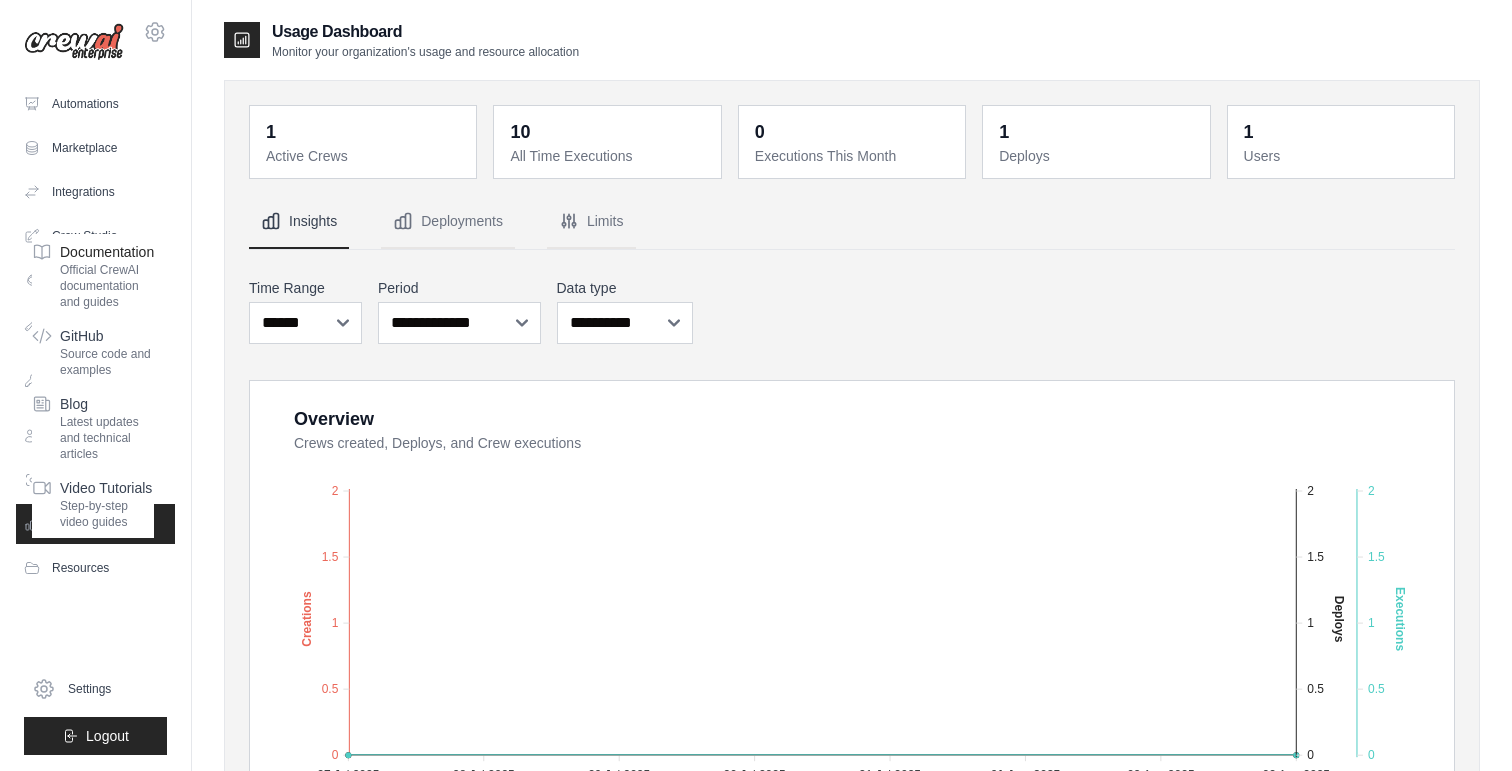 click on "Official CrewAI documentation and guides" at bounding box center [107, 286] 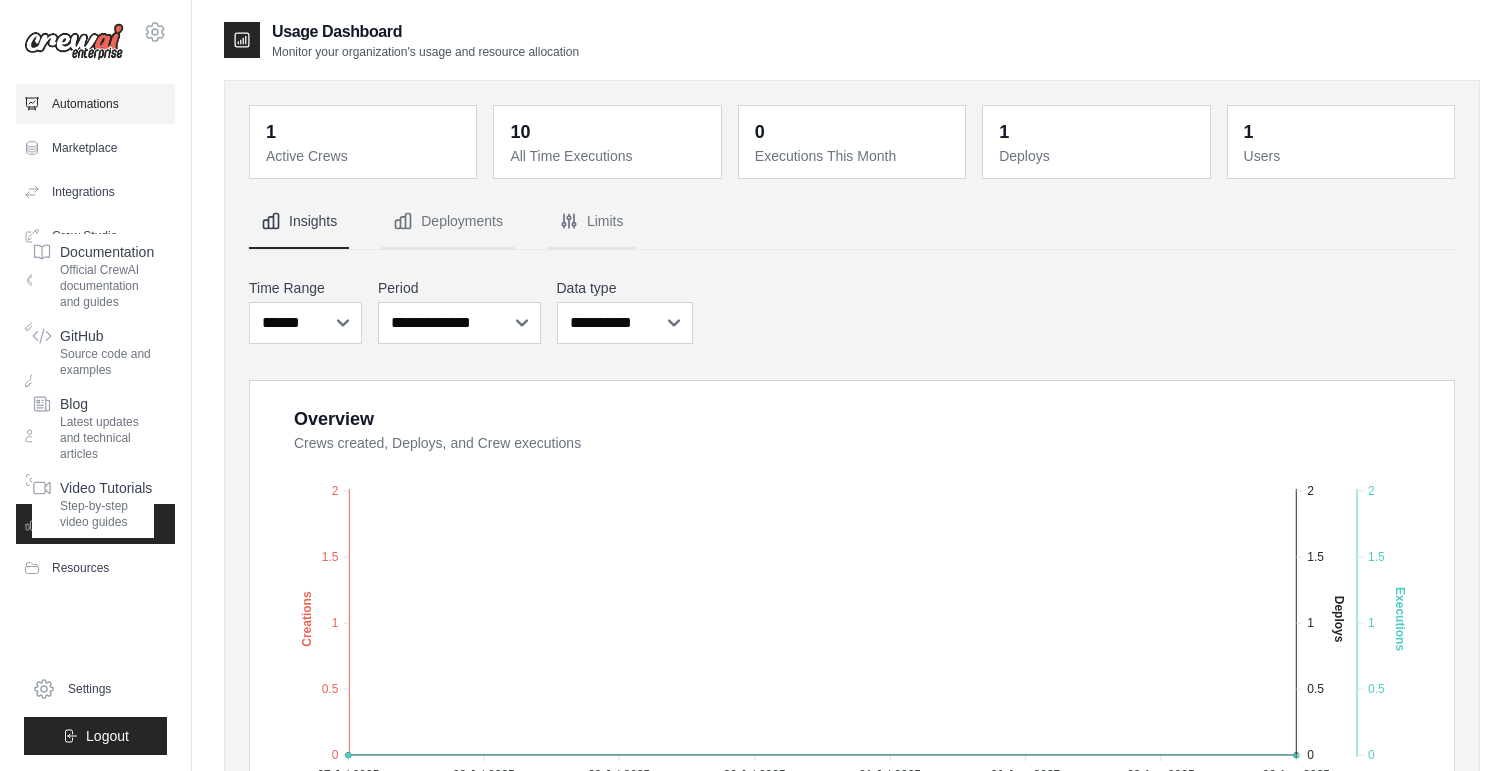 click on "Automations" at bounding box center (95, 104) 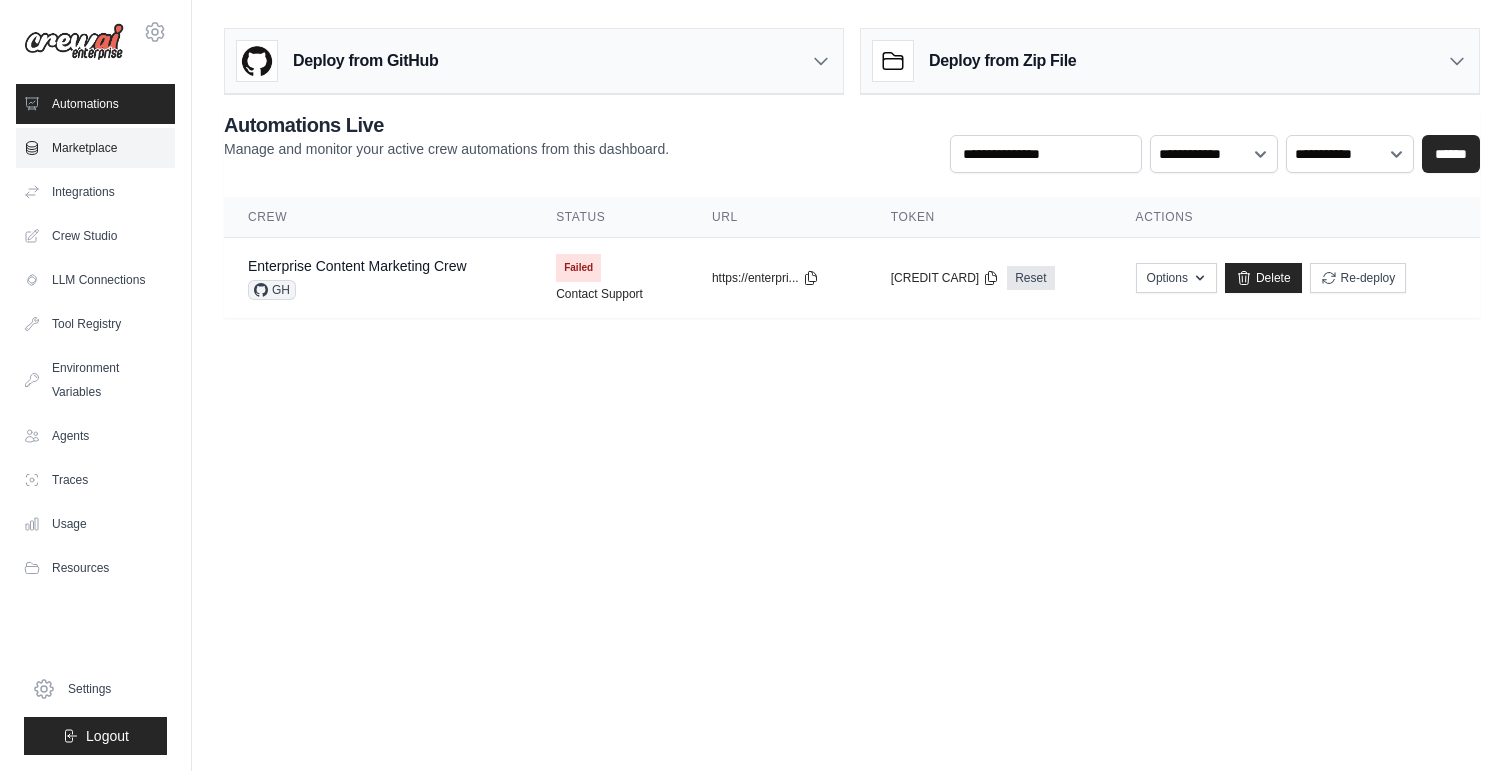 click on "Marketplace" at bounding box center (95, 148) 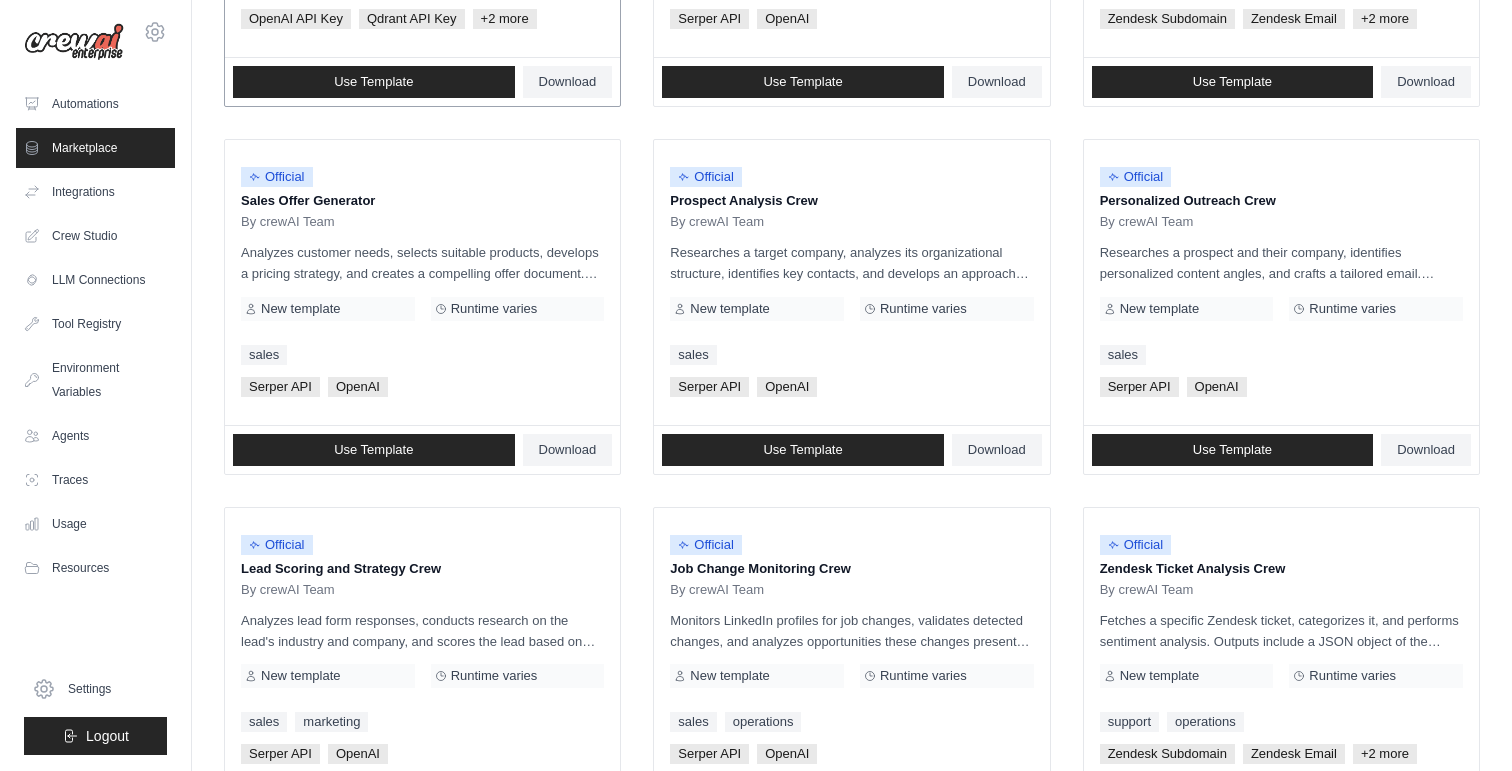 scroll, scrollTop: 490, scrollLeft: 0, axis: vertical 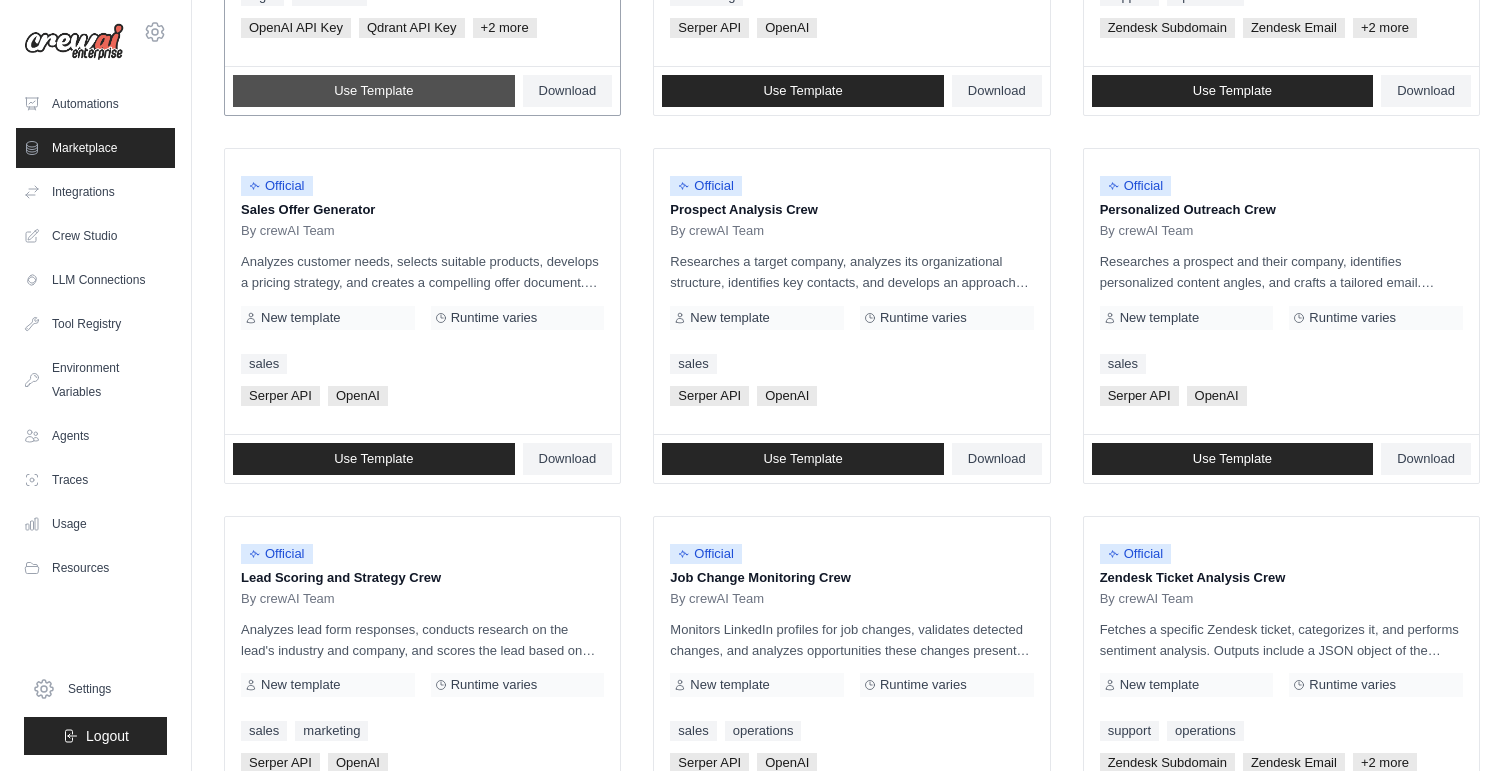 click on "Use Template" at bounding box center [374, 91] 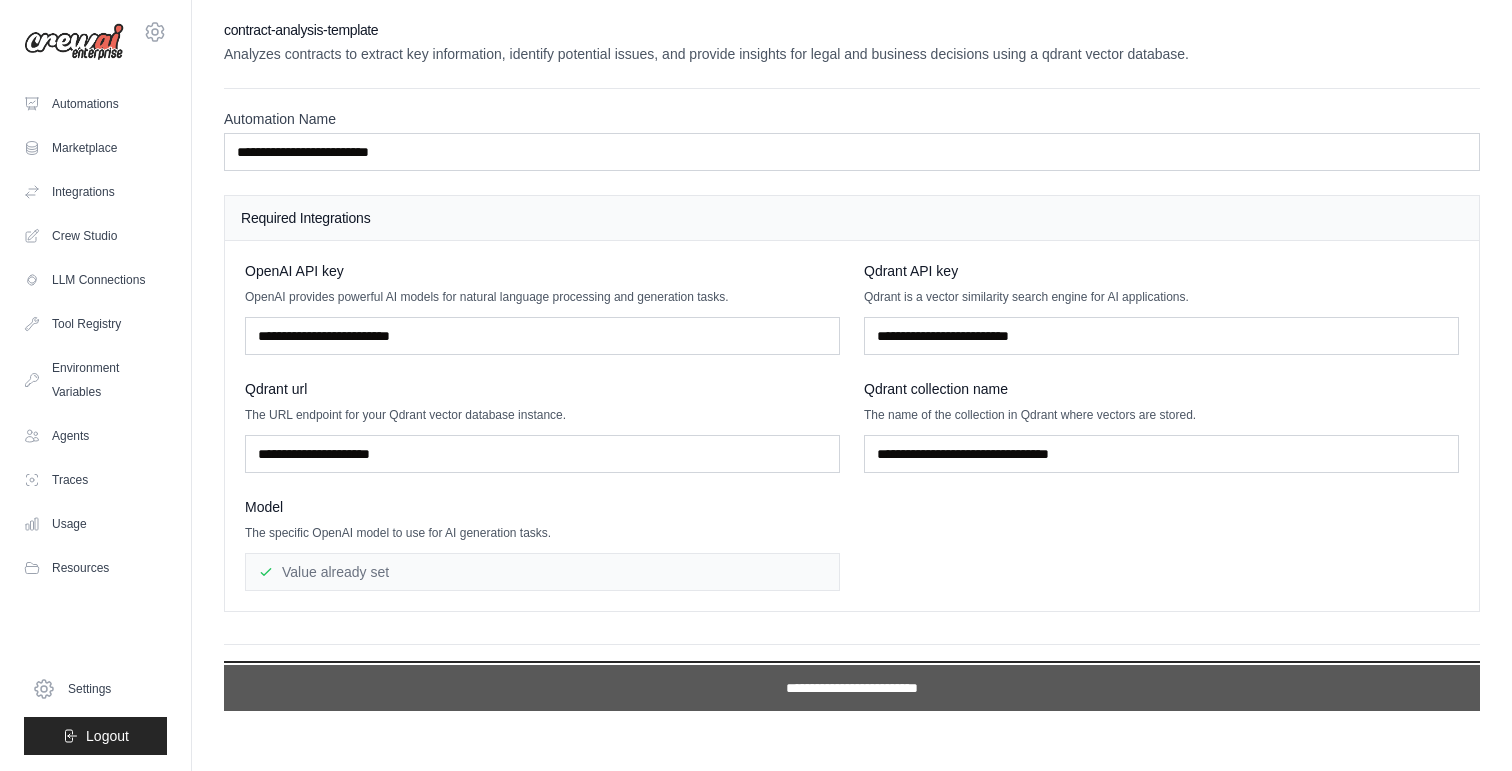 click on "**********" at bounding box center [852, 688] 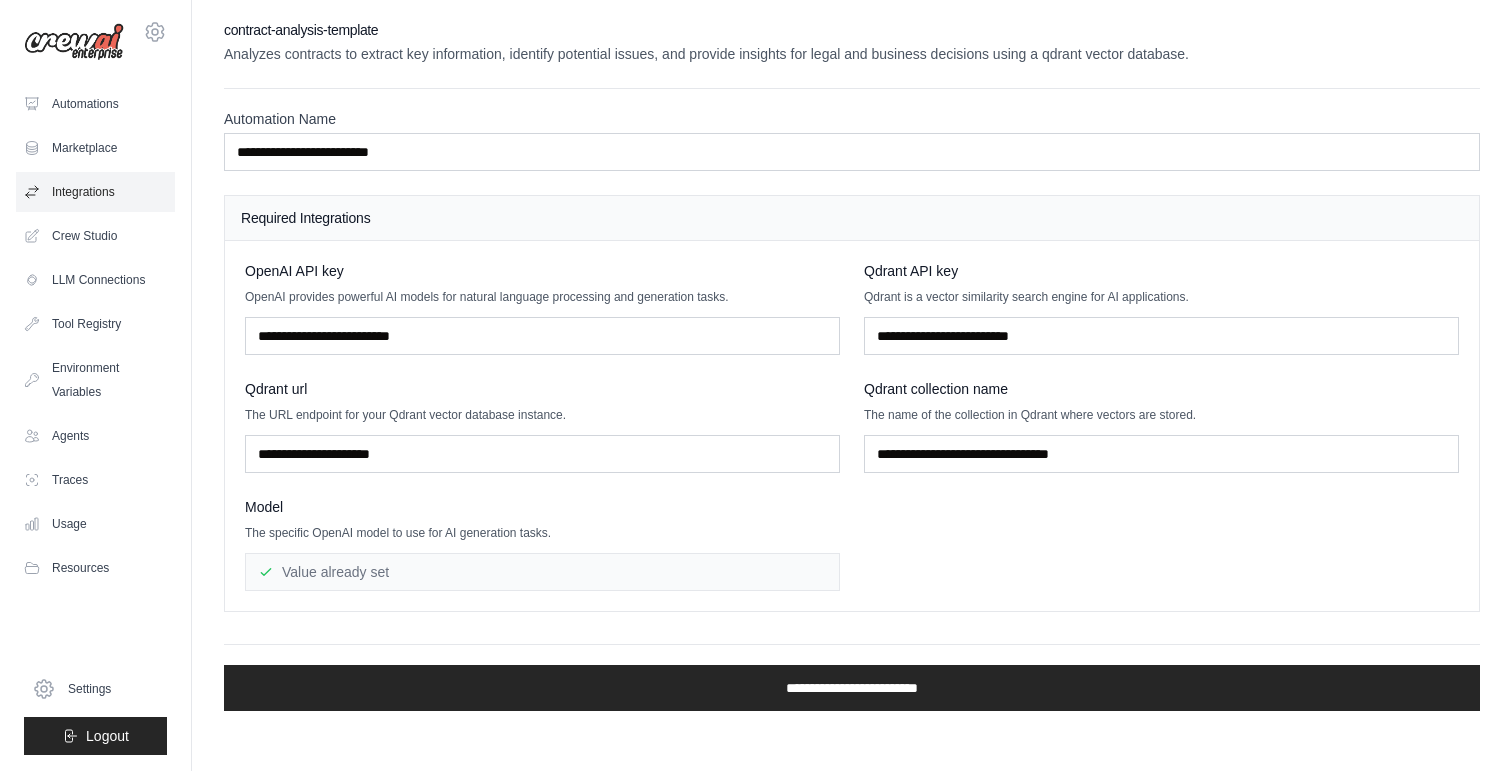 click on "Integrations" at bounding box center [95, 192] 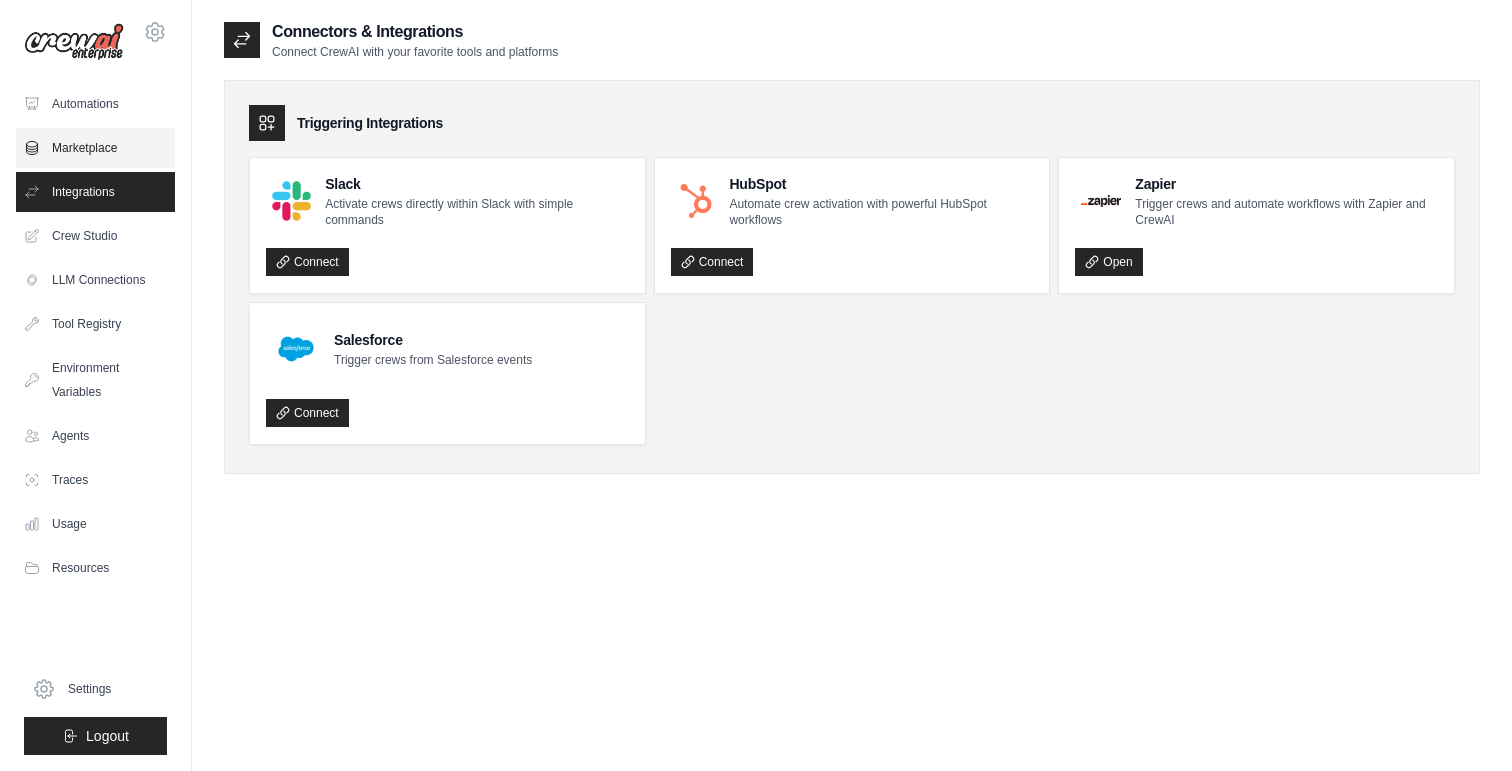 click on "Marketplace" at bounding box center [95, 148] 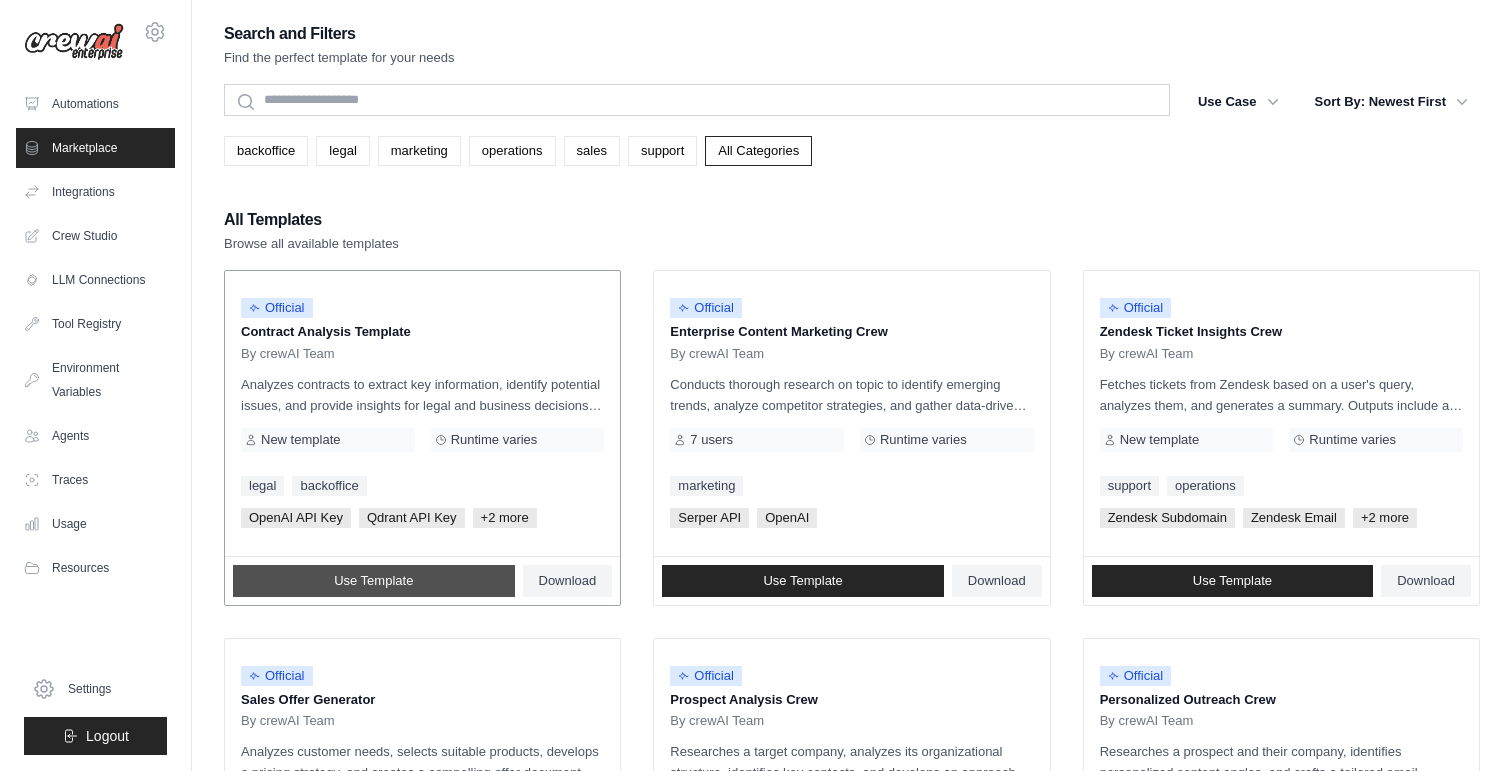 click on "Use Template" at bounding box center [373, 581] 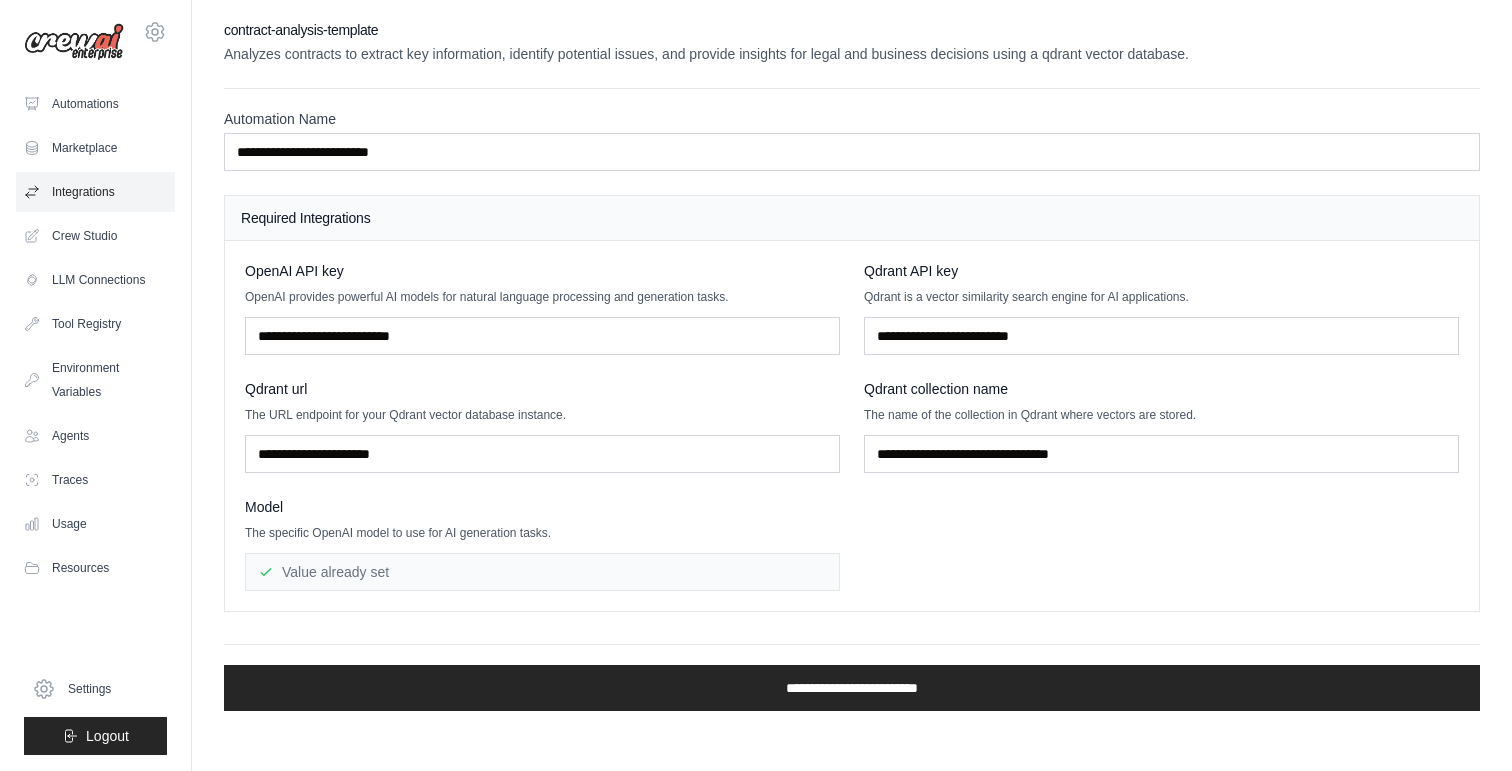 click on "Integrations" at bounding box center (95, 192) 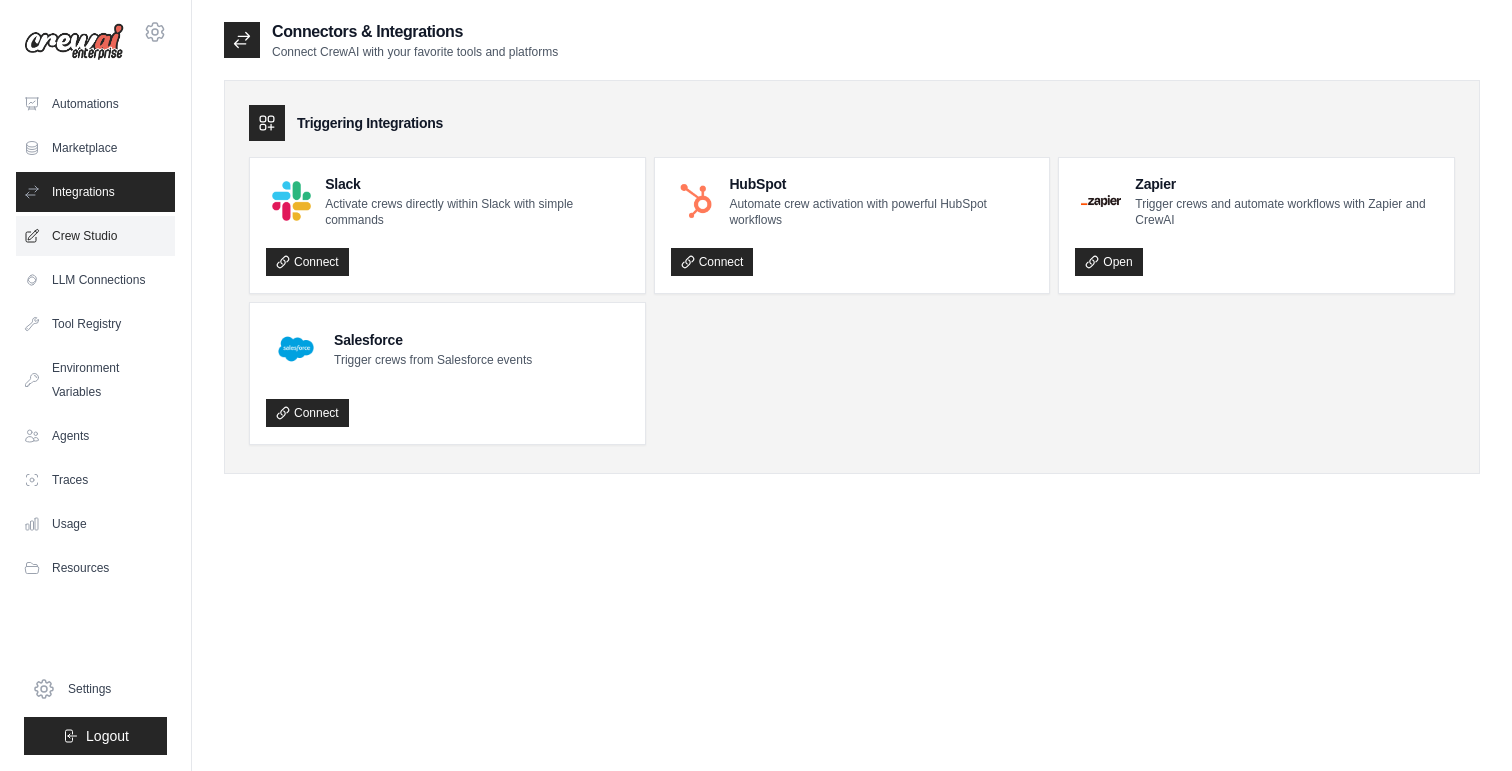 click on "Crew Studio" at bounding box center (95, 236) 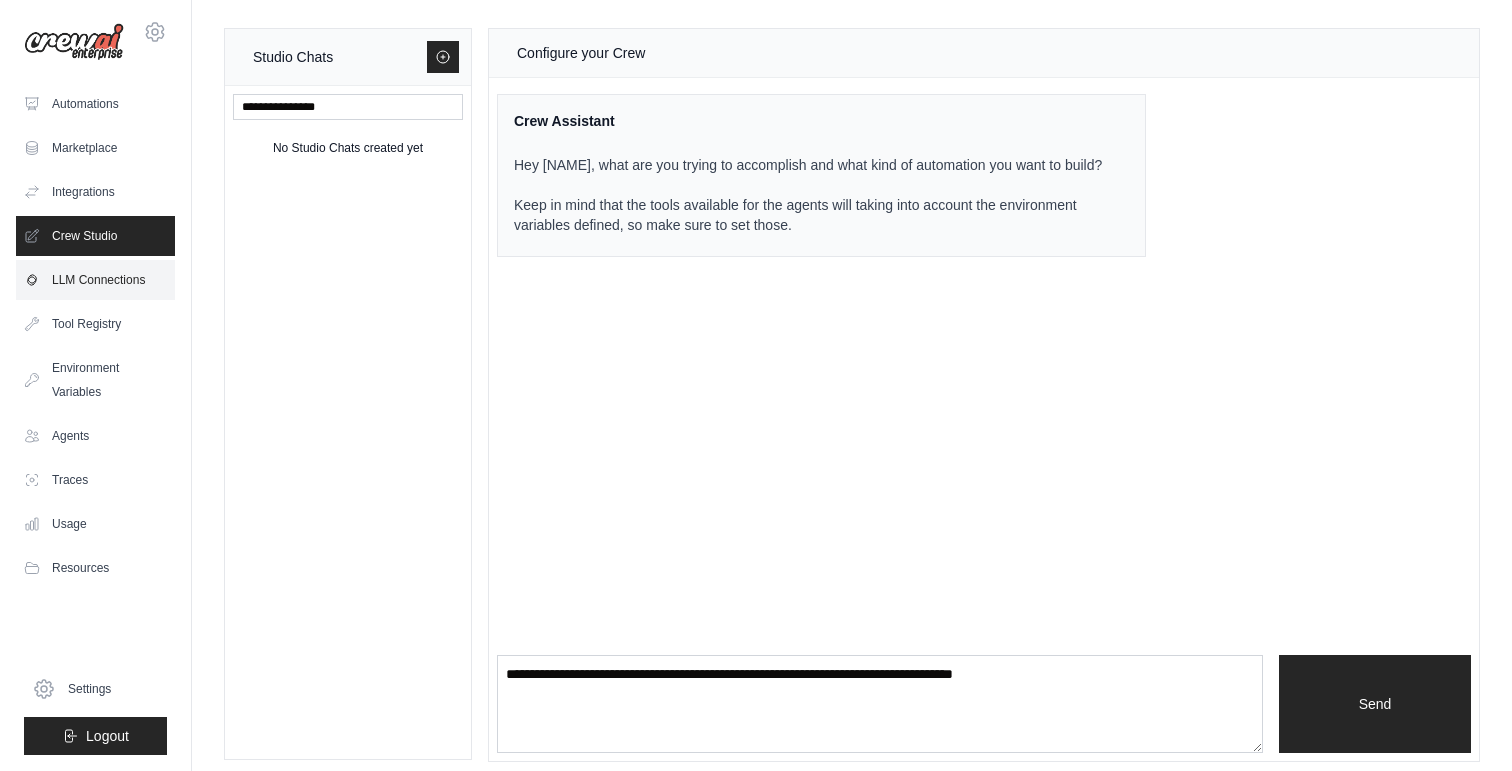 click on "LLM Connections" at bounding box center (95, 280) 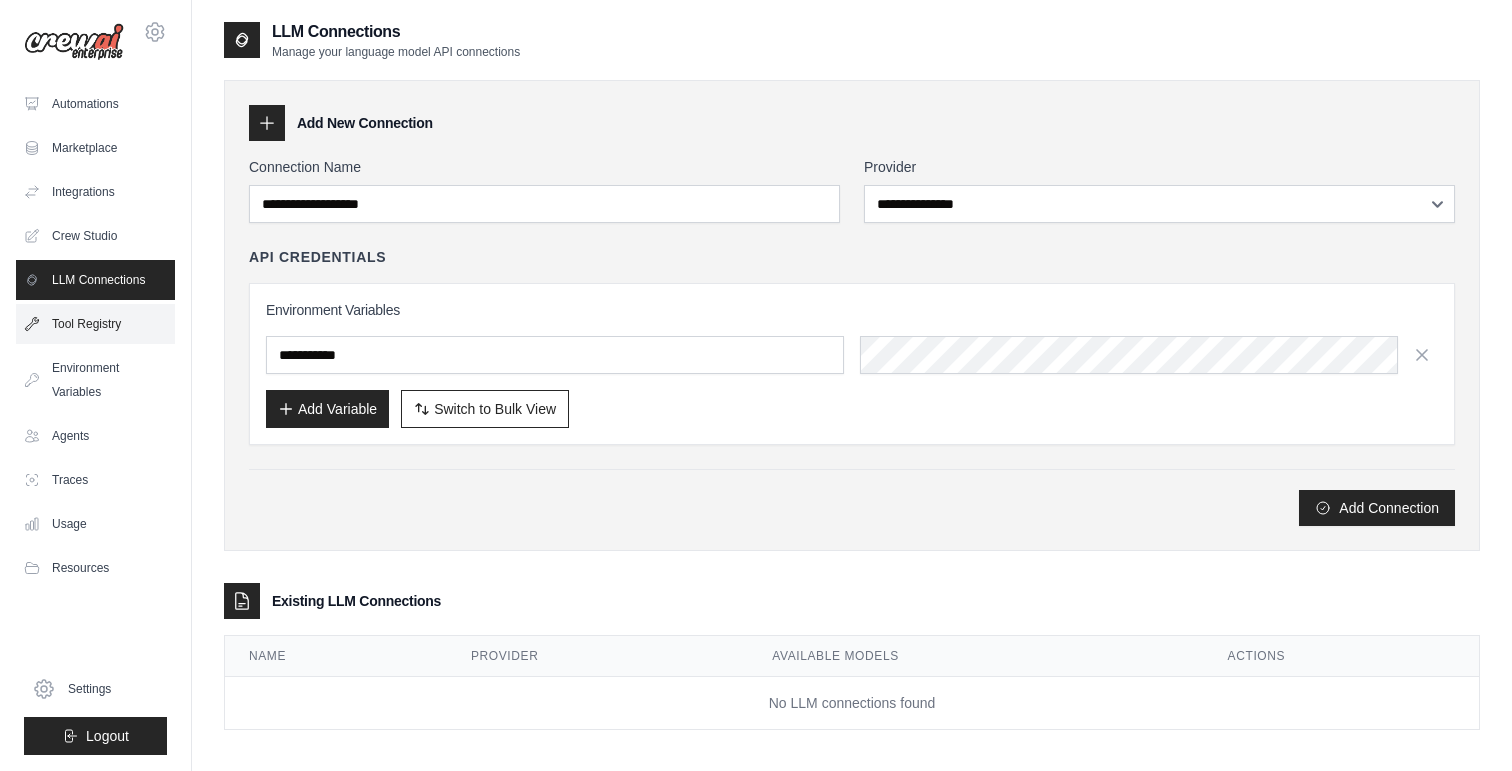 click on "Tool Registry" at bounding box center (95, 324) 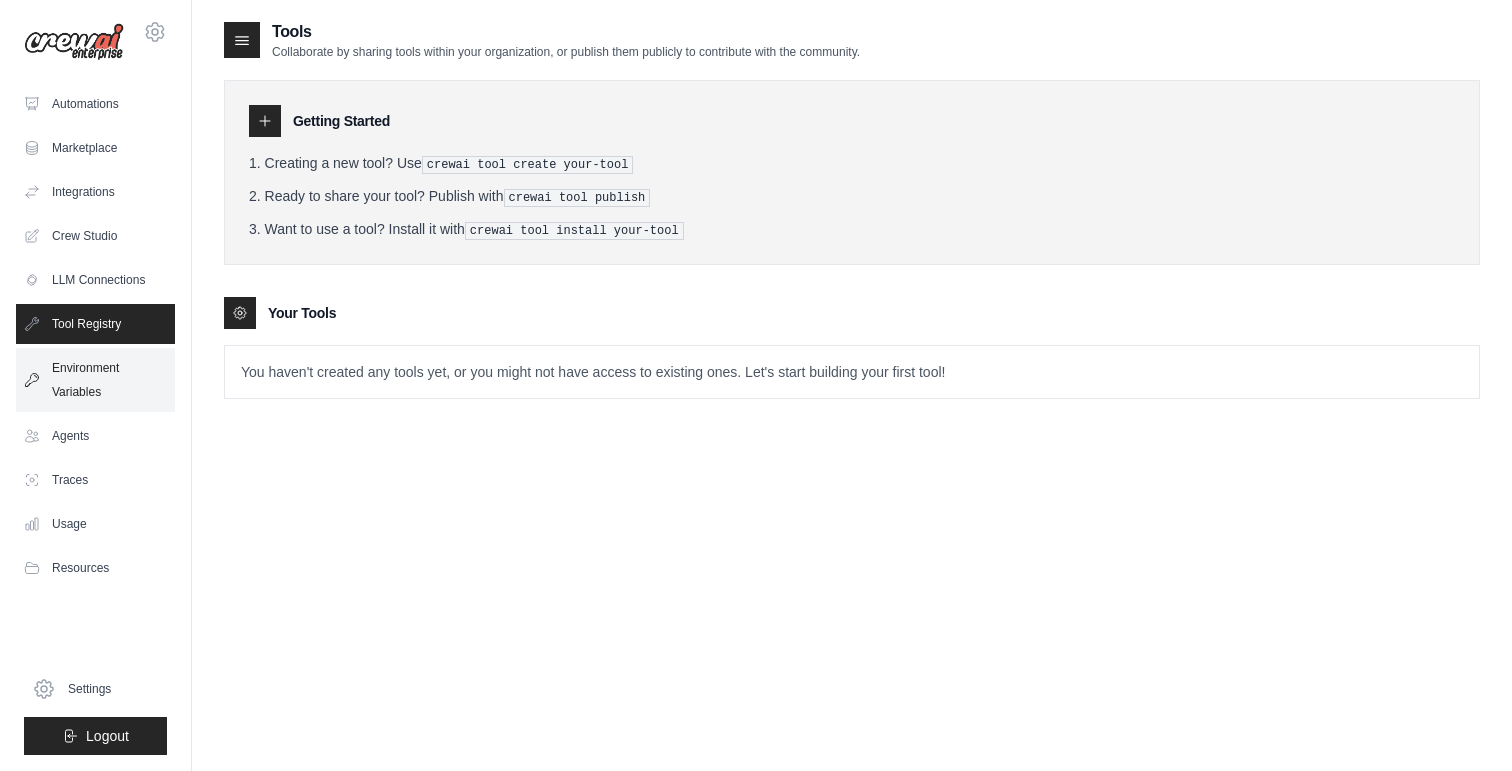 click on "Environment Variables" at bounding box center (95, 380) 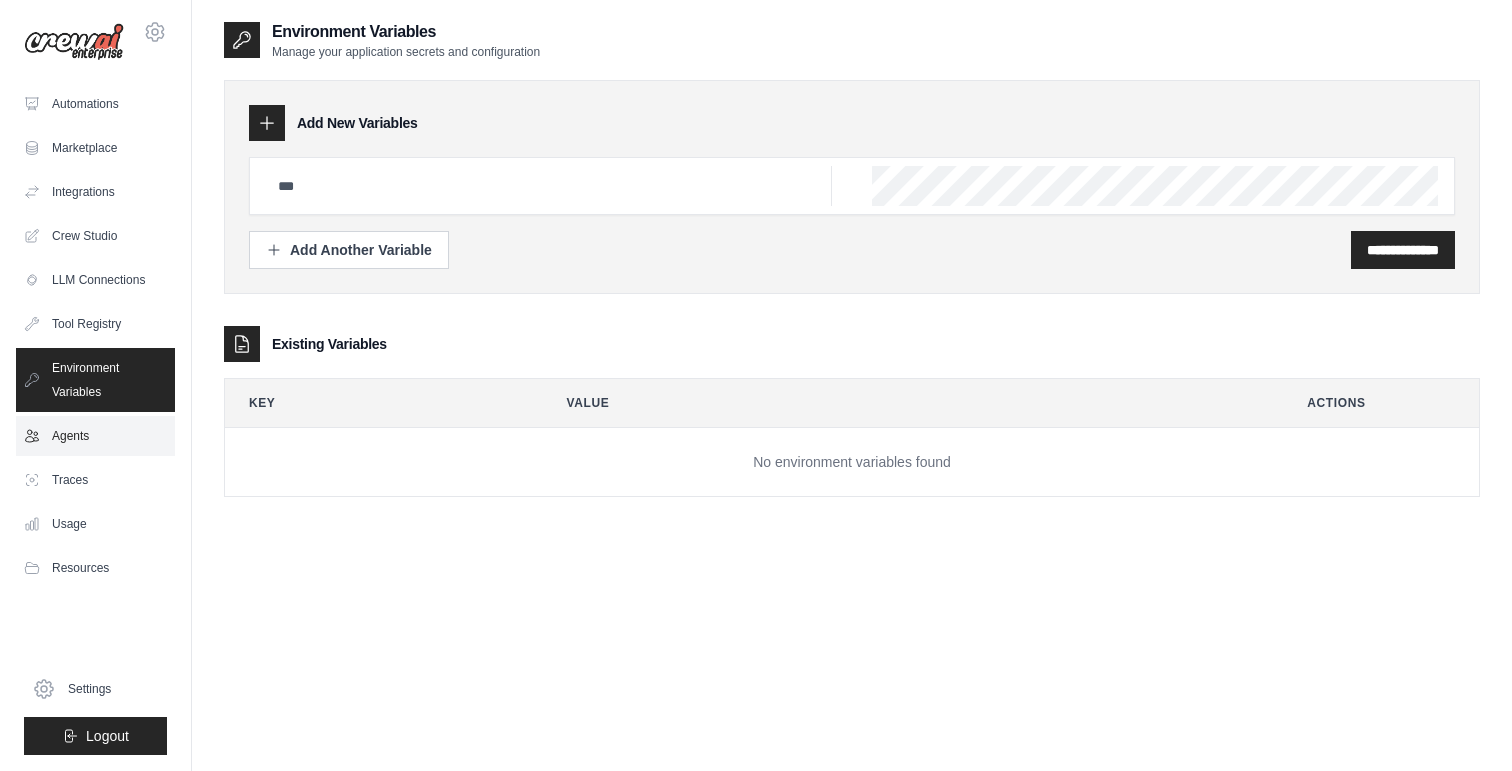 click on "Agents" at bounding box center [95, 436] 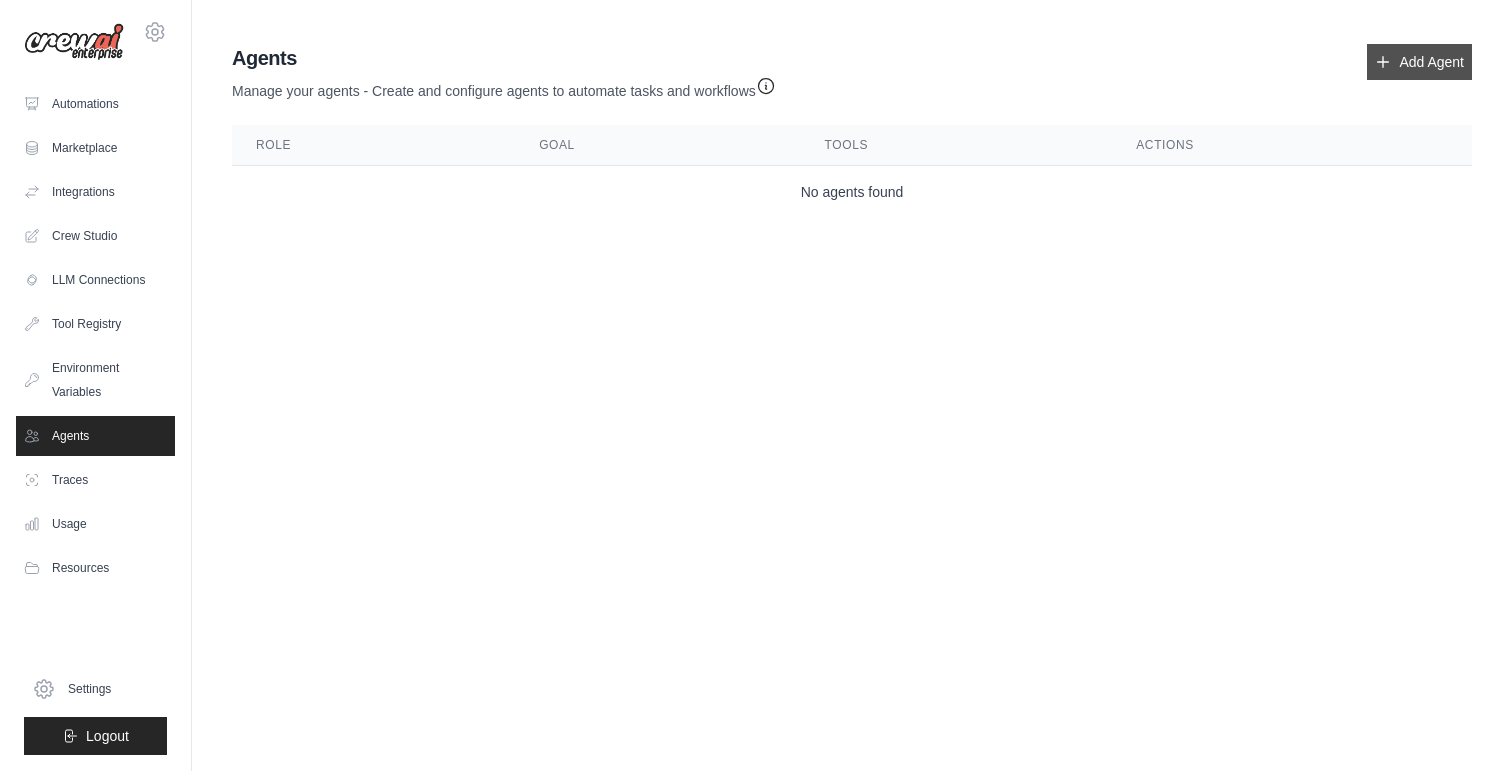 click on "Add Agent" at bounding box center (1419, 62) 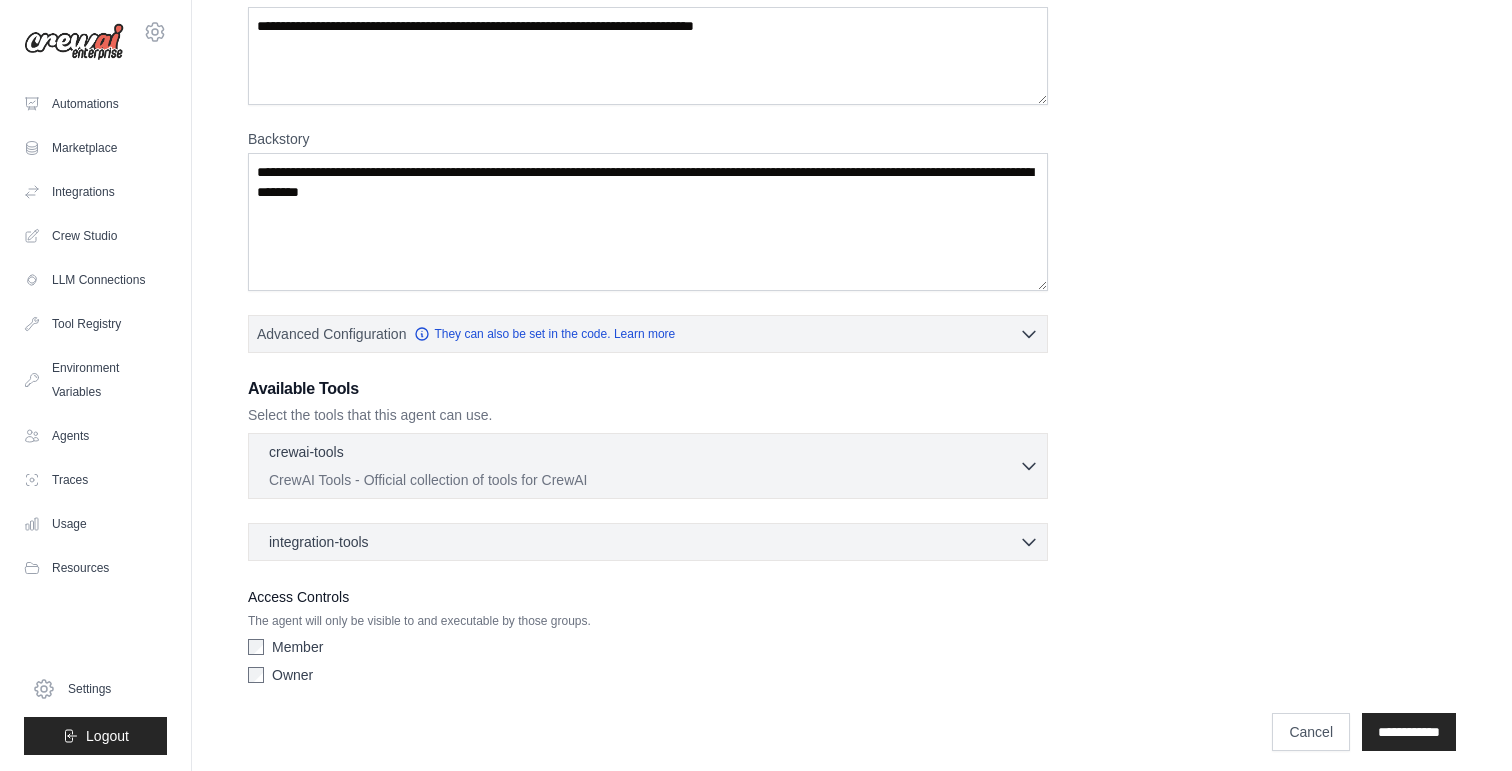 scroll, scrollTop: 212, scrollLeft: 0, axis: vertical 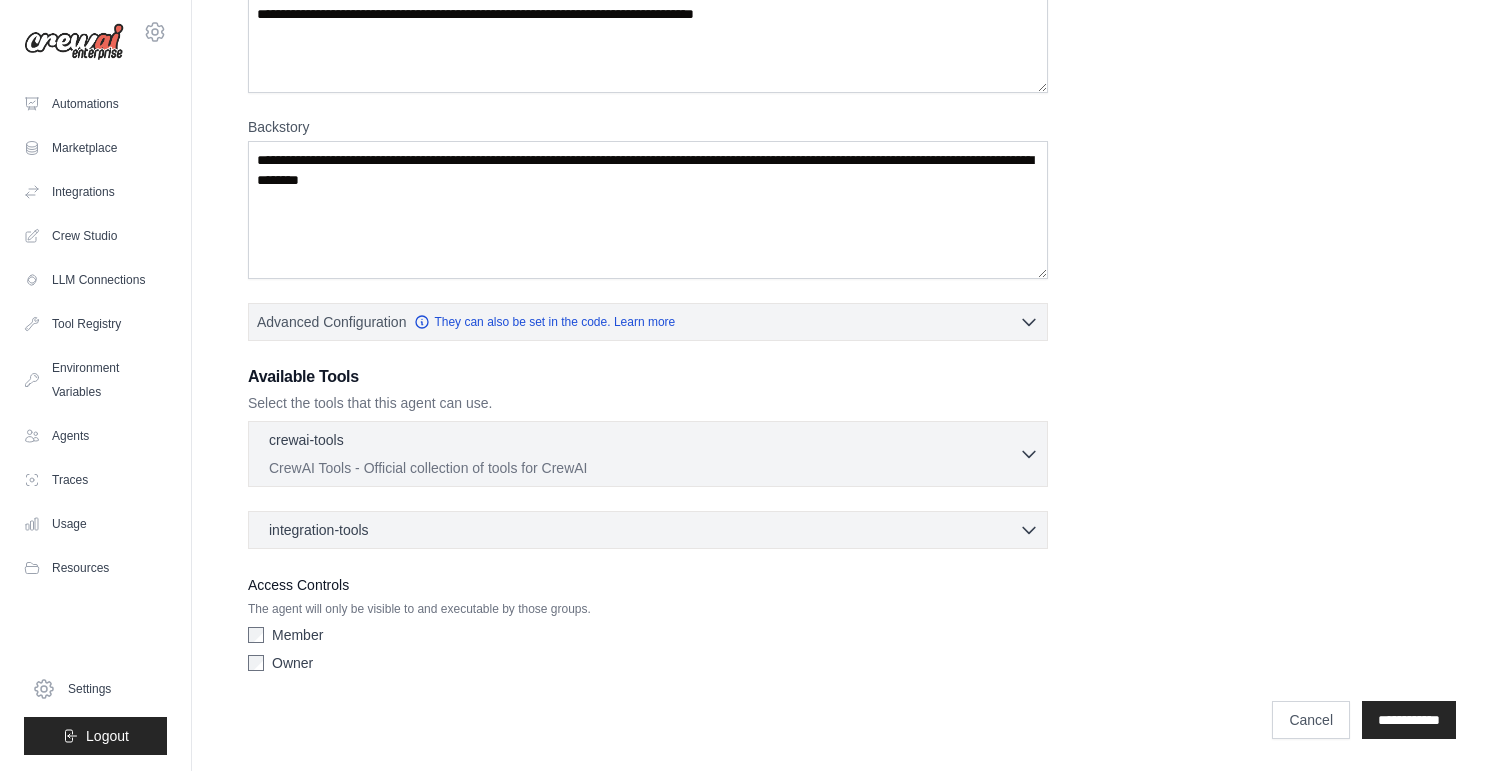 click on "Automations
Marketplace
Integrations
Crew Studio
LLM Connections" at bounding box center (95, 336) 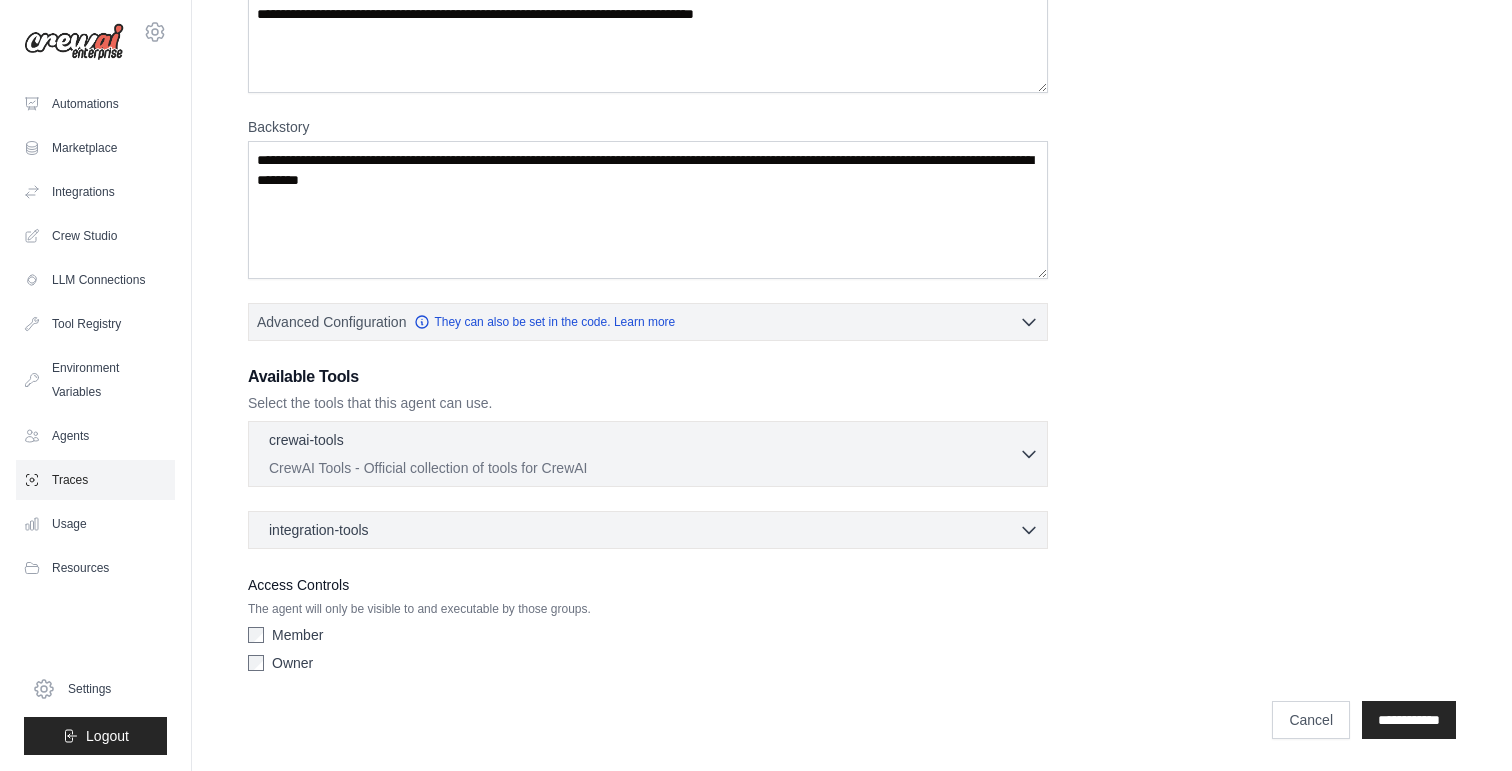 click on "Traces" at bounding box center [95, 480] 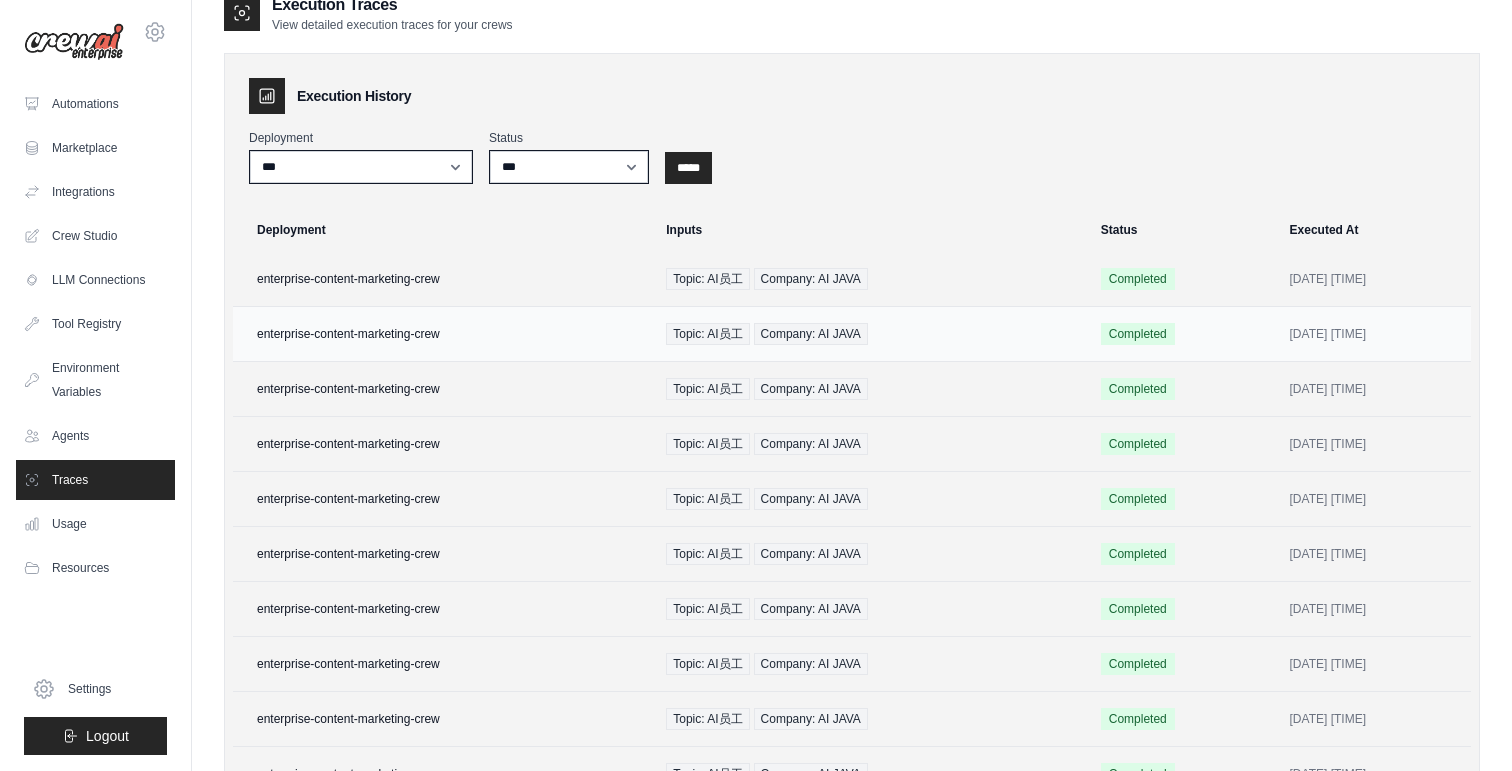 scroll, scrollTop: 0, scrollLeft: 0, axis: both 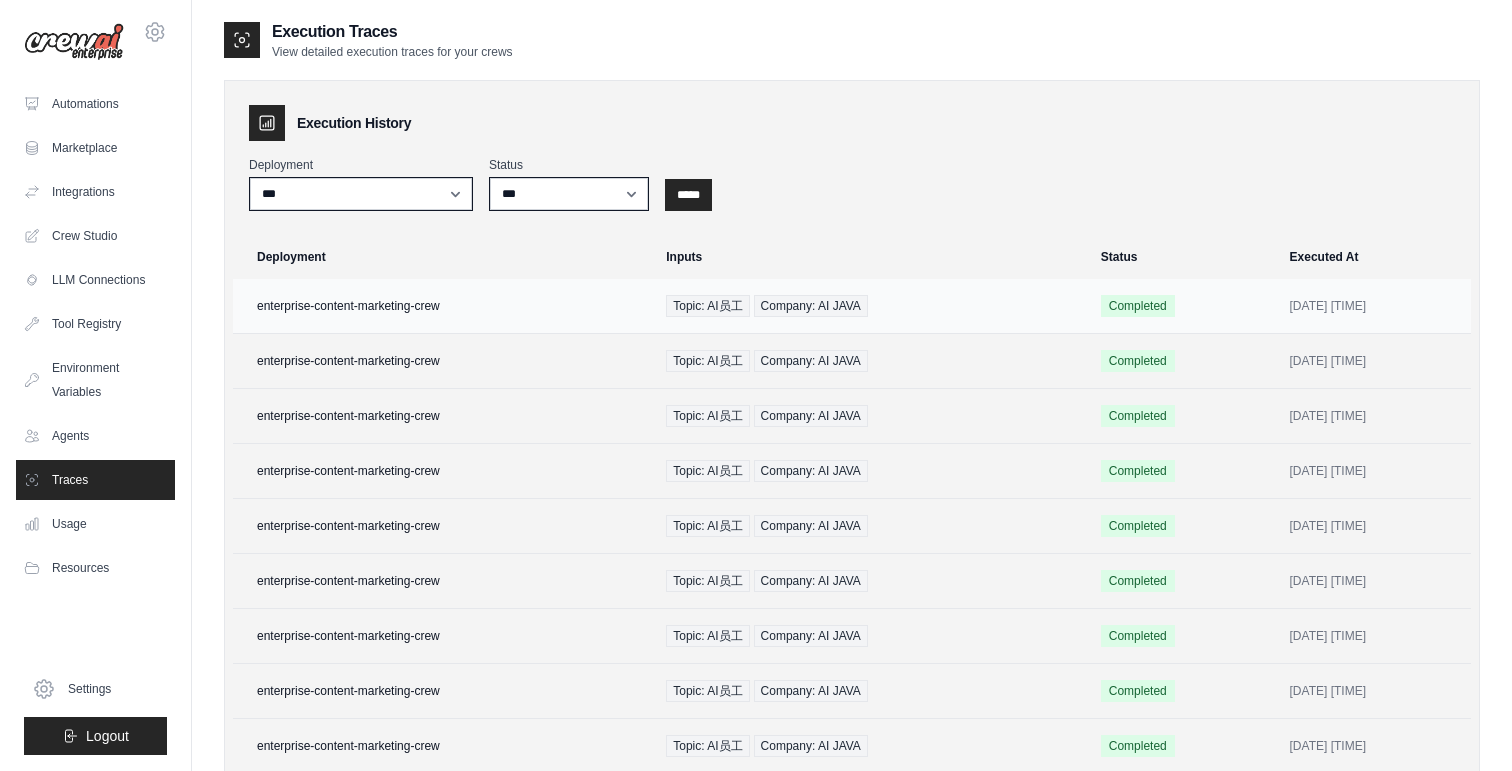 click on "Company:
AI JAVA" at bounding box center [811, 306] 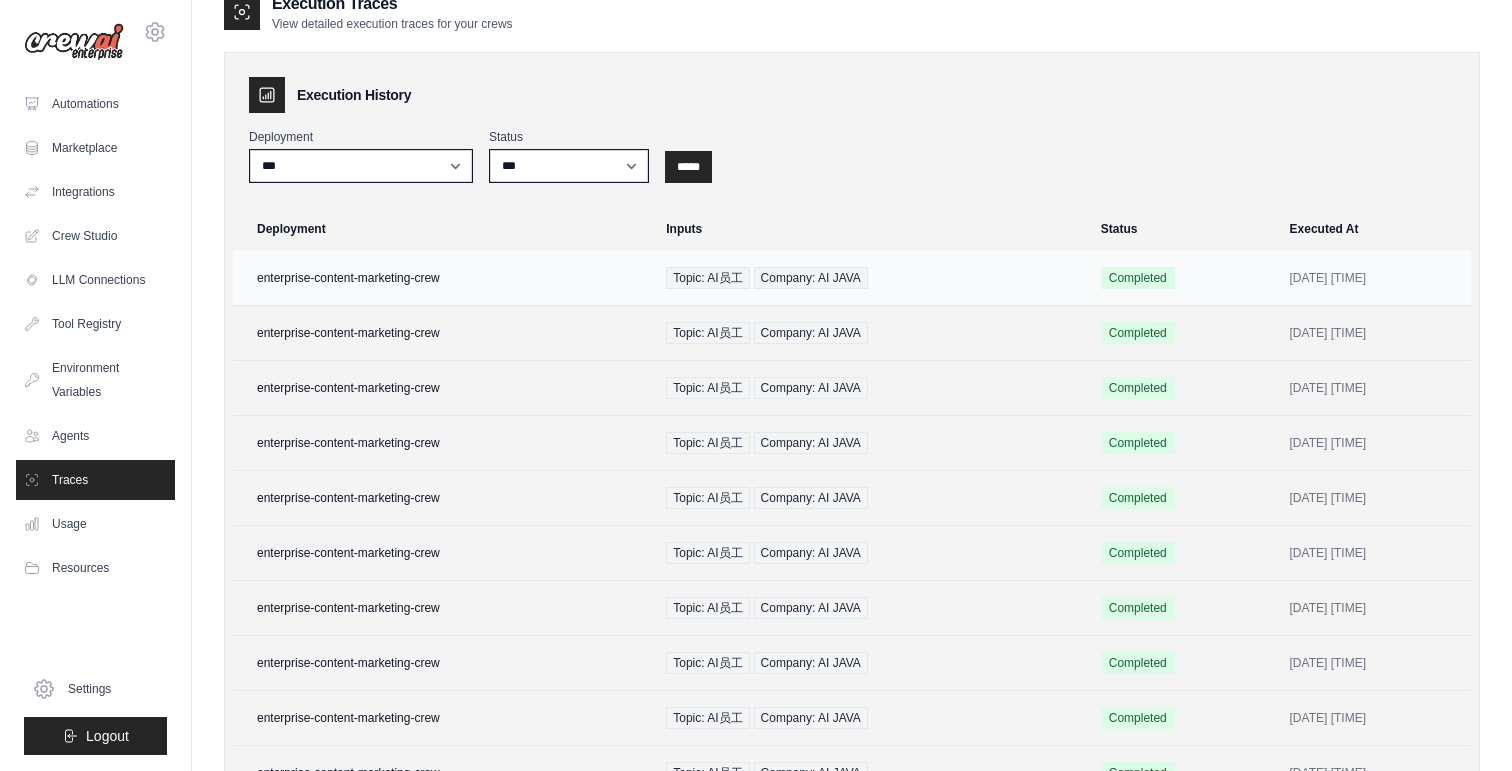 scroll, scrollTop: 0, scrollLeft: 0, axis: both 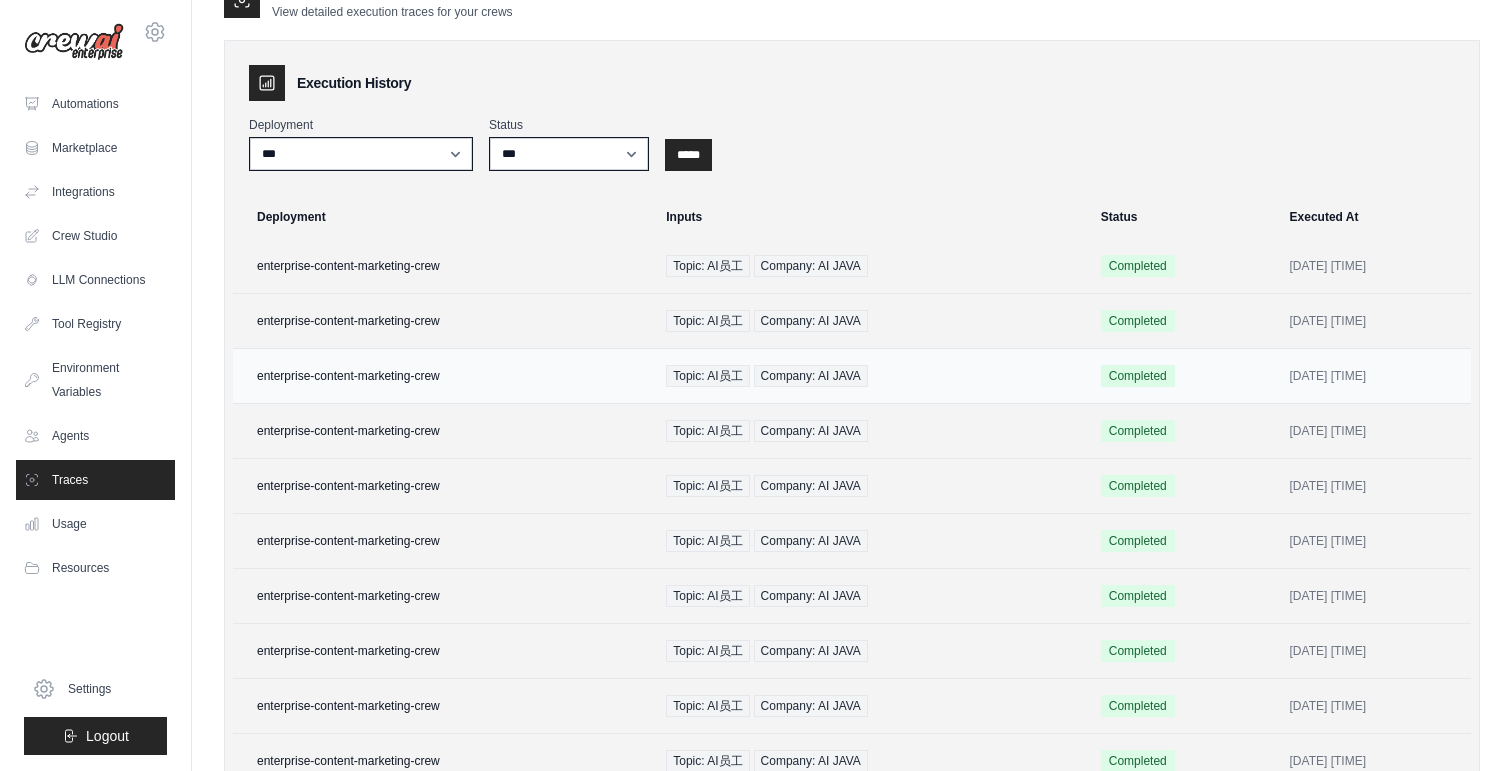 click on "Topic:
AI员工
Company:
AI JAVA" at bounding box center [871, 376] 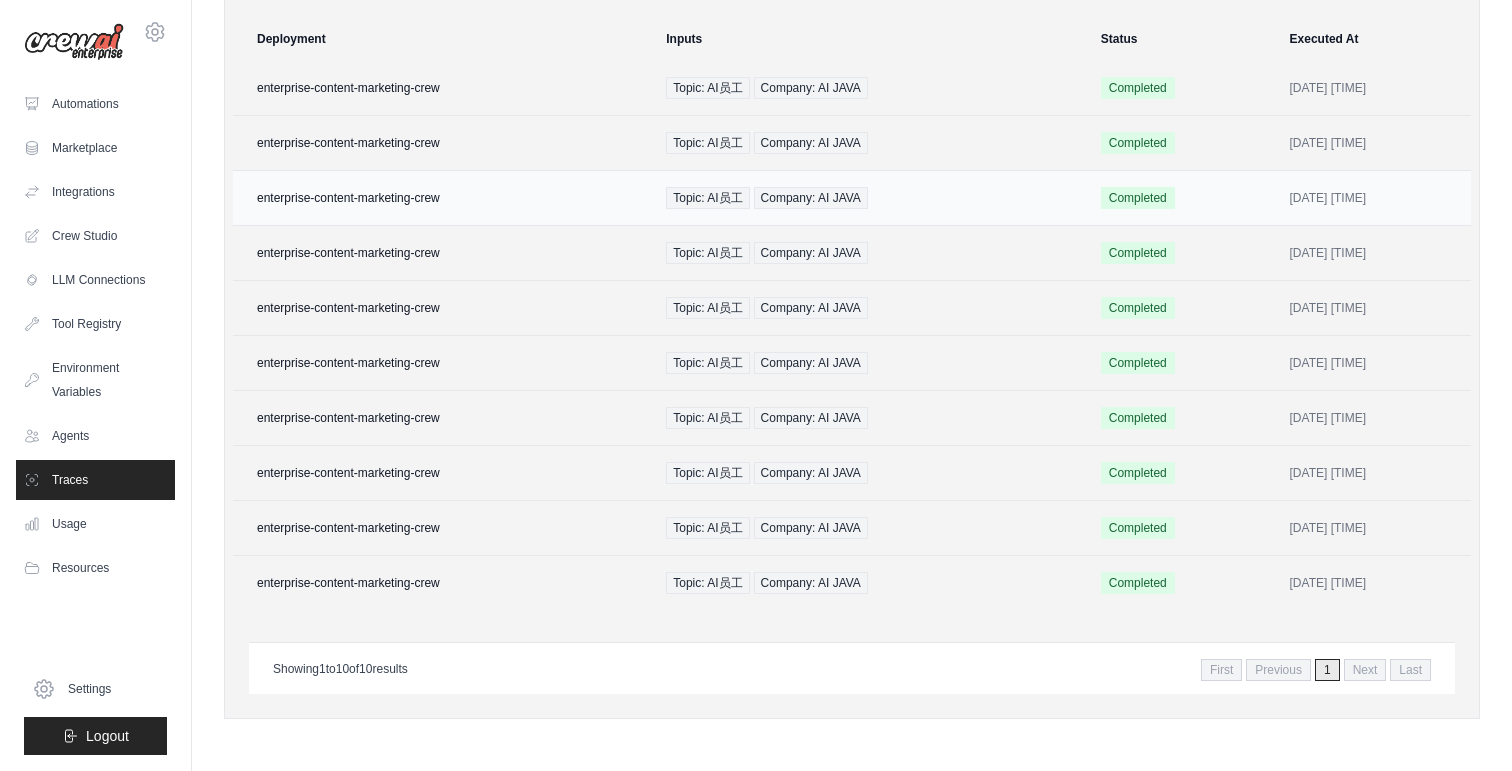 scroll, scrollTop: 0, scrollLeft: 0, axis: both 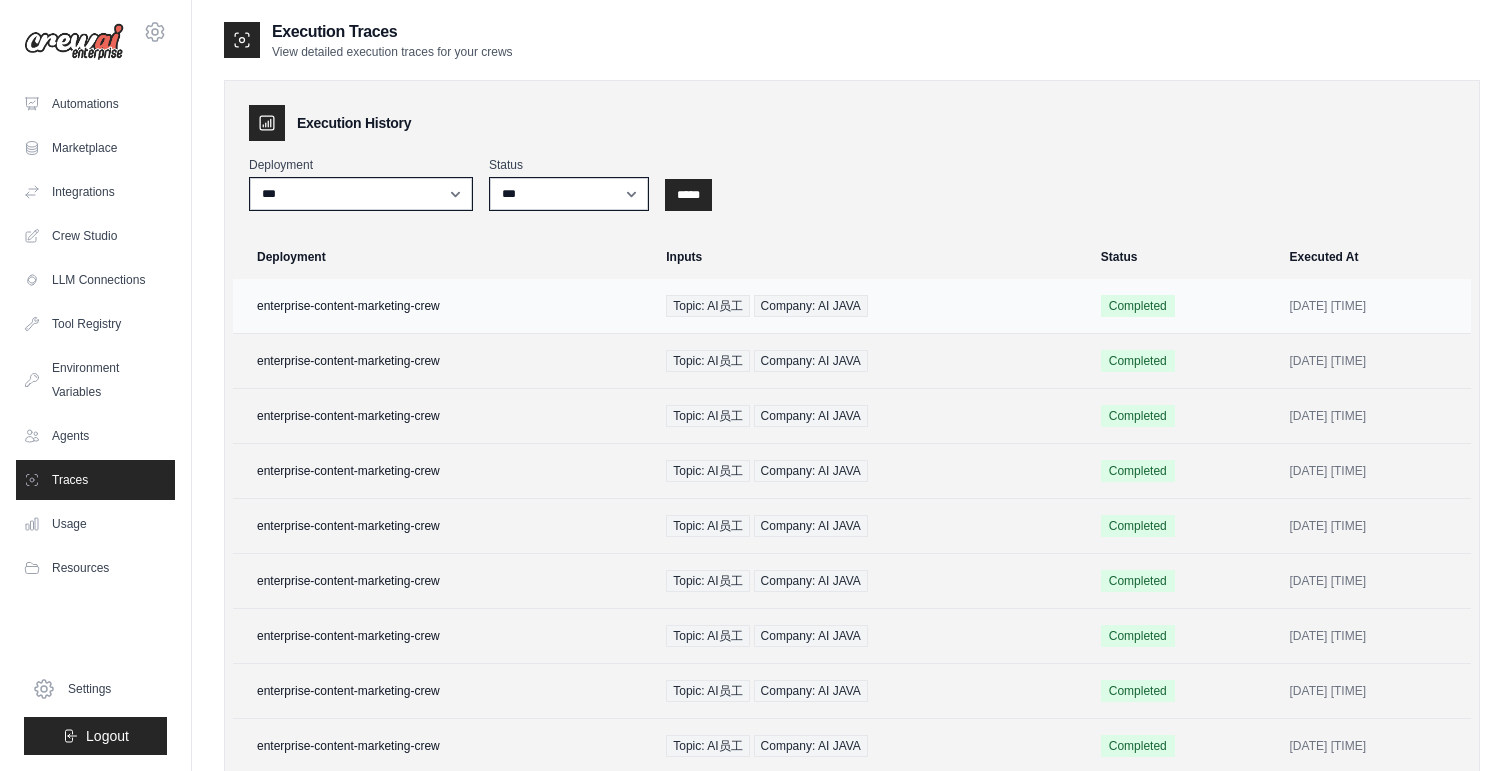 click on "Topic:
AI员工
Company:
AI JAVA" at bounding box center (871, 306) 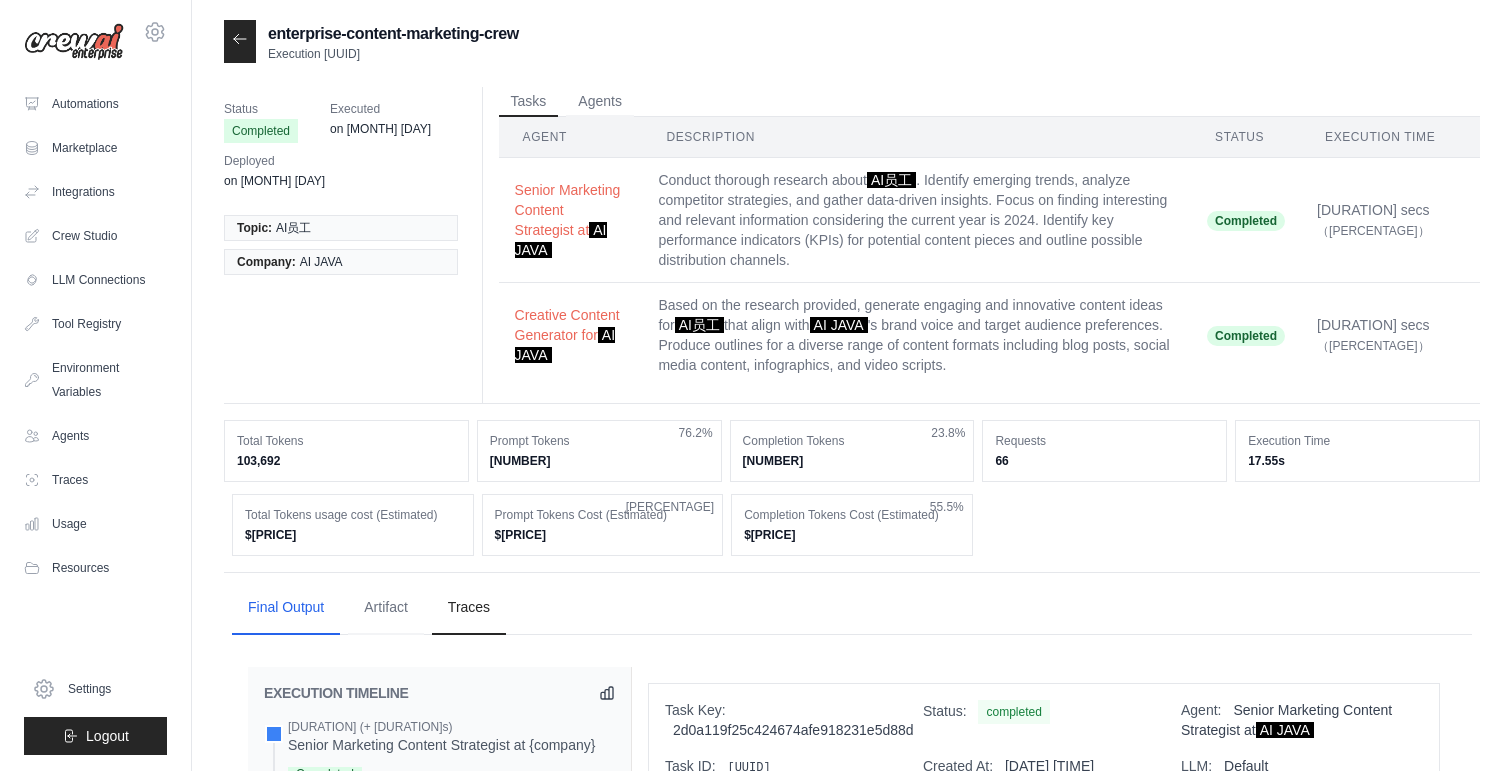 scroll, scrollTop: 0, scrollLeft: 0, axis: both 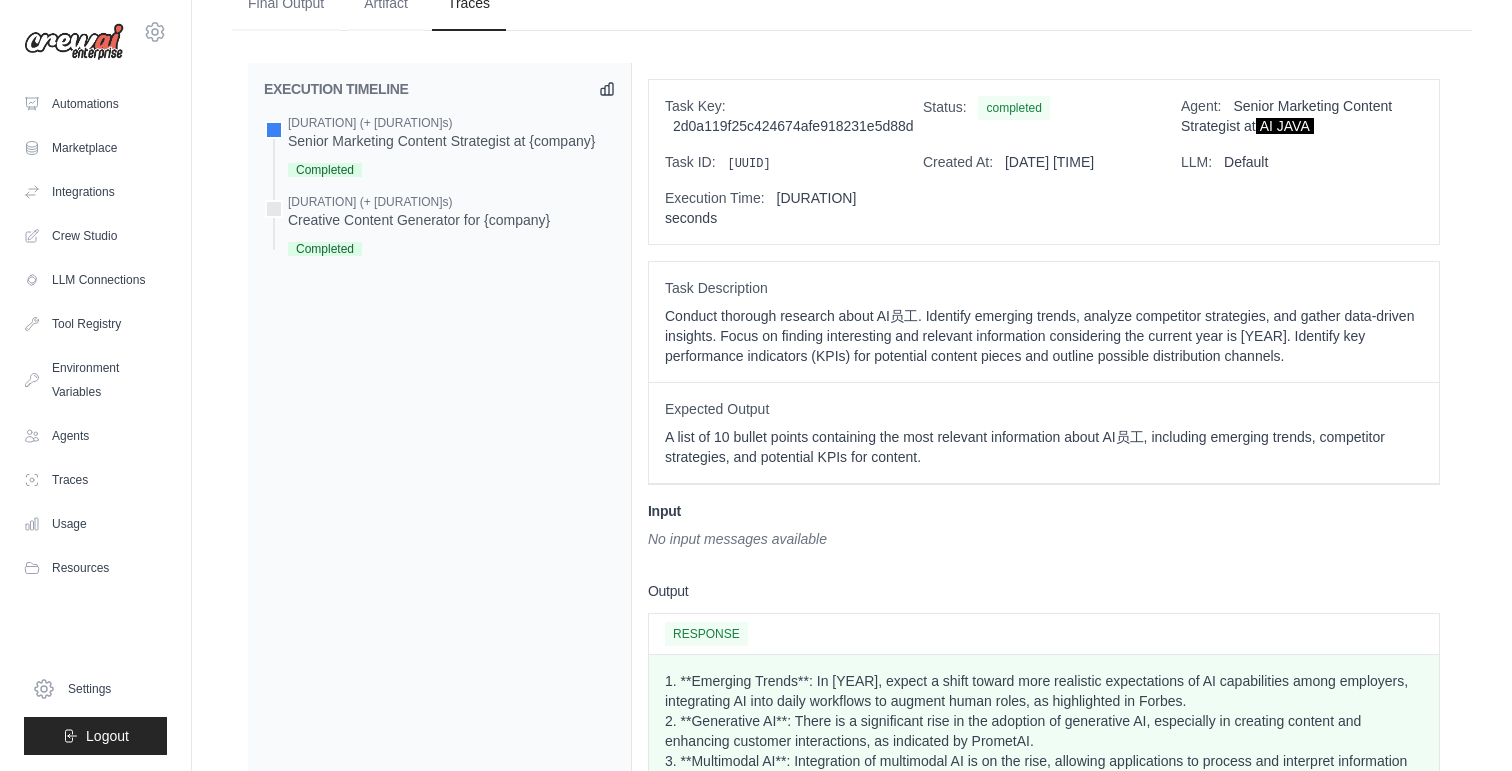 click on "Task Description" at bounding box center (1044, 288) 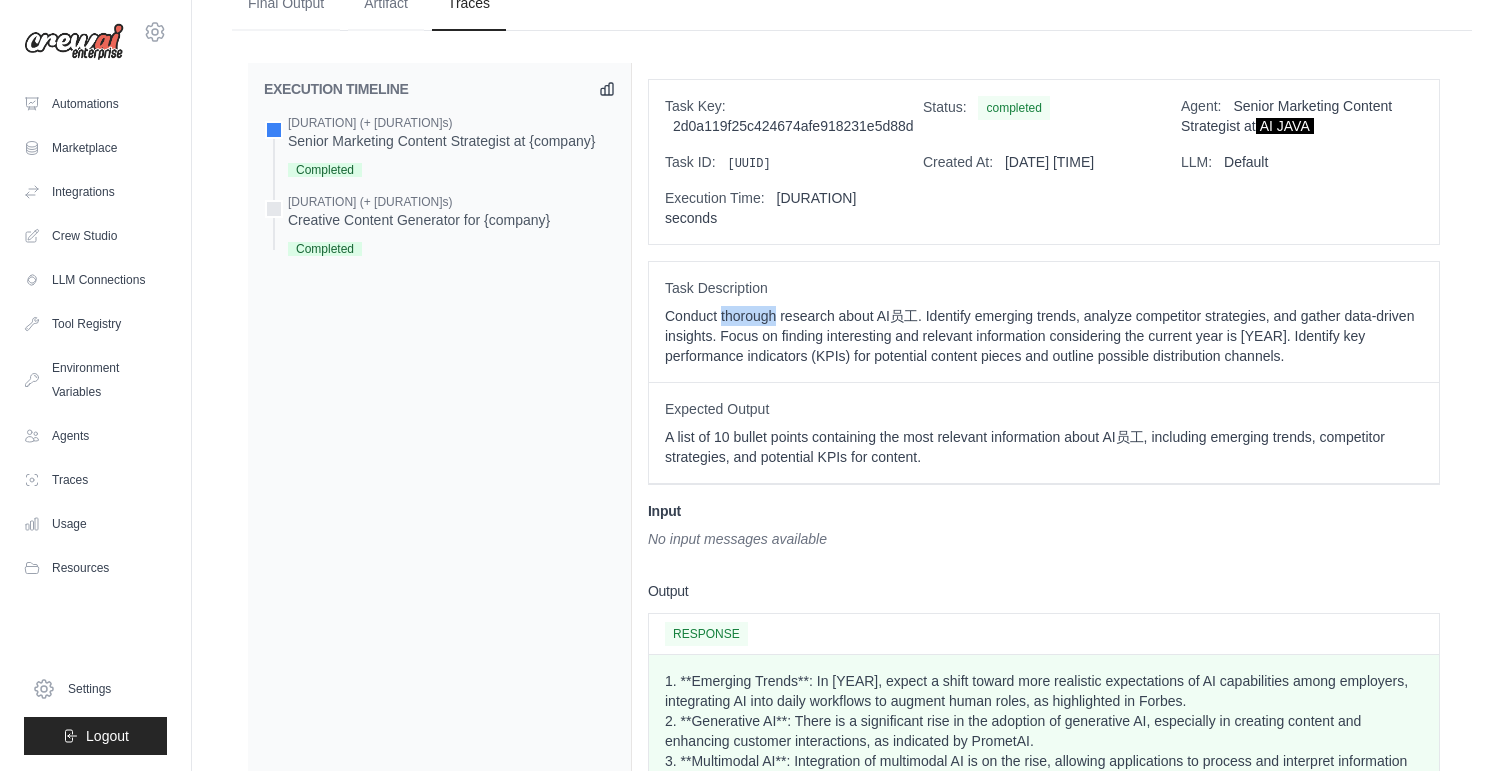 click on "Conduct thorough research about AI员工. Identify emerging trends, analyze competitor strategies, and gather data-driven insights. Focus on finding interesting and relevant information considering the current year is [YEAR]. Identify key performance indicators (KPIs) for potential content pieces and outline possible distribution channels." at bounding box center (1044, 336) 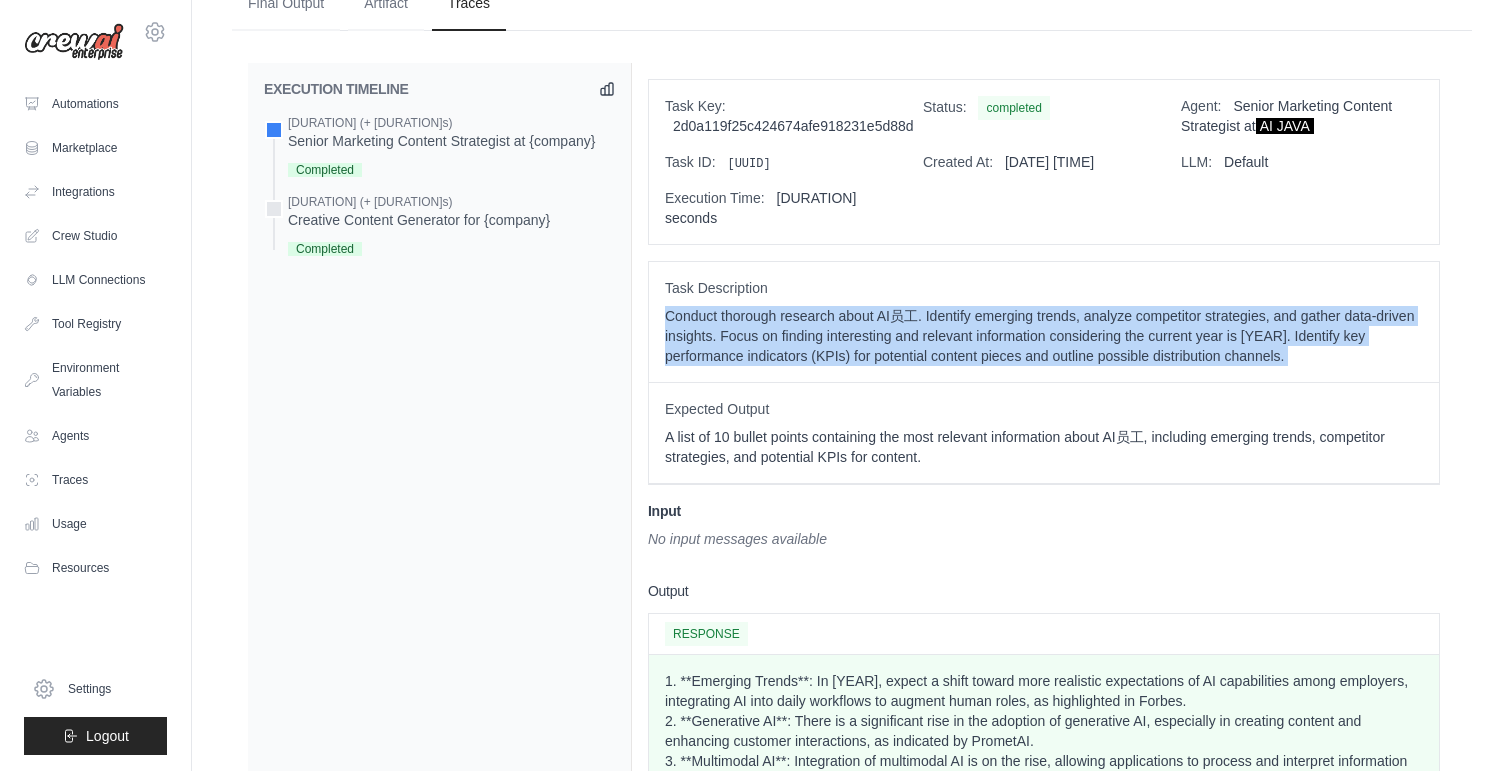 click on "Conduct thorough research about AI员工. Identify emerging trends, analyze competitor strategies, and gather data-driven insights. Focus on finding interesting and relevant information considering the current year is [YEAR]. Identify key performance indicators (KPIs) for potential content pieces and outline possible distribution channels." at bounding box center [1044, 336] 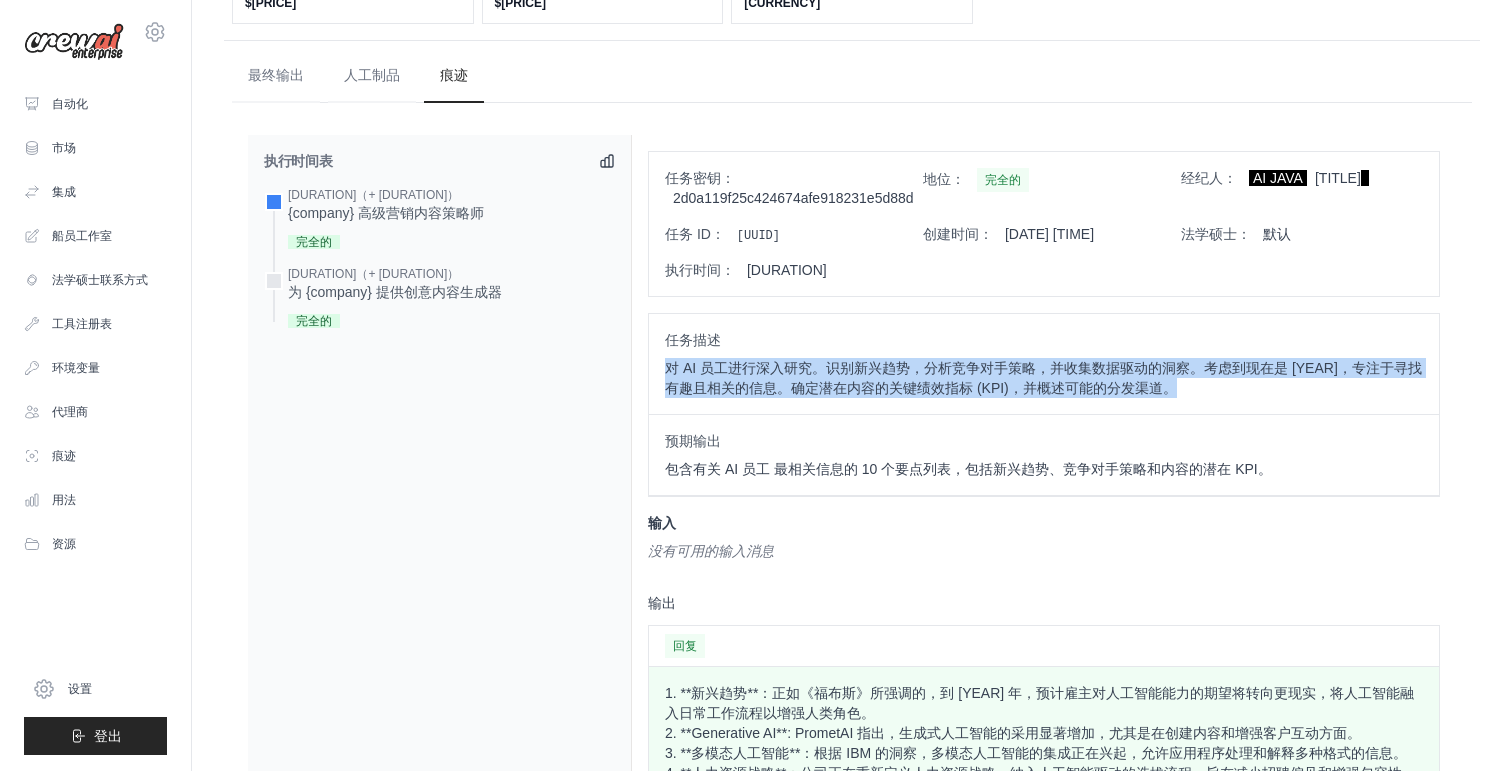 scroll, scrollTop: 492, scrollLeft: 0, axis: vertical 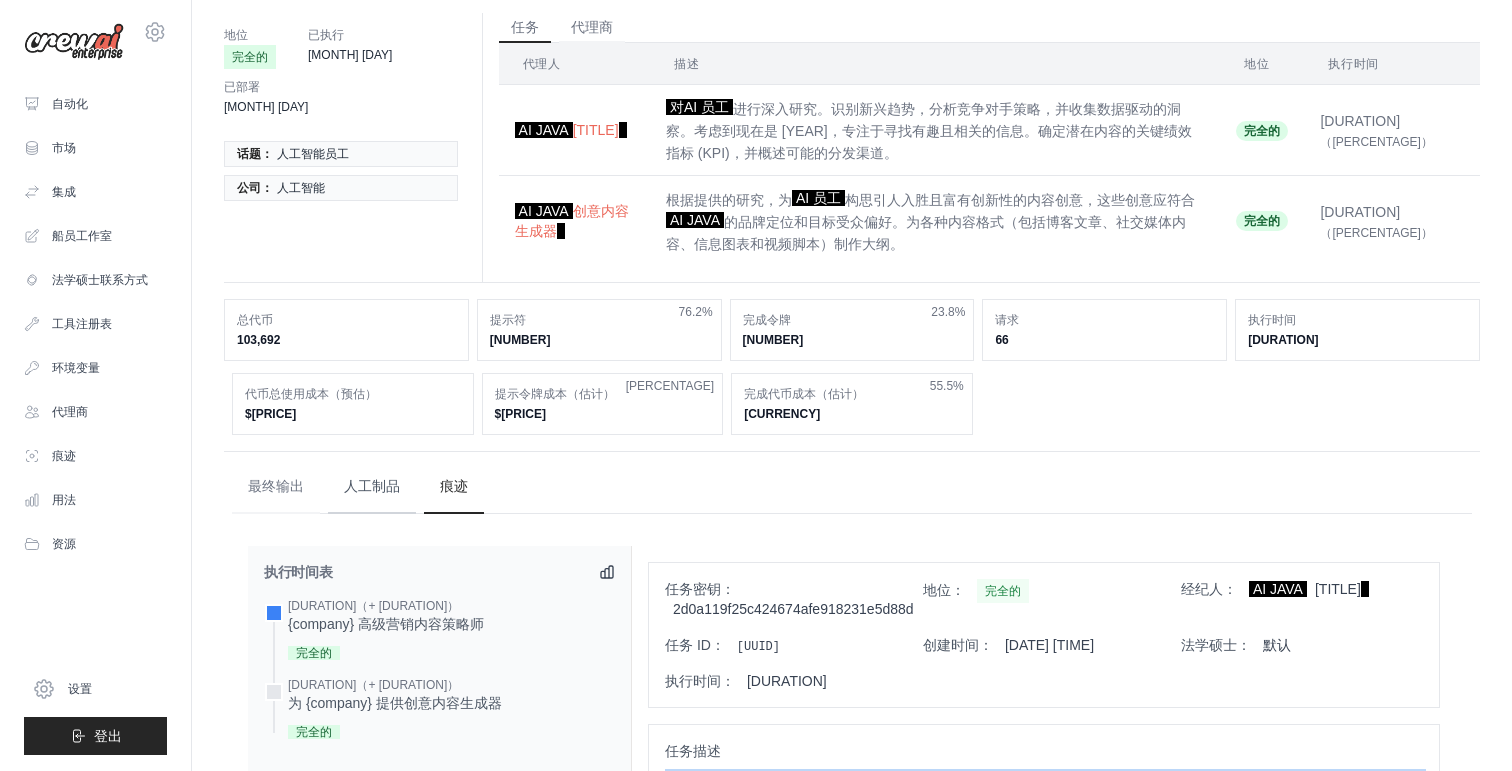 click on "人工制品" at bounding box center (372, 486) 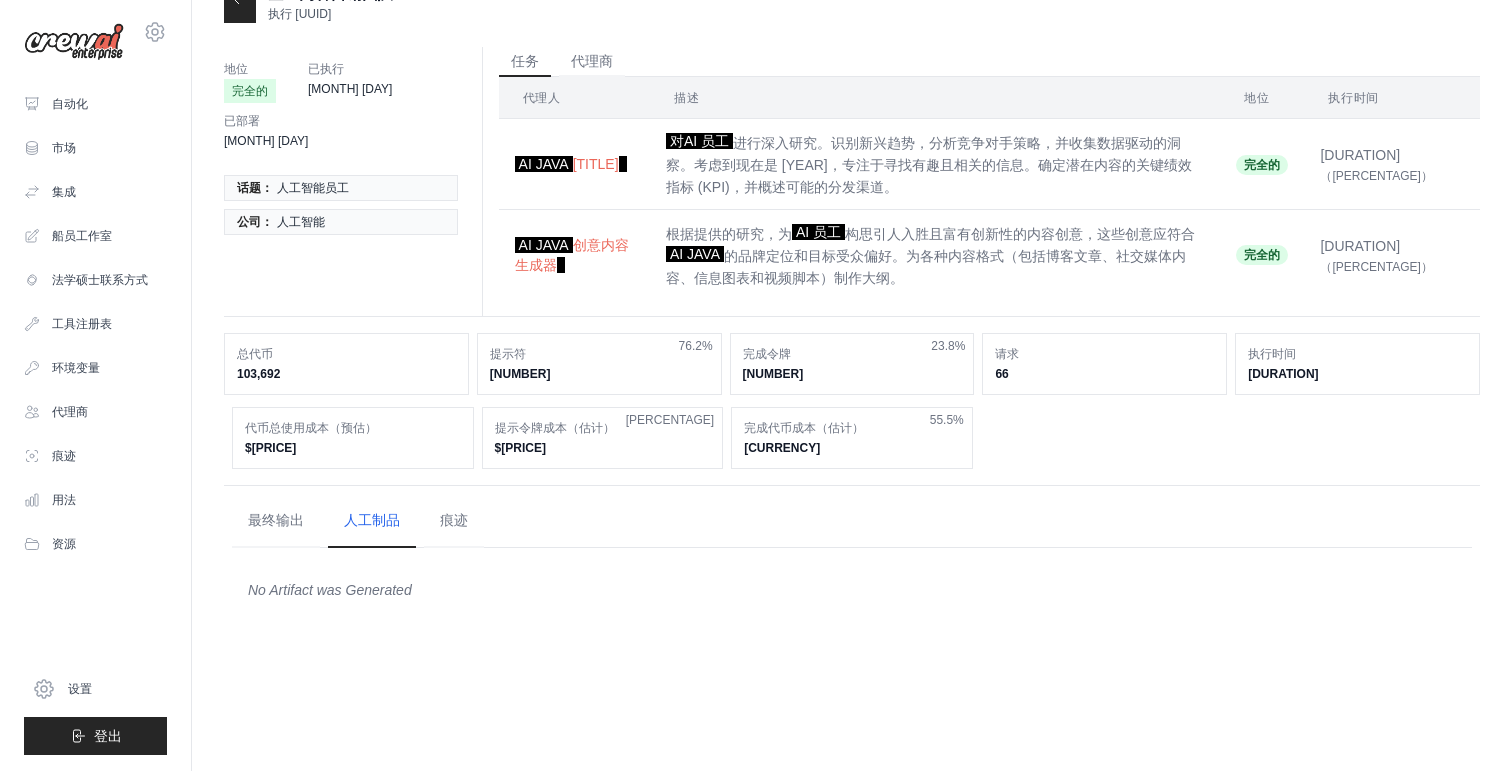 scroll, scrollTop: 40, scrollLeft: 0, axis: vertical 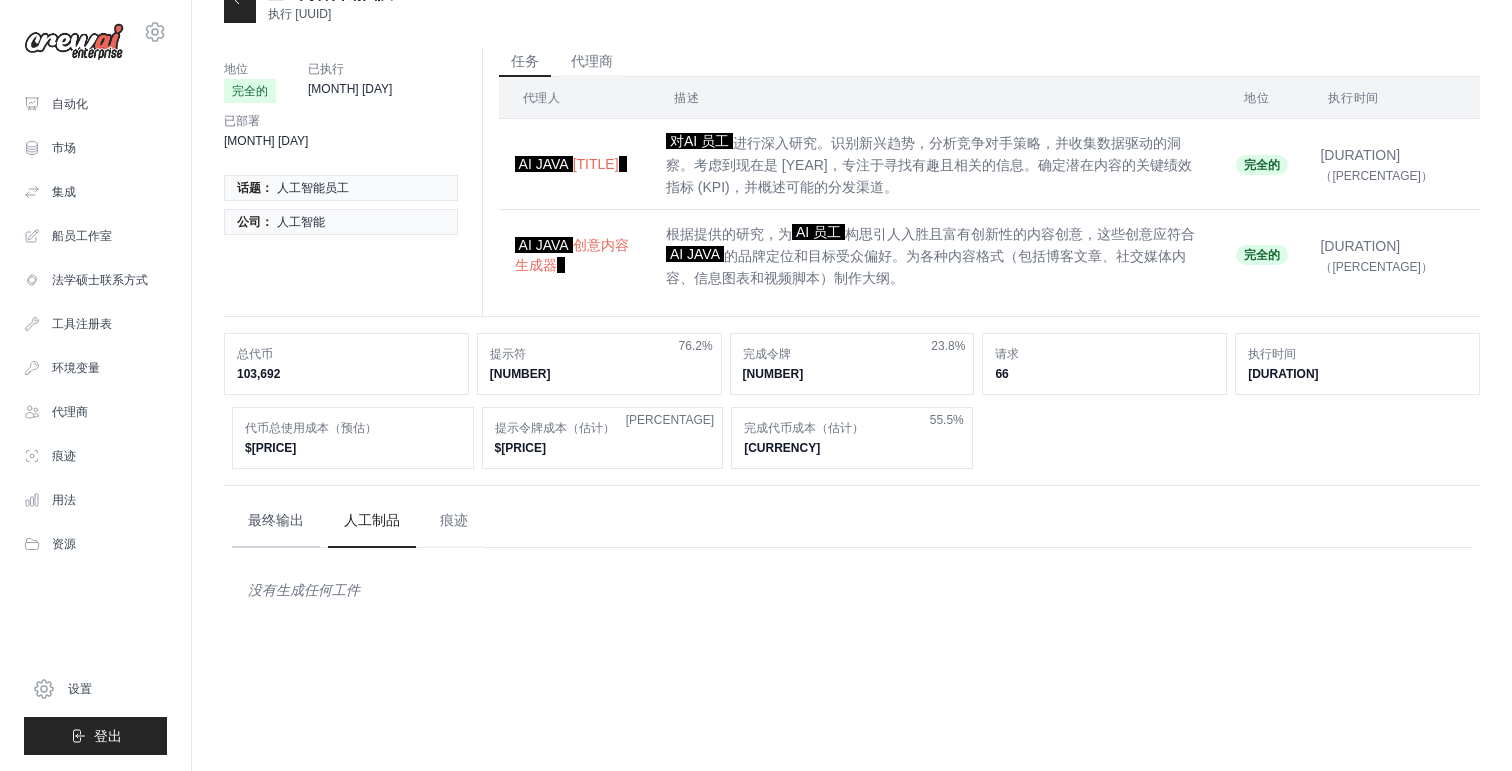 click on "最终输出" at bounding box center [276, 520] 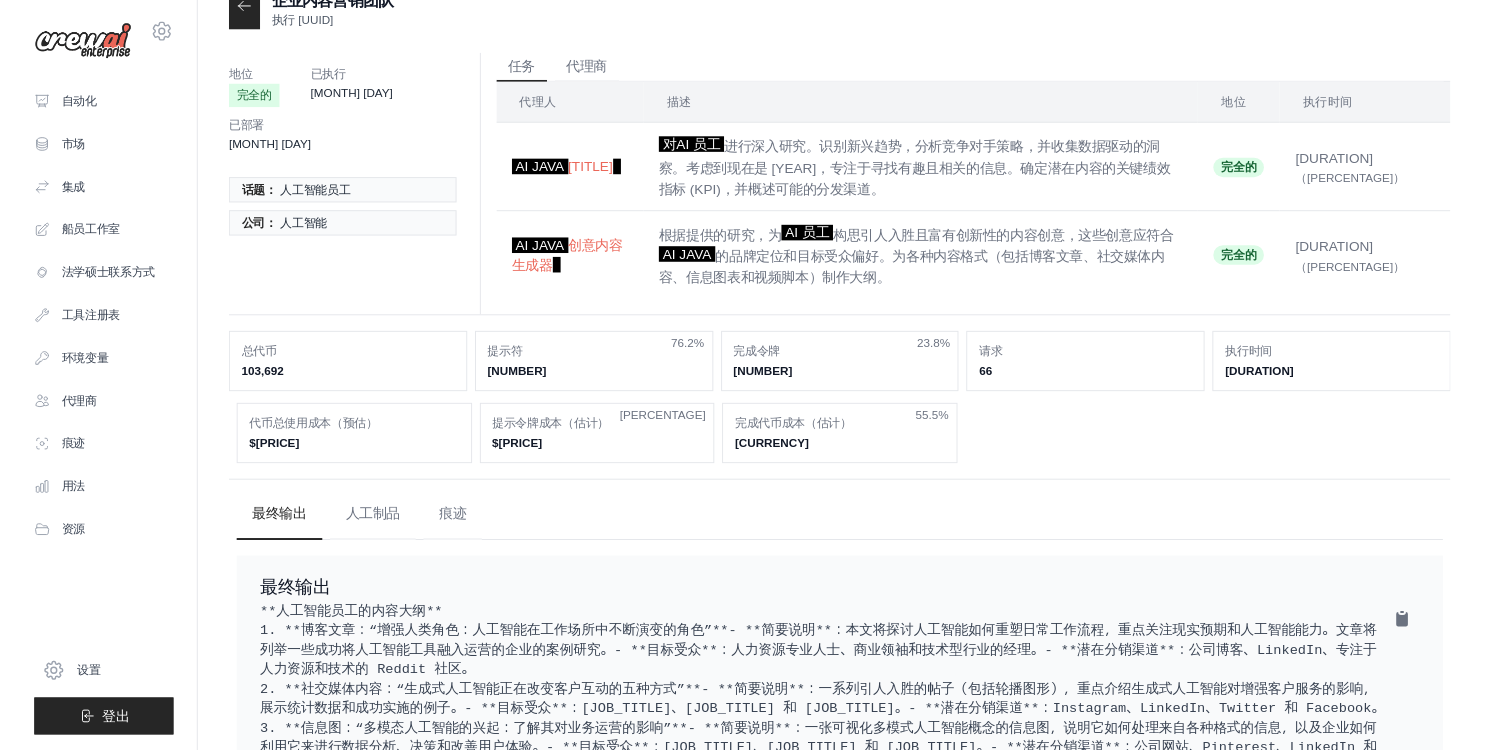 scroll, scrollTop: 0, scrollLeft: 0, axis: both 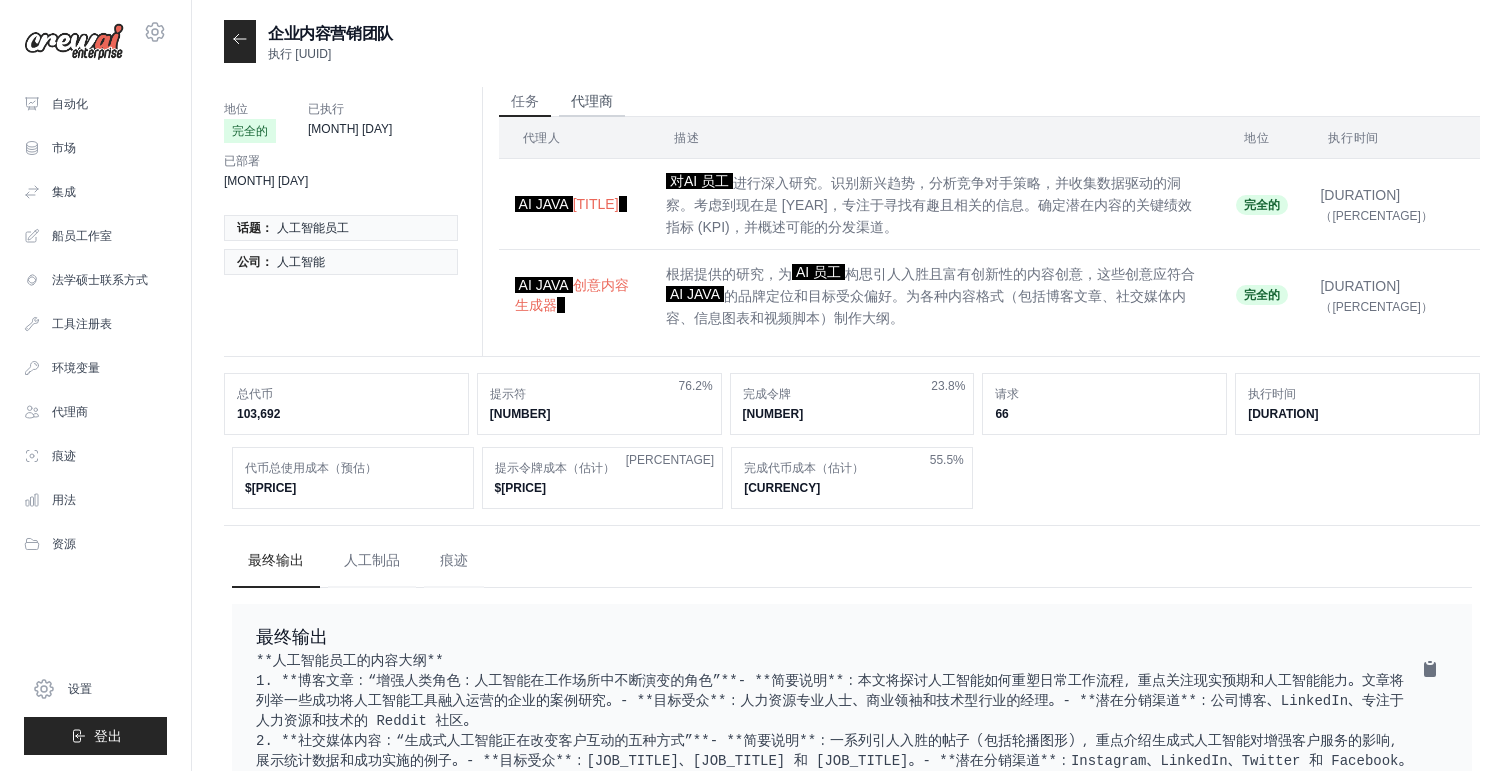 click on "代理商" at bounding box center [592, 101] 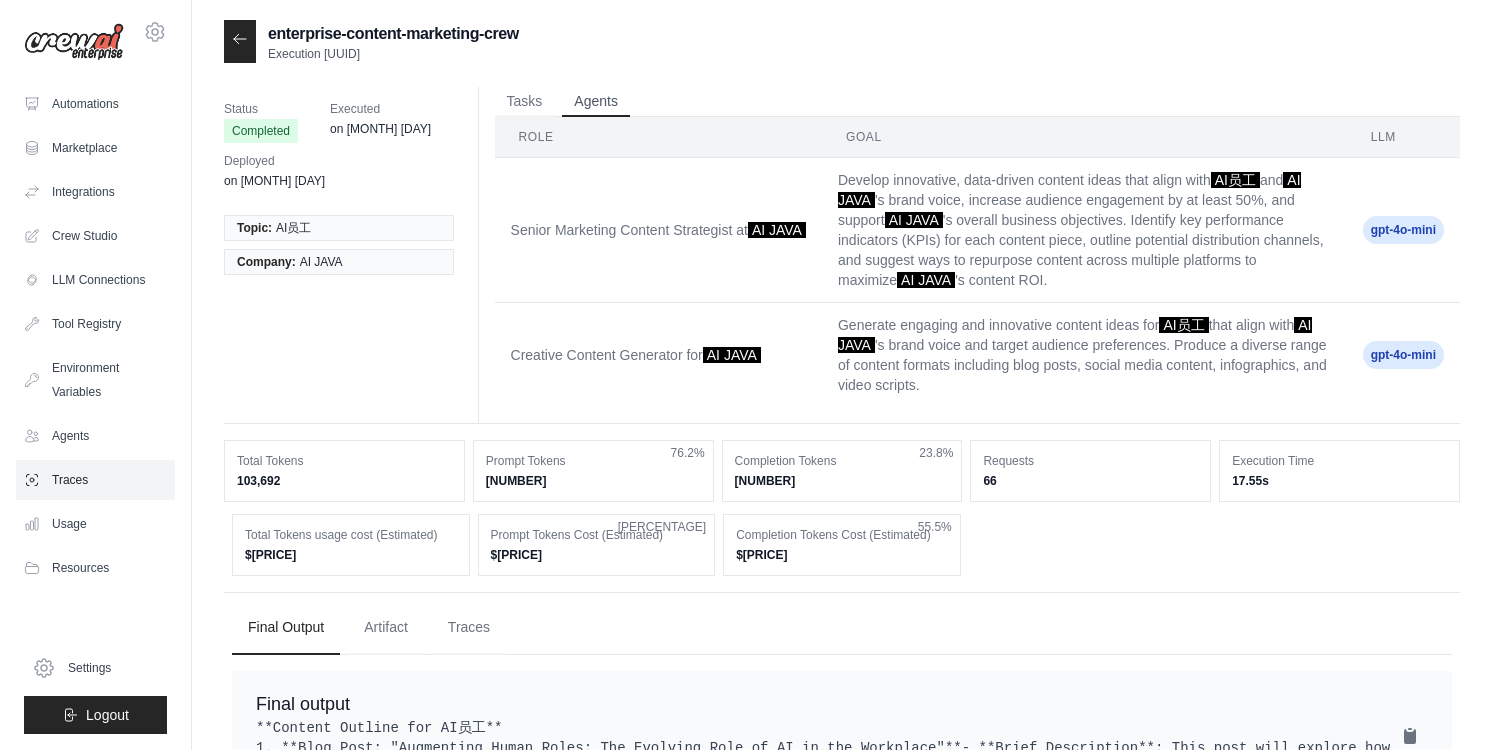 click on "Traces" at bounding box center (95, 480) 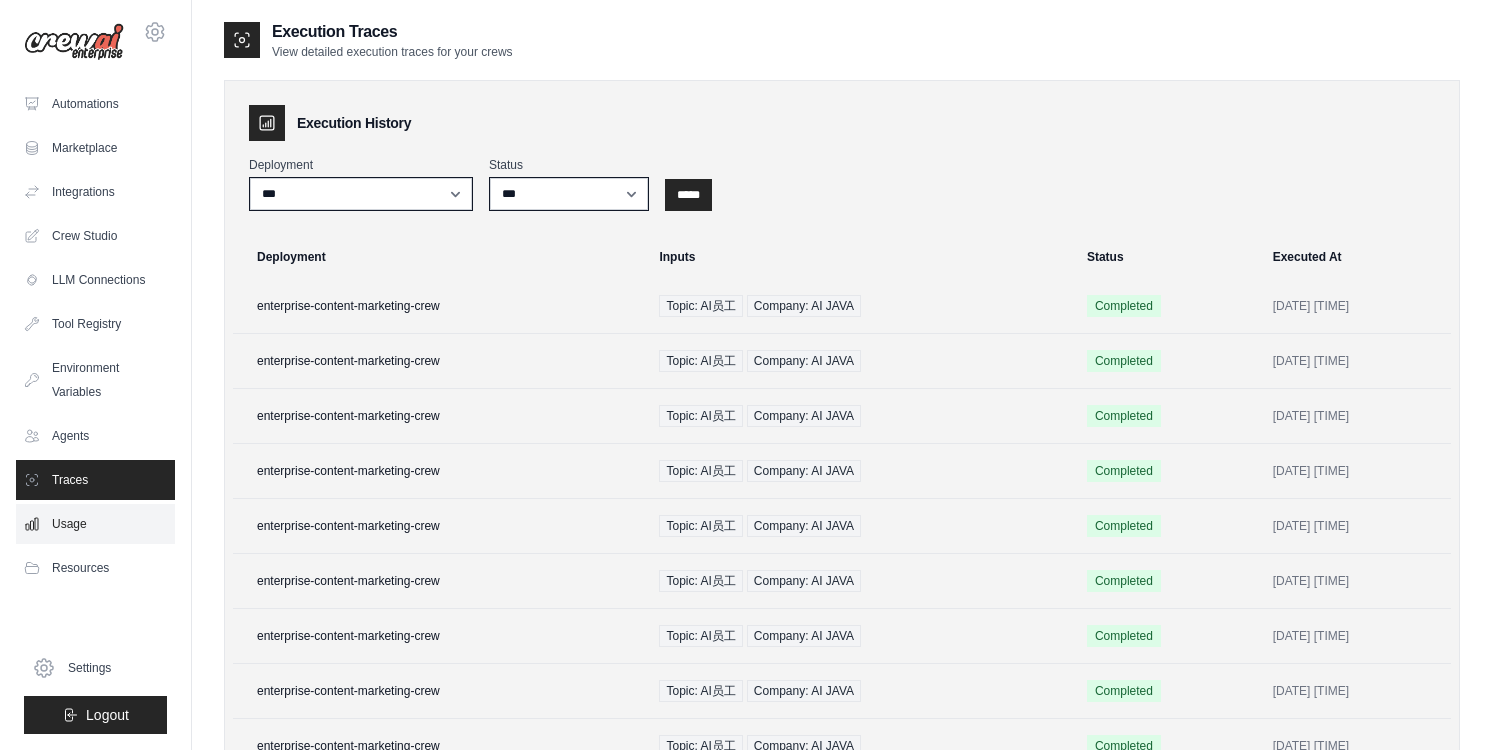 click on "Usage" at bounding box center (95, 524) 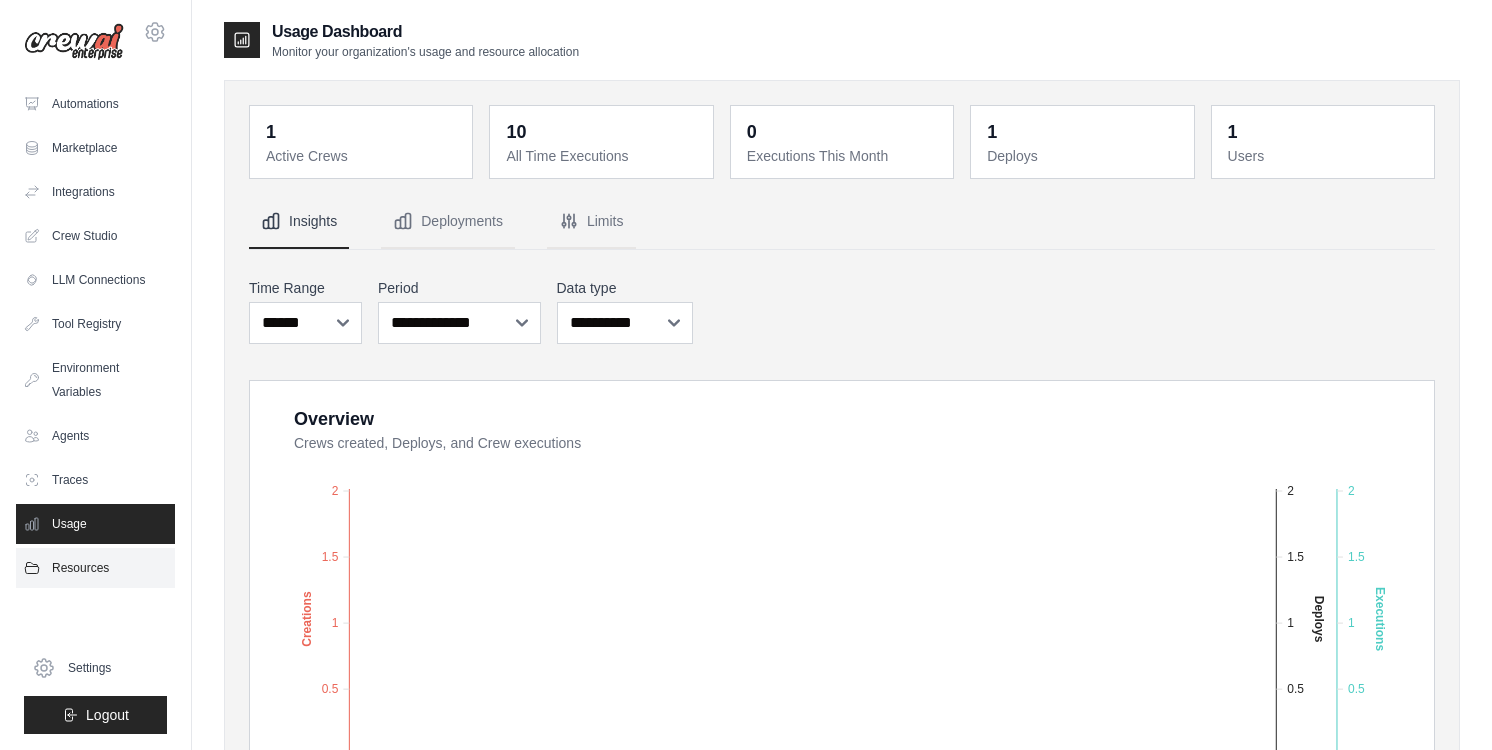 click on "Resources" at bounding box center (95, 568) 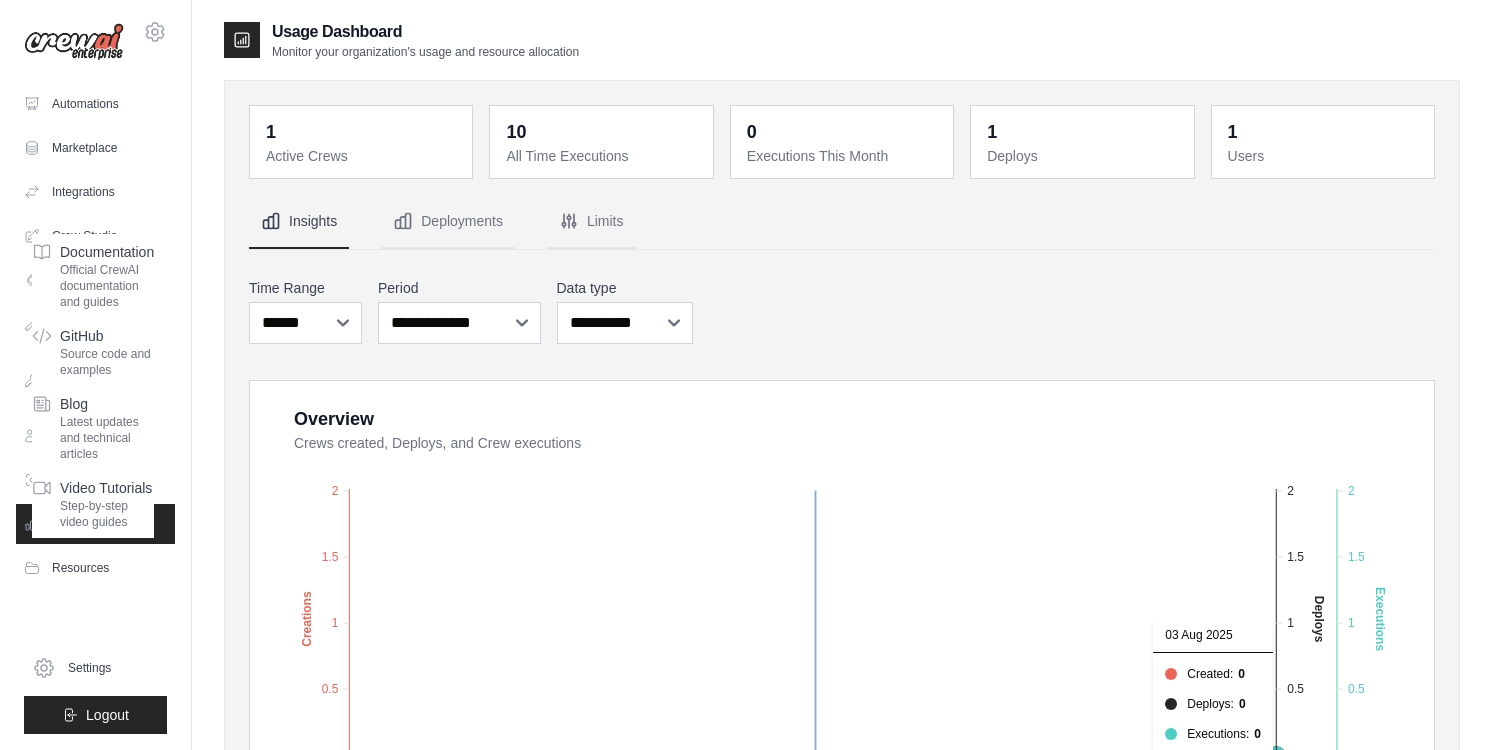 click on "Created Deploys Executions" 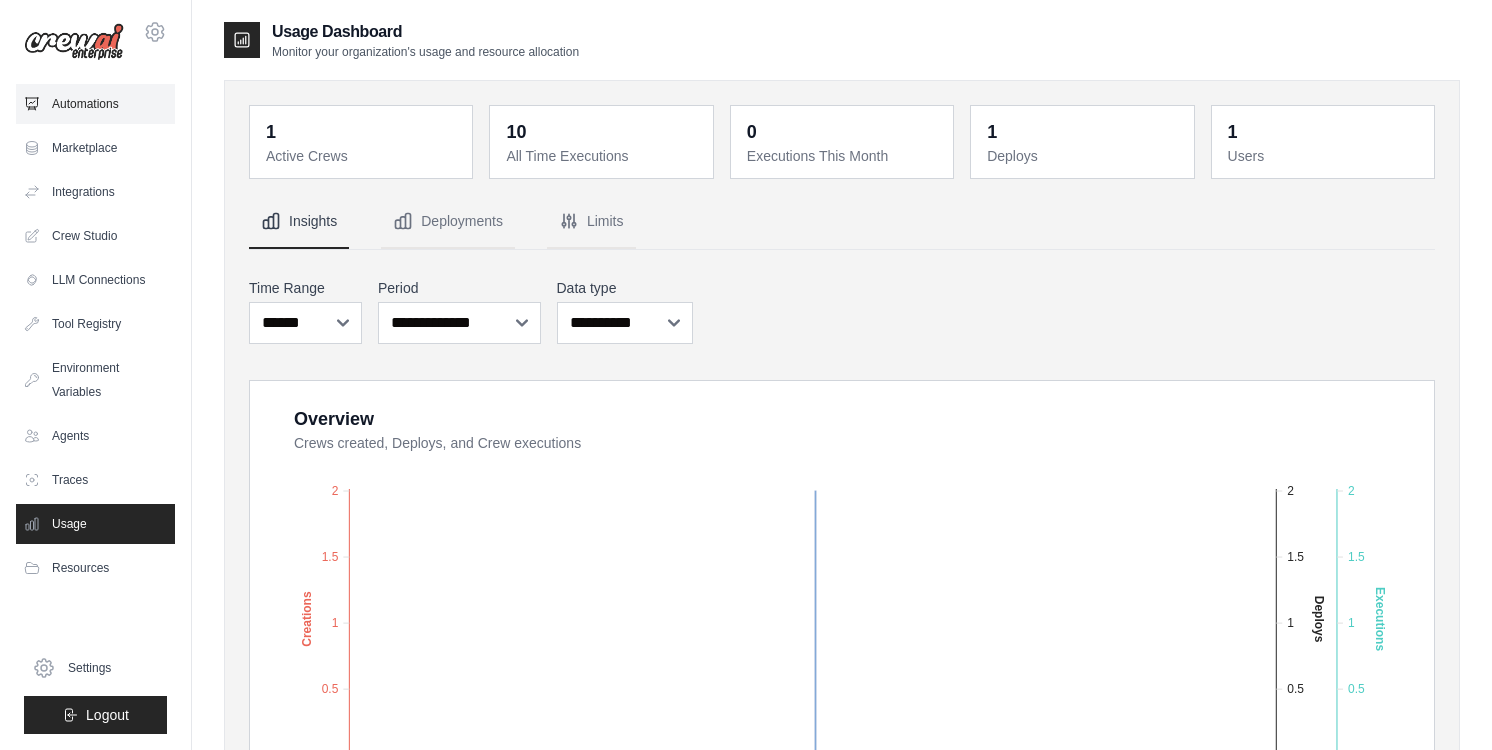 click on "Automations" at bounding box center (95, 104) 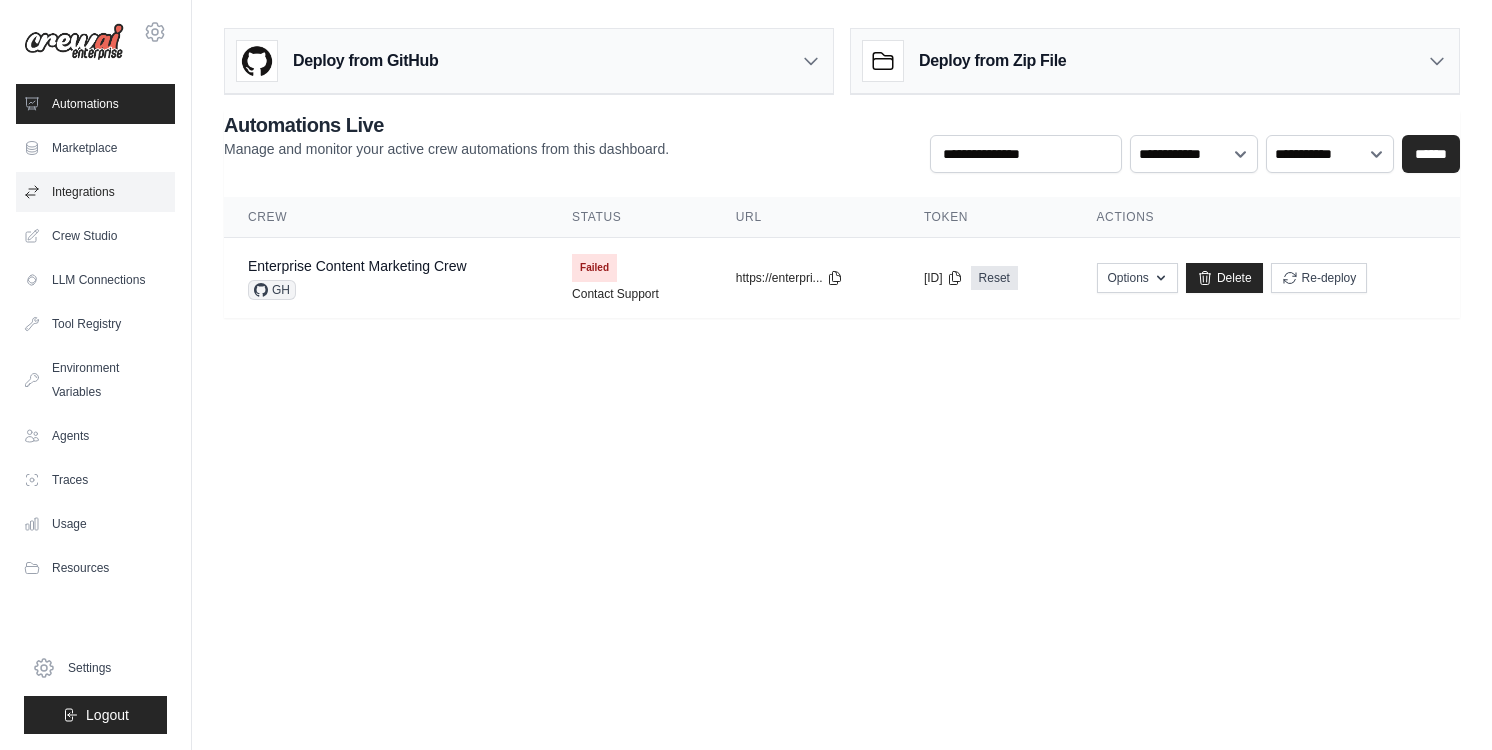 click on "Integrations" at bounding box center [95, 192] 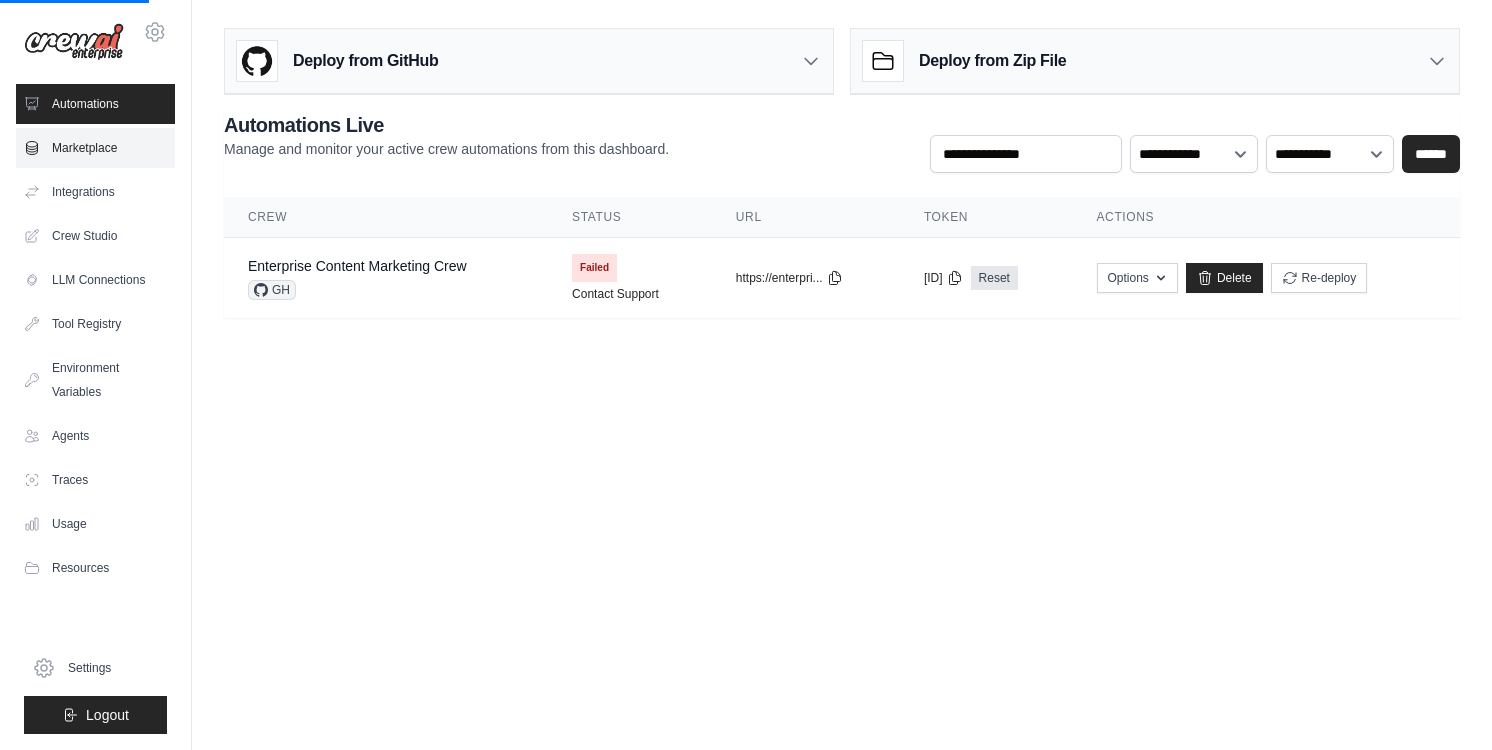click on "Marketplace" at bounding box center [95, 148] 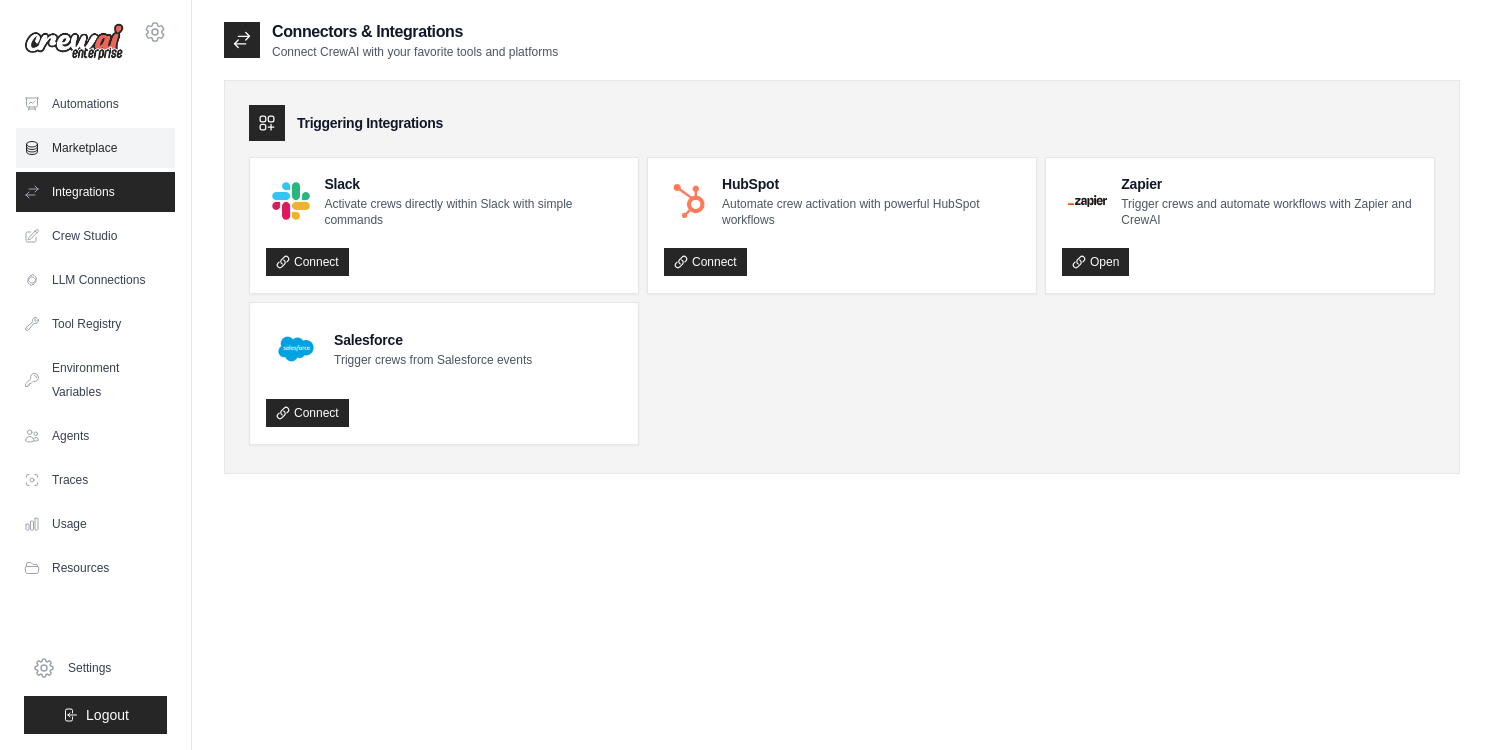 click on "Marketplace" at bounding box center (95, 148) 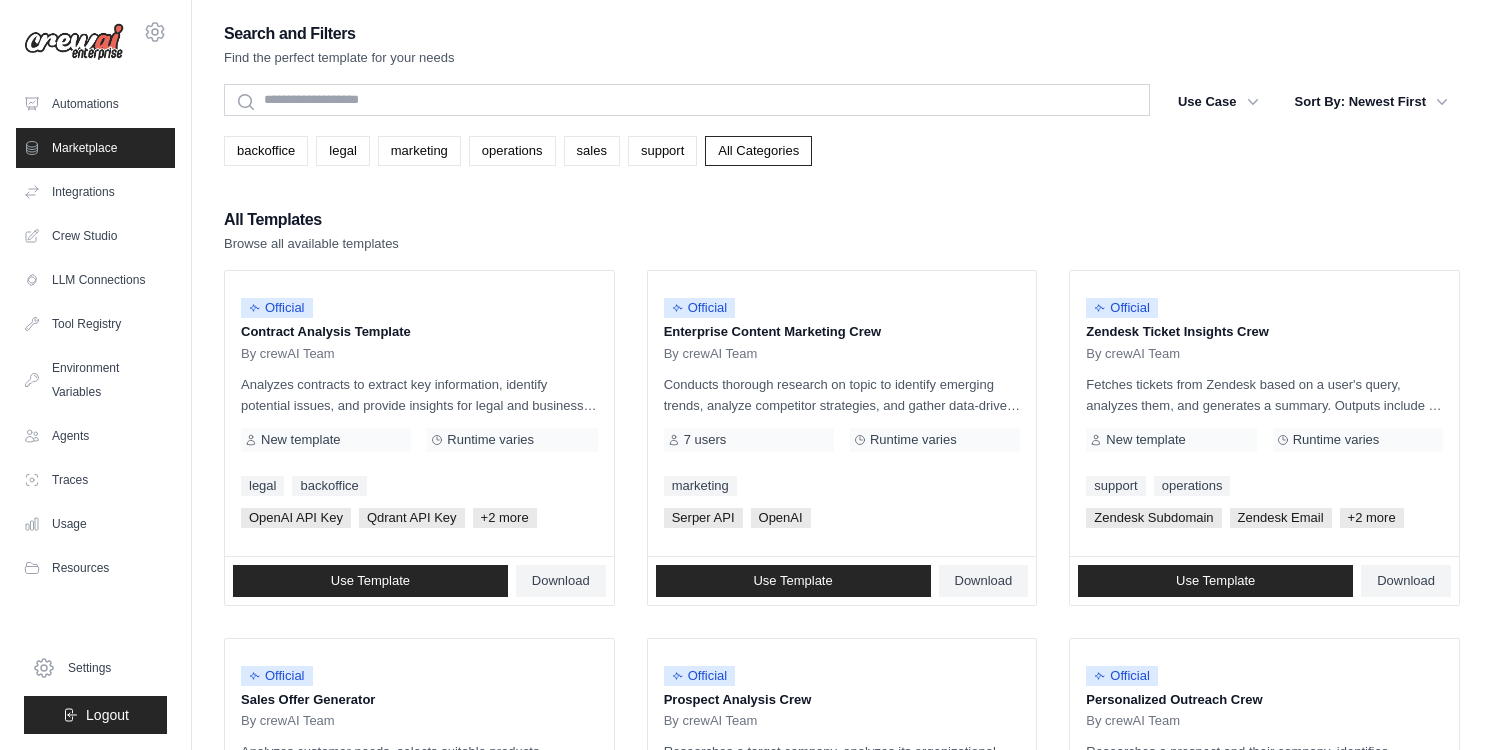 click on "Find the perfect template for your needs" at bounding box center [339, 58] 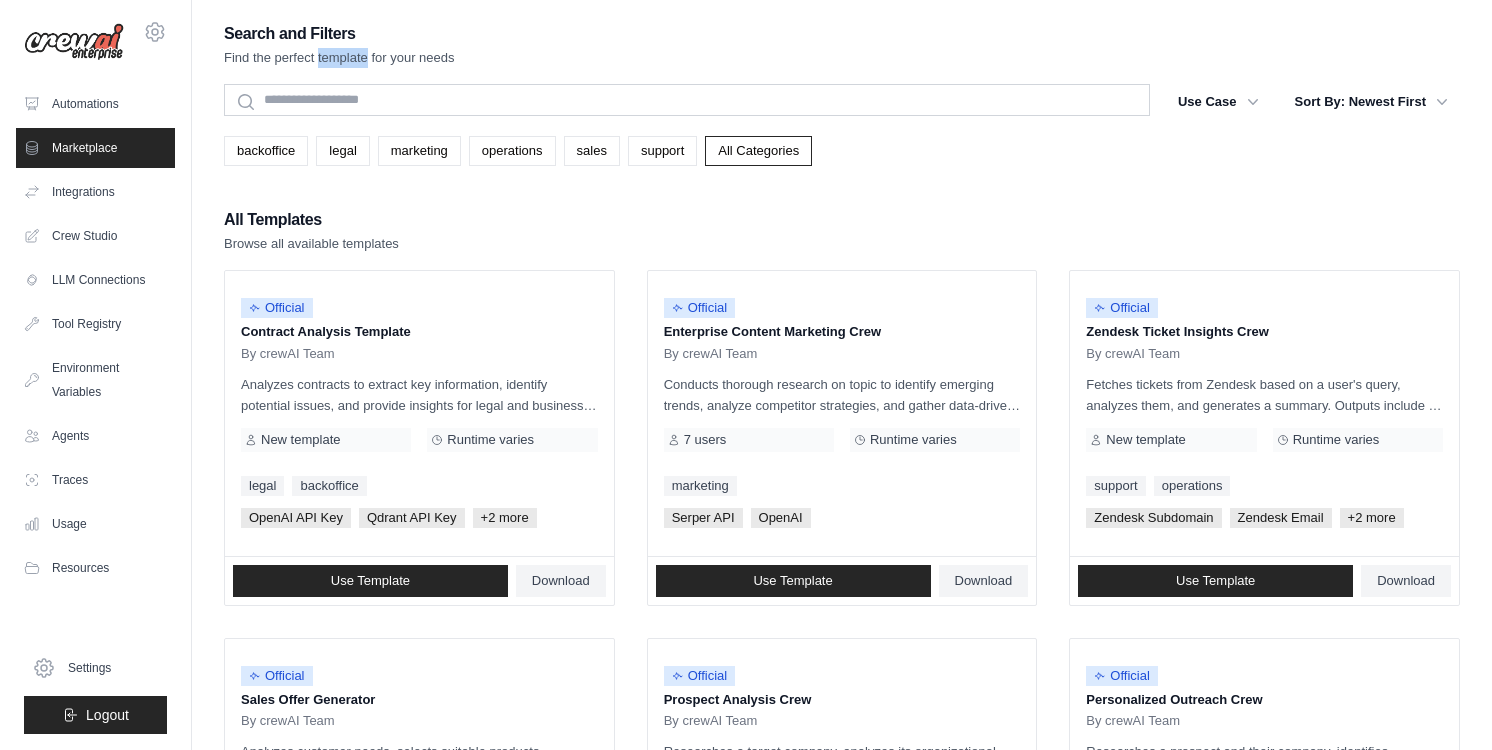 click on "Find the perfect template for your needs" at bounding box center [339, 58] 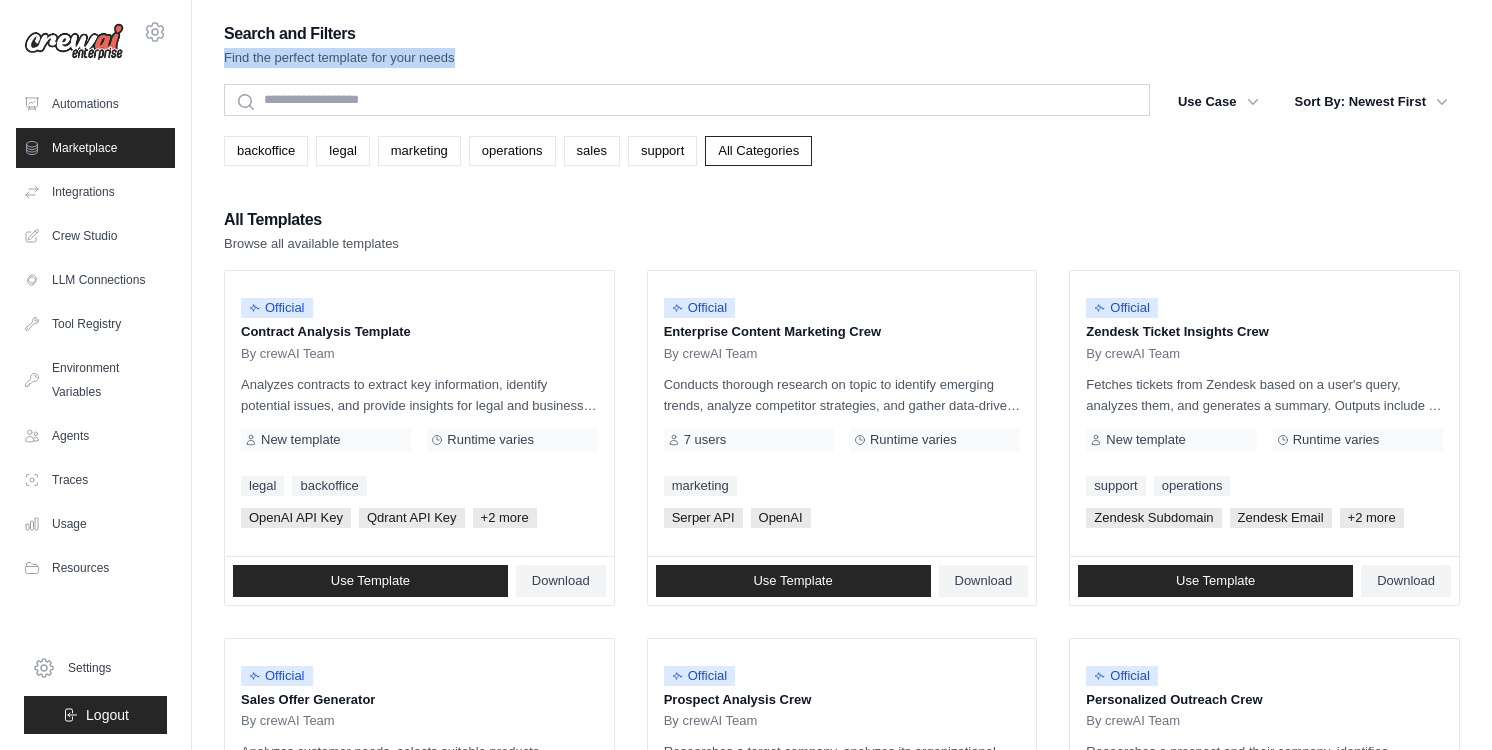 click on "Find the perfect template for your needs" at bounding box center (339, 58) 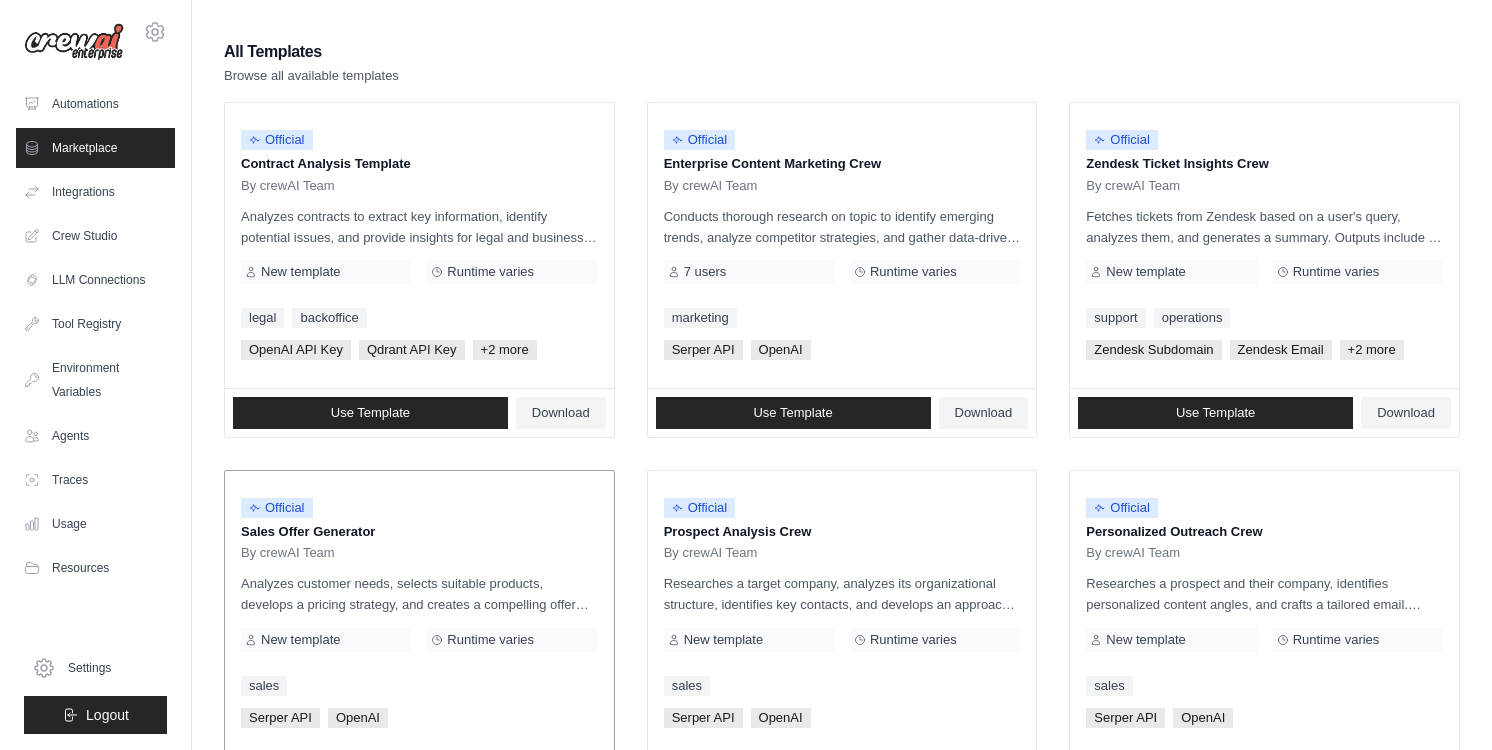 scroll, scrollTop: 154, scrollLeft: 0, axis: vertical 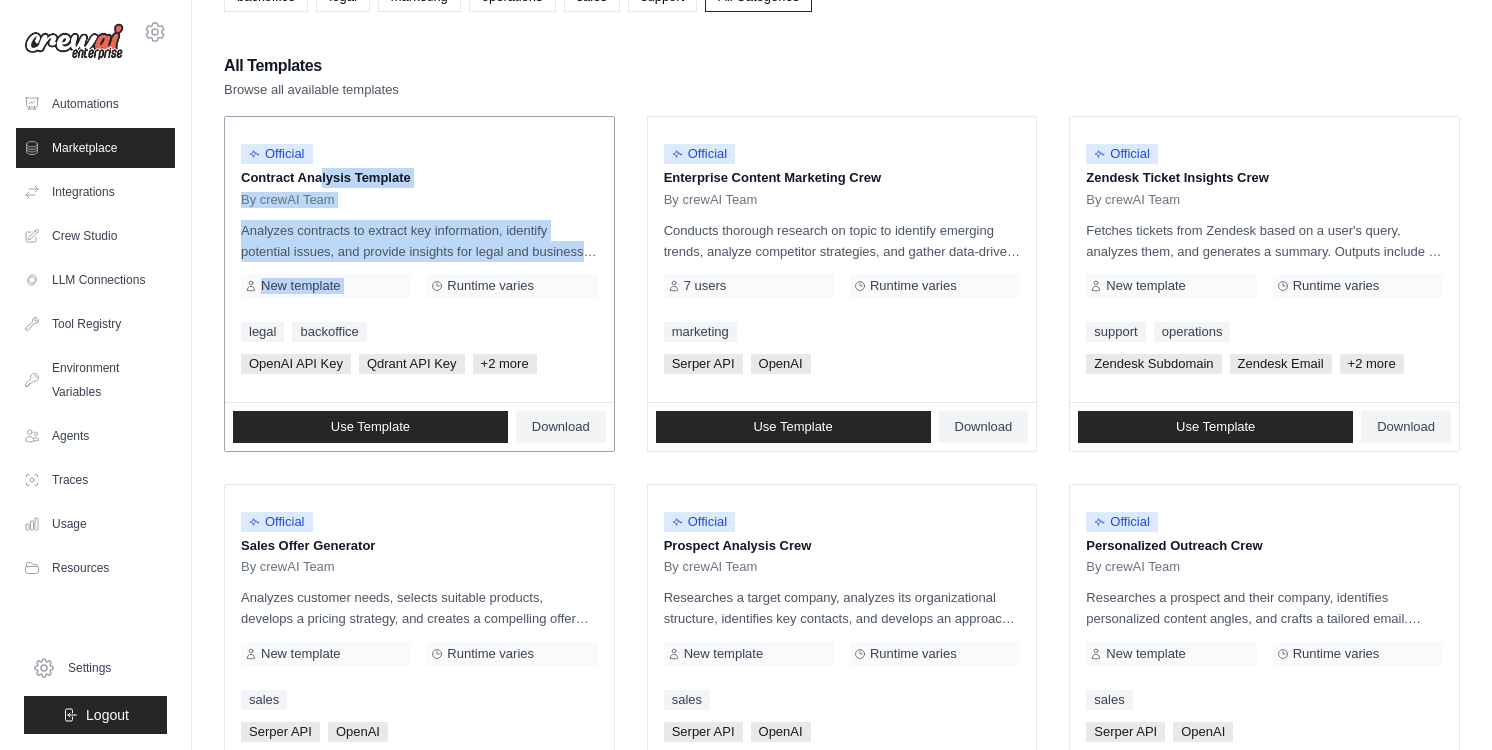 drag, startPoint x: 250, startPoint y: 178, endPoint x: 472, endPoint y: 269, distance: 239.92708 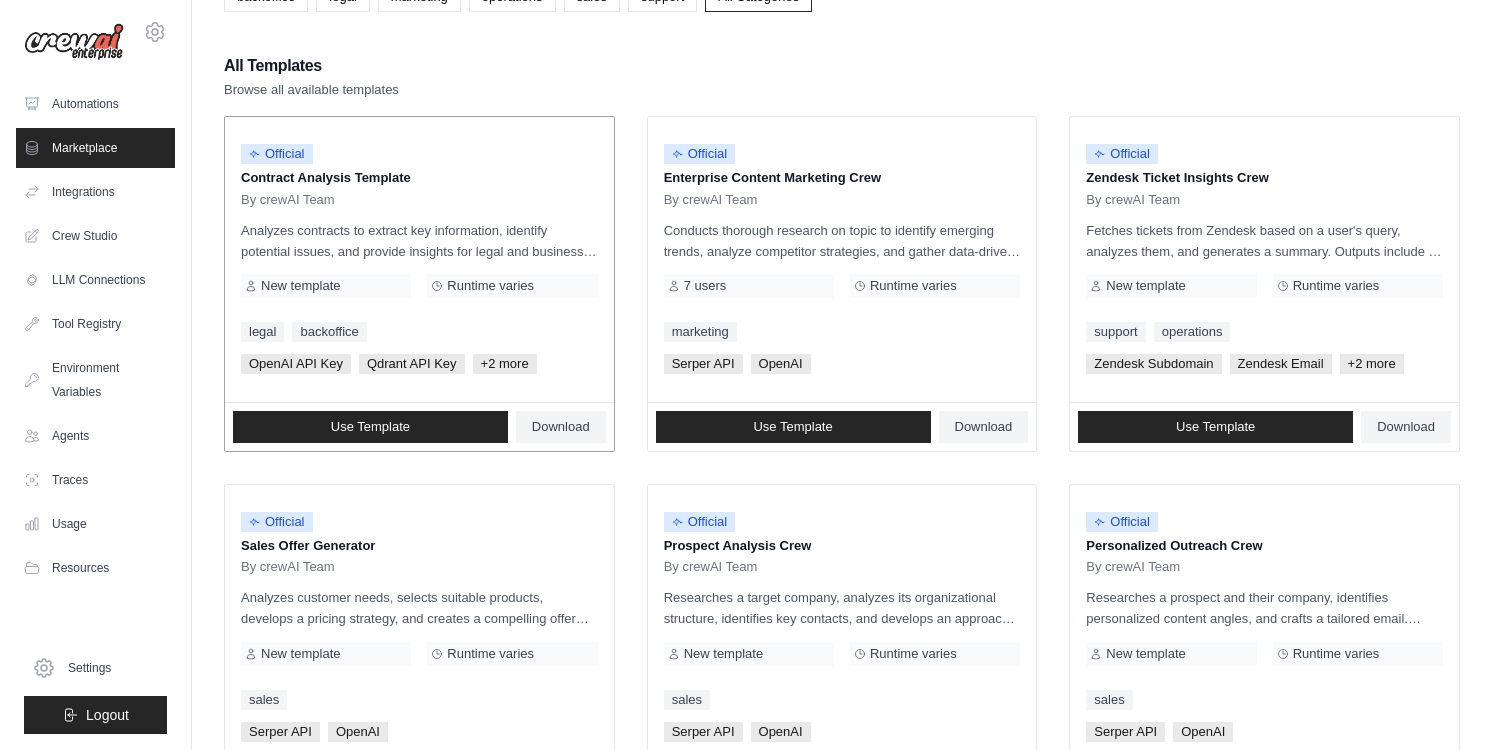 click on "New template" at bounding box center [300, 286] 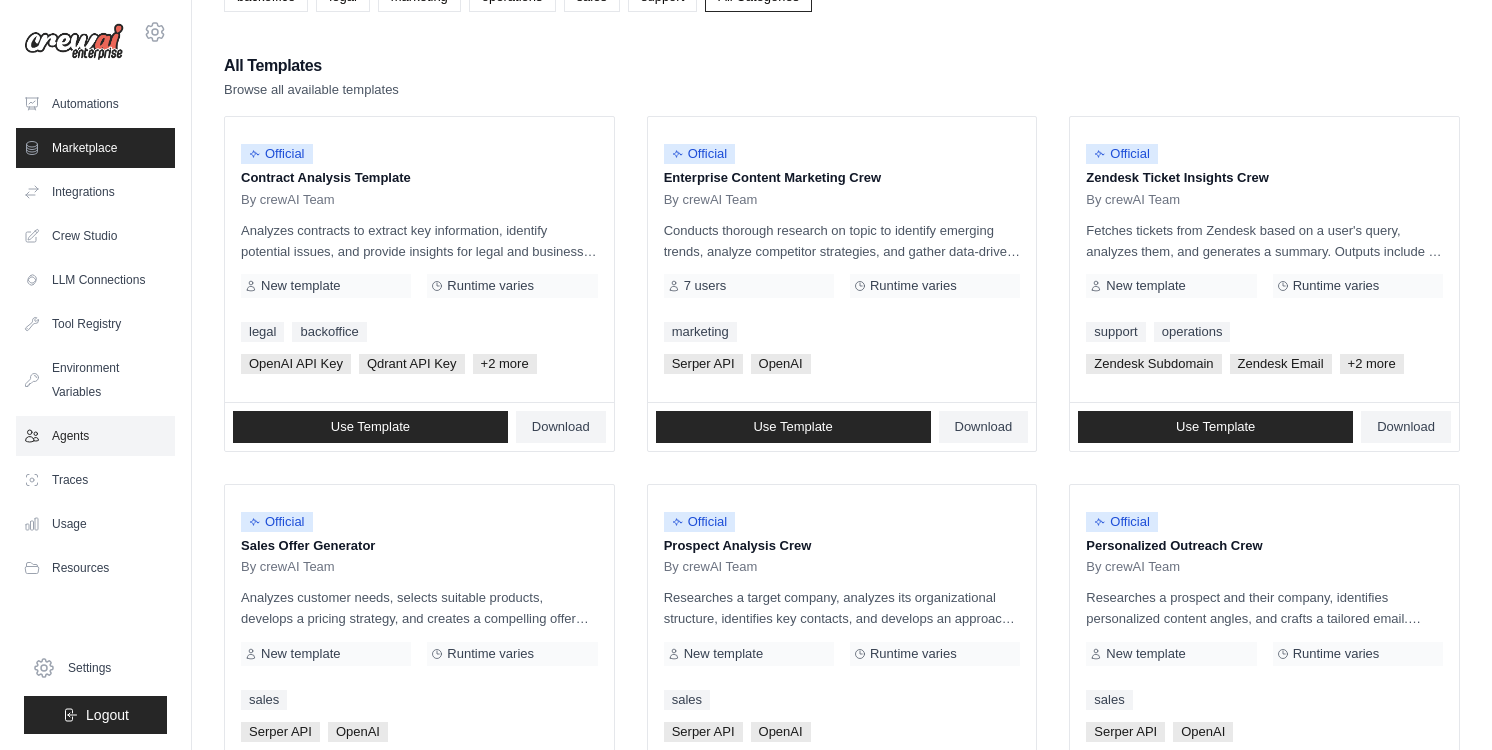 click on "Agents" at bounding box center (95, 436) 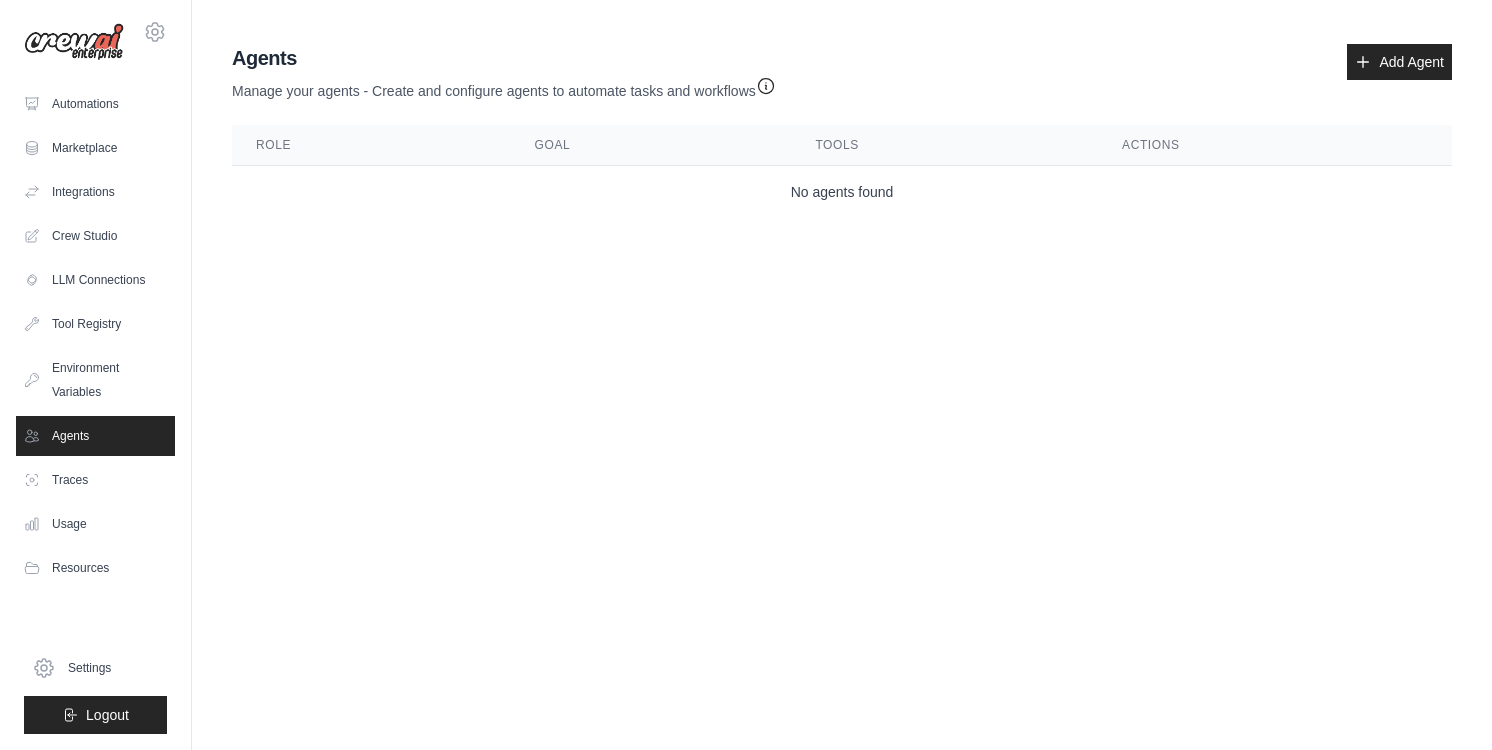 scroll, scrollTop: 0, scrollLeft: 0, axis: both 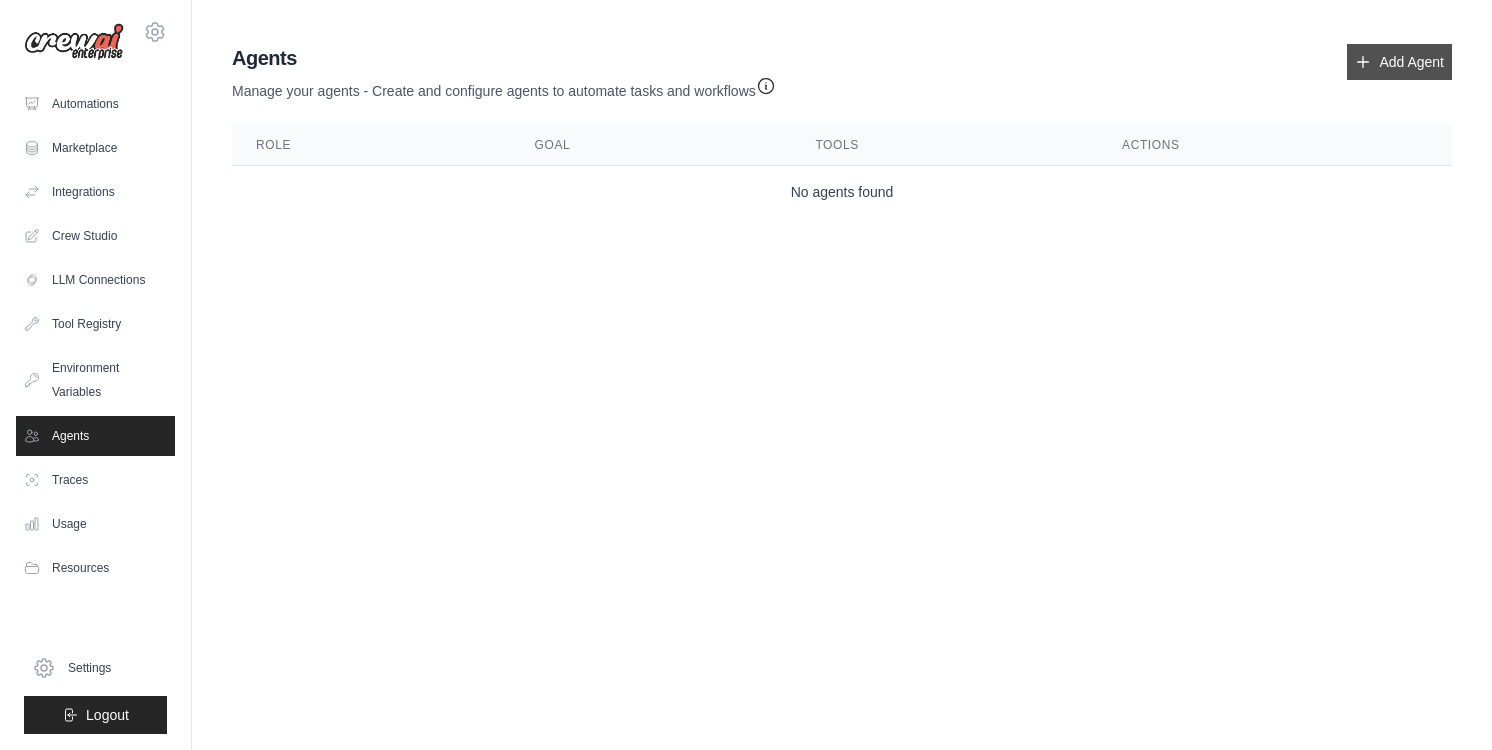click on "Add Agent" at bounding box center [1399, 62] 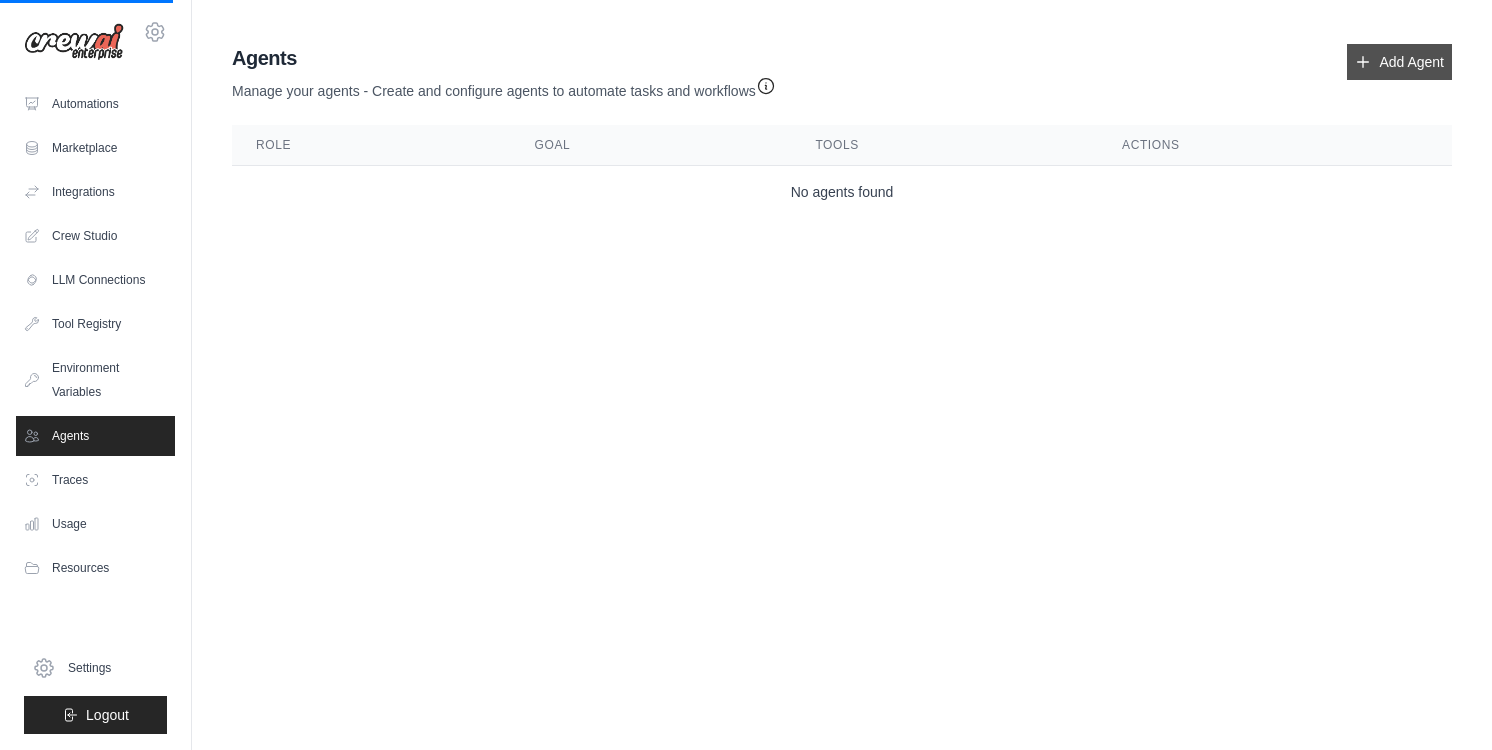 click on "Add Agent" at bounding box center [1399, 62] 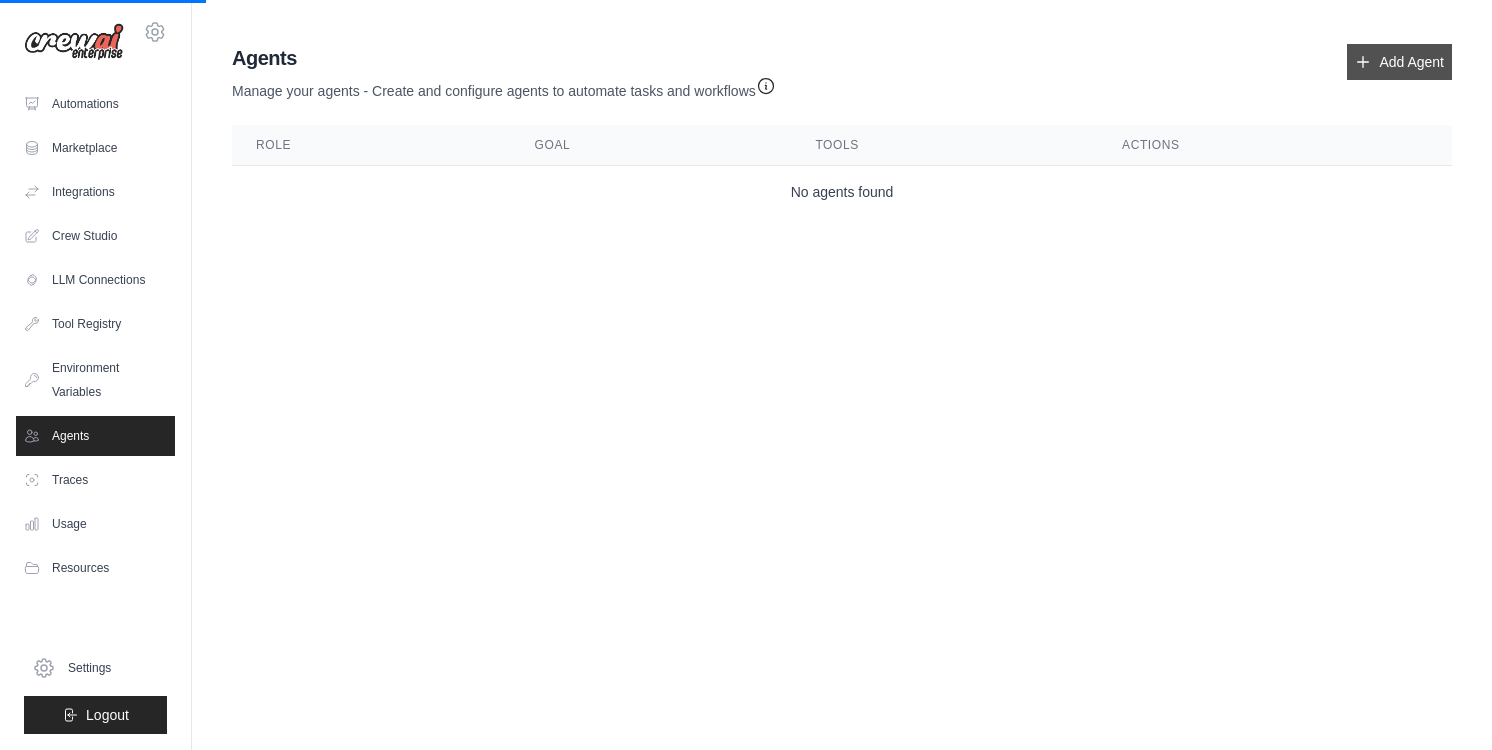 click on "Add Agent" at bounding box center (1399, 62) 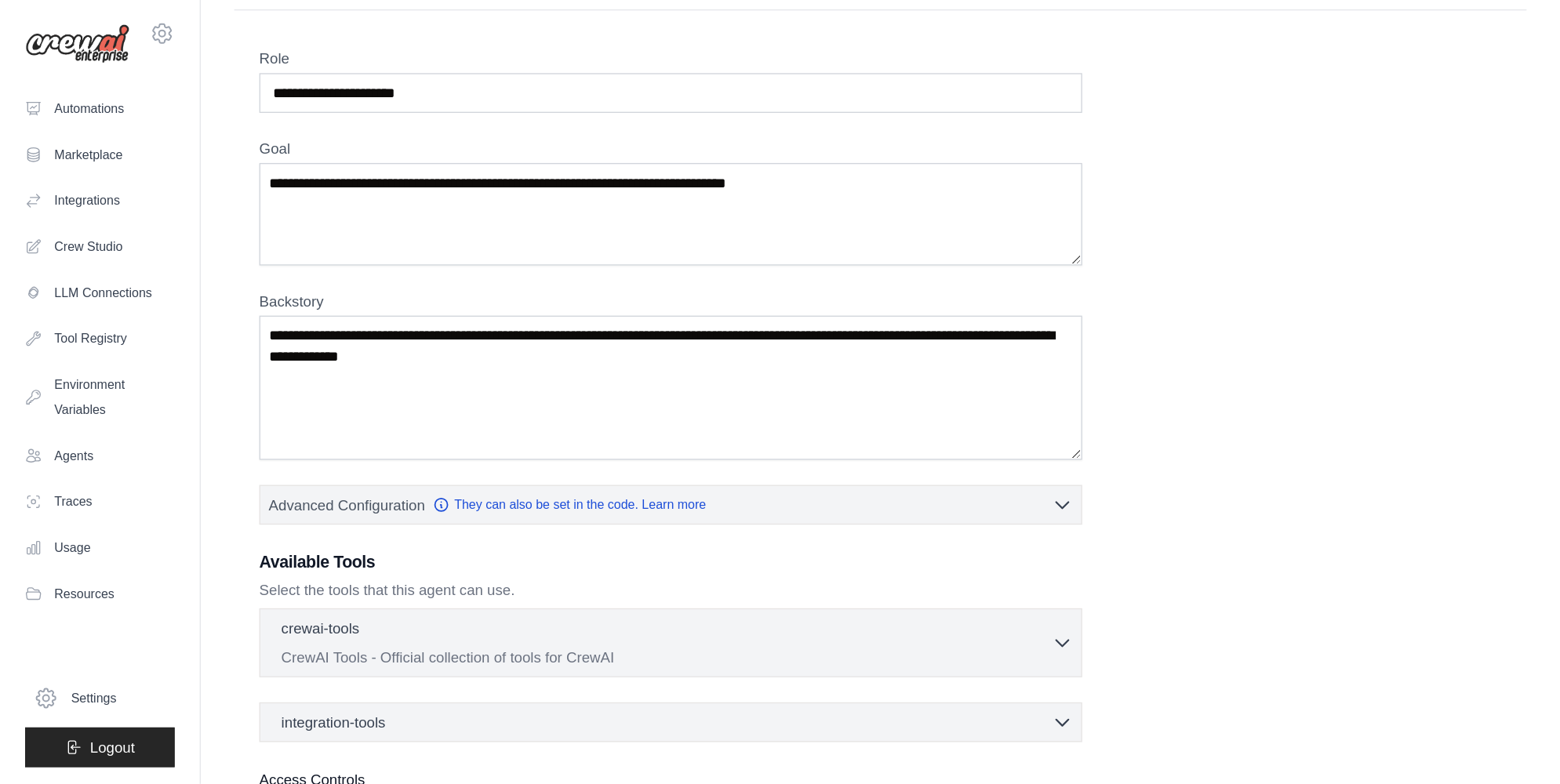 scroll, scrollTop: 0, scrollLeft: 0, axis: both 